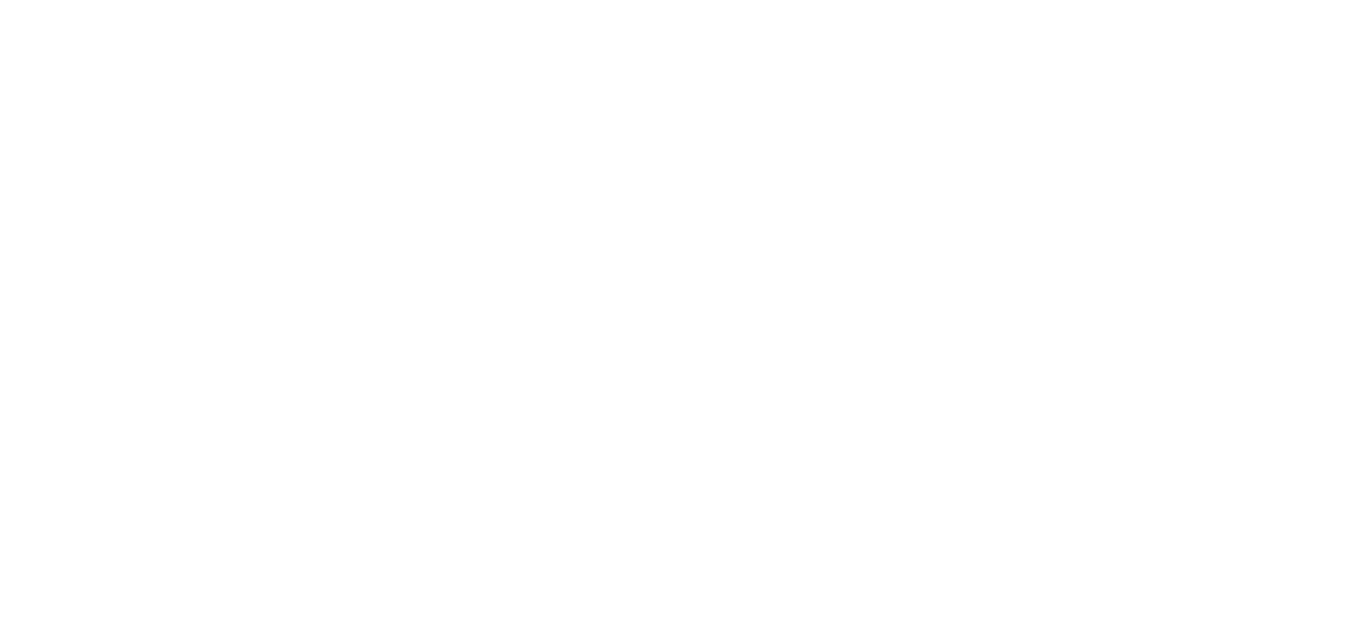 scroll, scrollTop: 0, scrollLeft: 0, axis: both 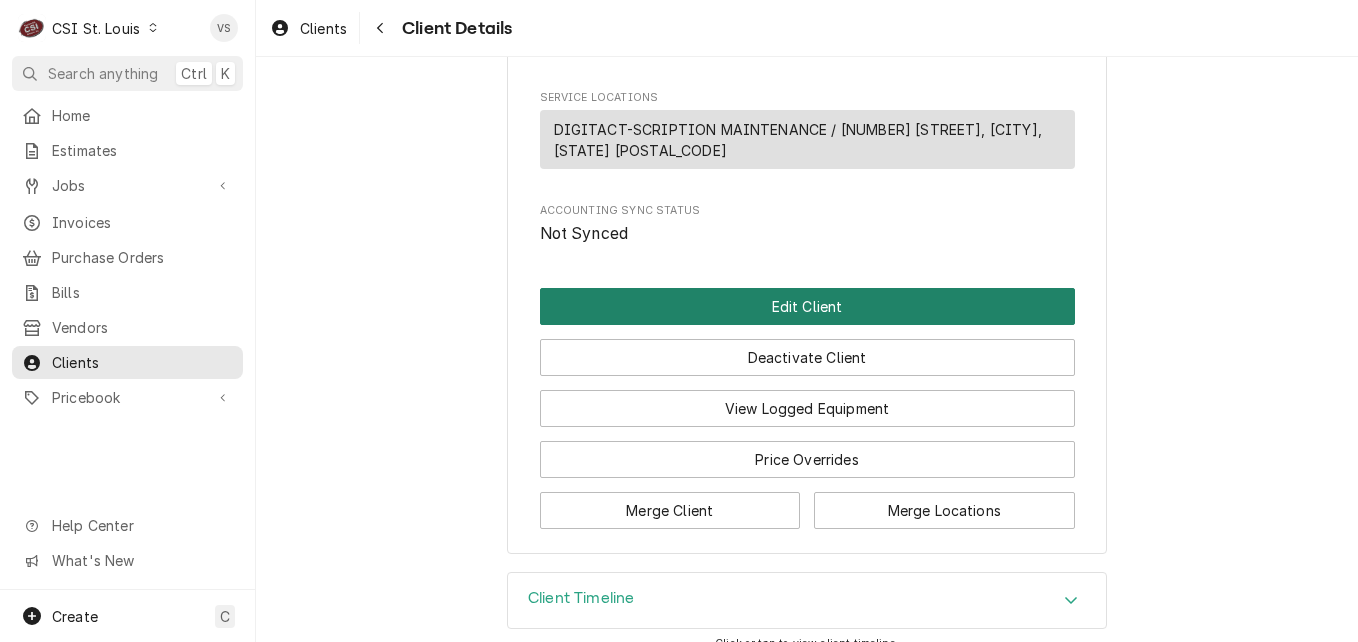 click on "Edit Client" at bounding box center (807, 306) 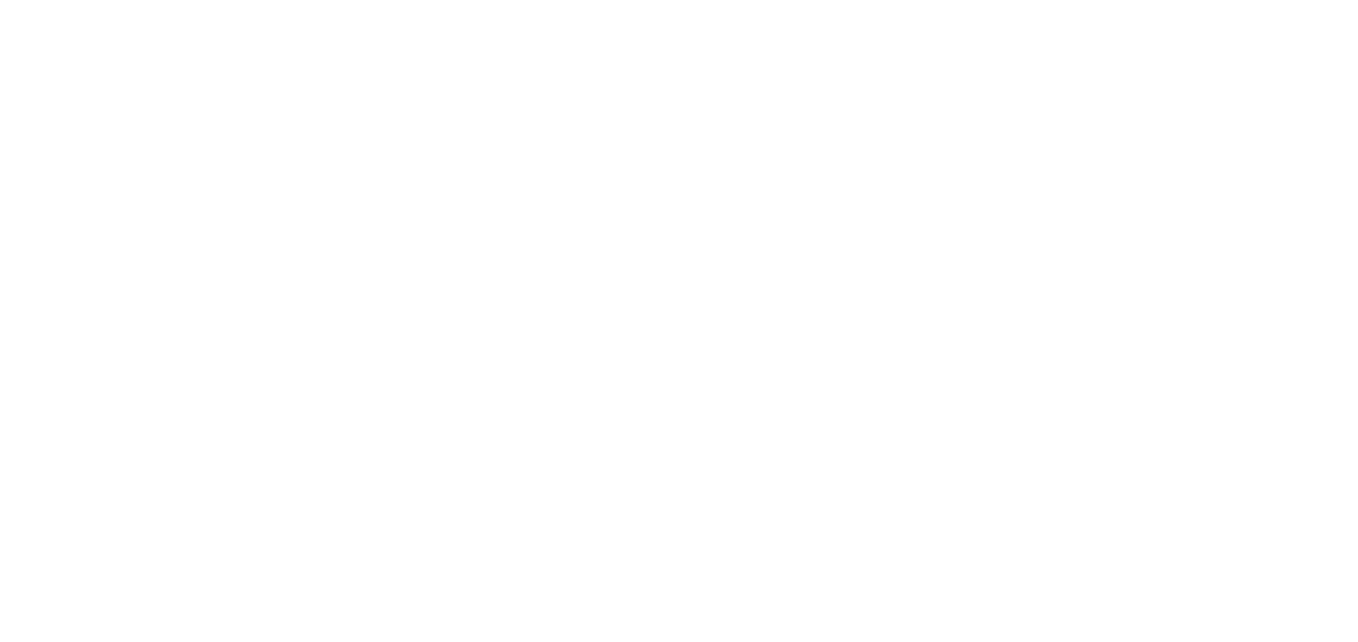 scroll, scrollTop: 0, scrollLeft: 0, axis: both 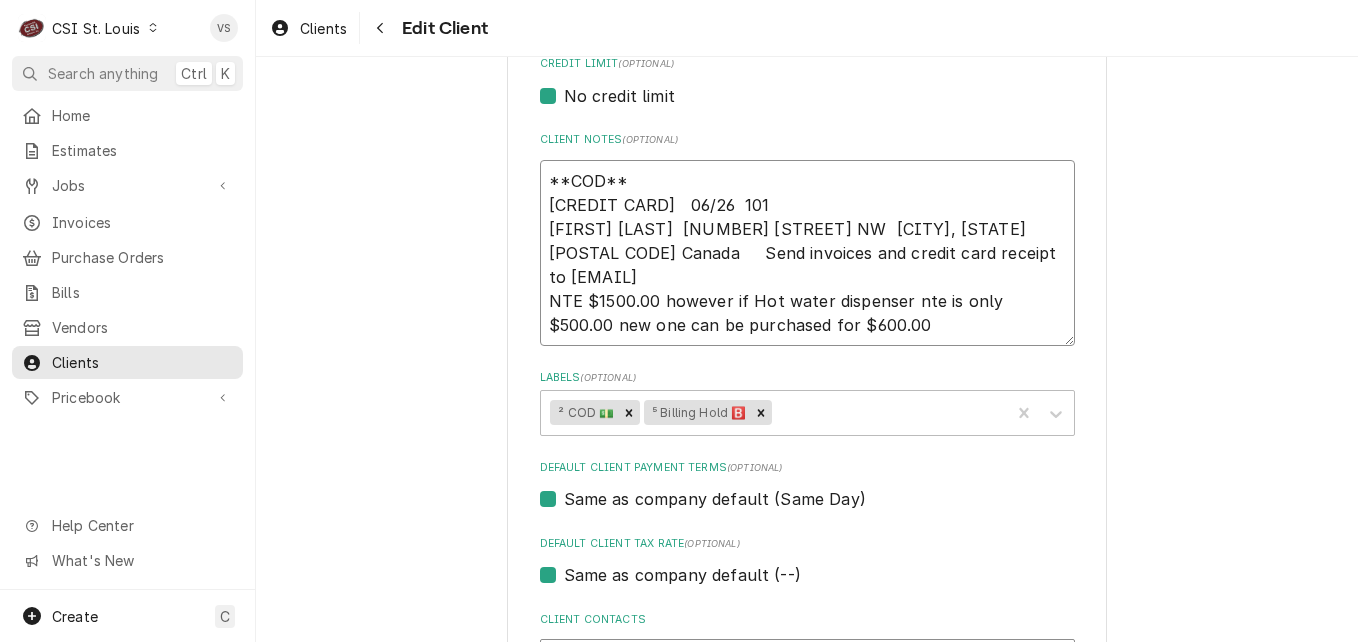 drag, startPoint x: 539, startPoint y: 479, endPoint x: 940, endPoint y: 504, distance: 401.77853 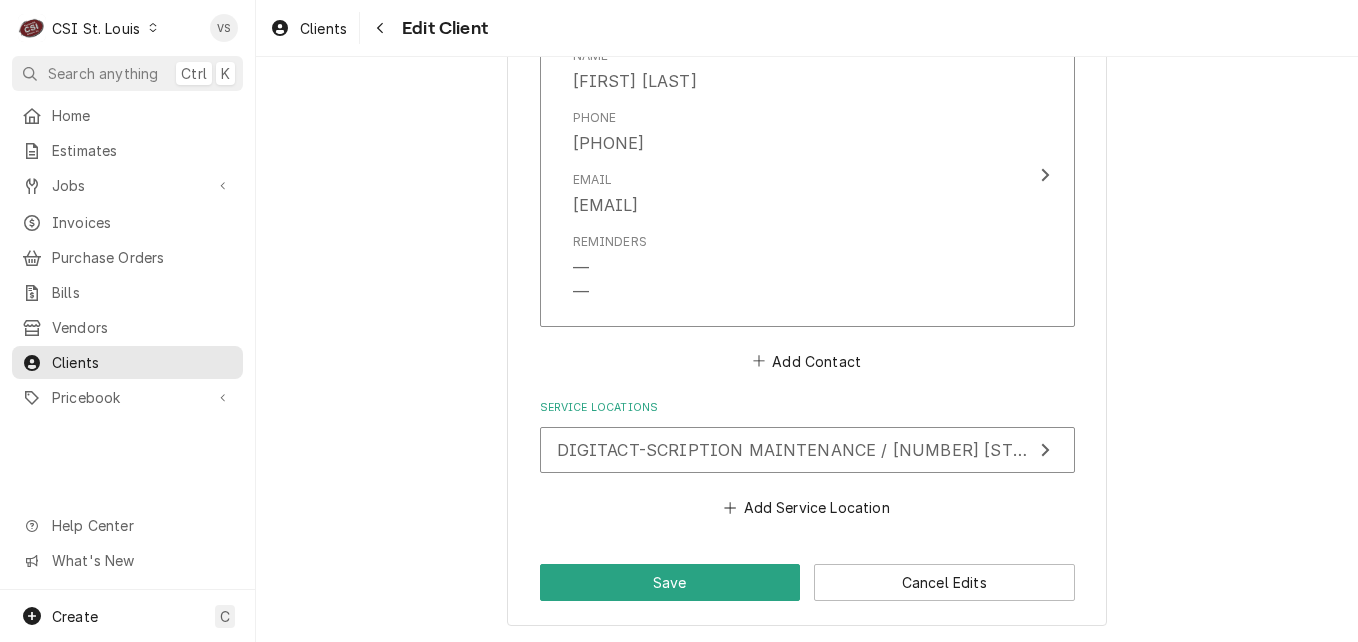 scroll, scrollTop: 2185, scrollLeft: 0, axis: vertical 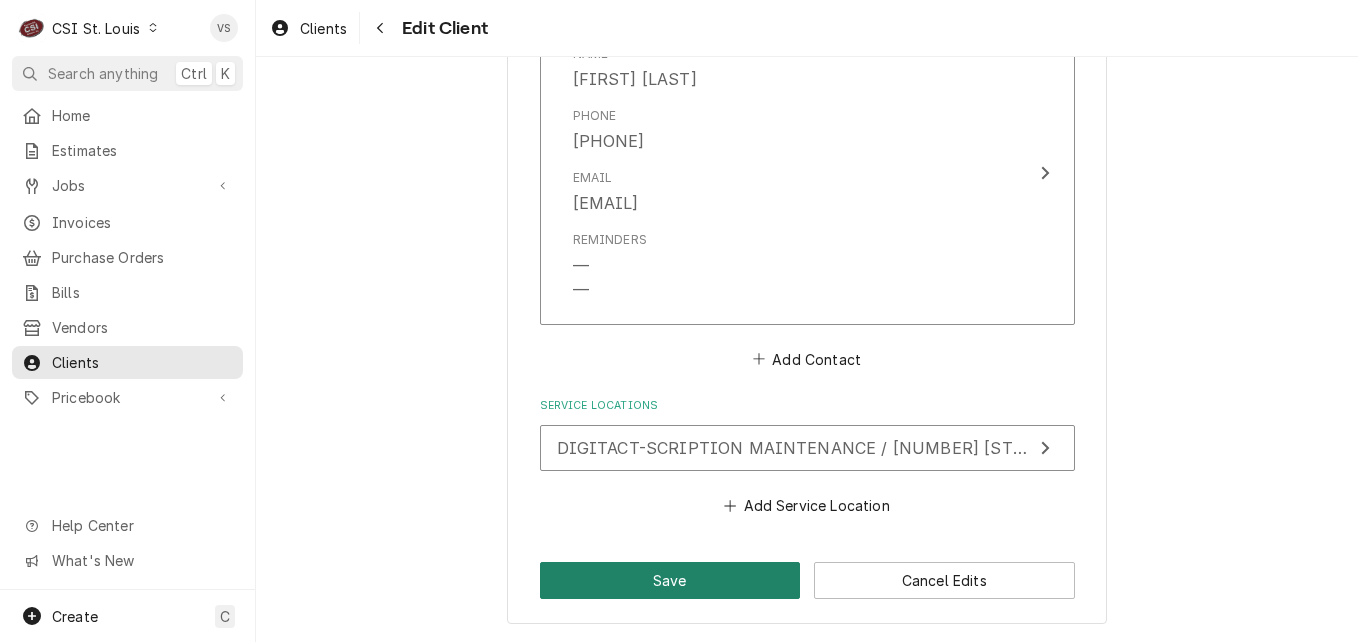click on "Save" at bounding box center (670, 580) 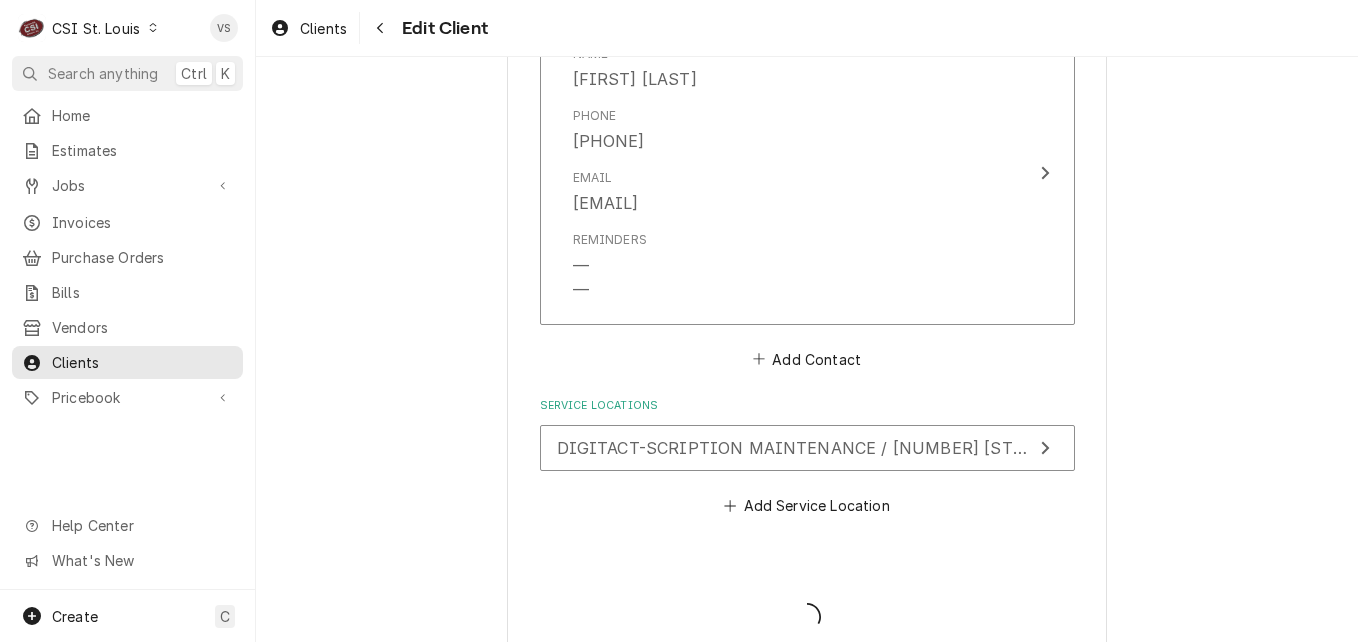 type on "x" 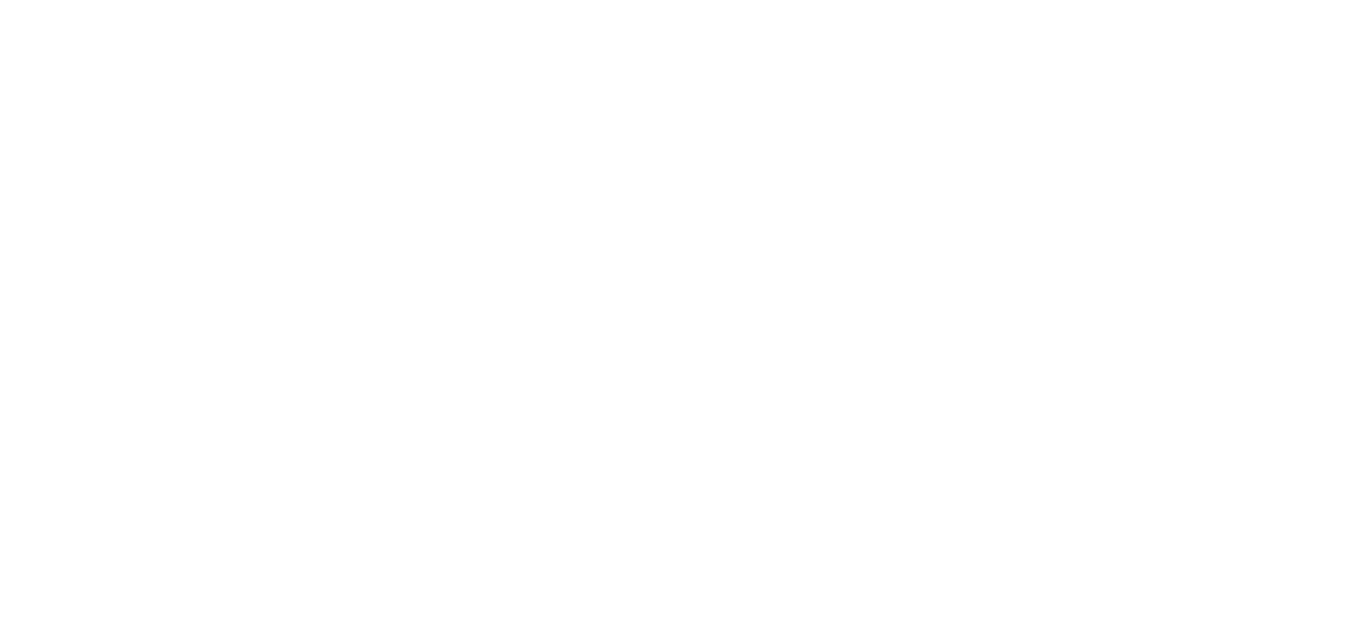 scroll, scrollTop: 0, scrollLeft: 0, axis: both 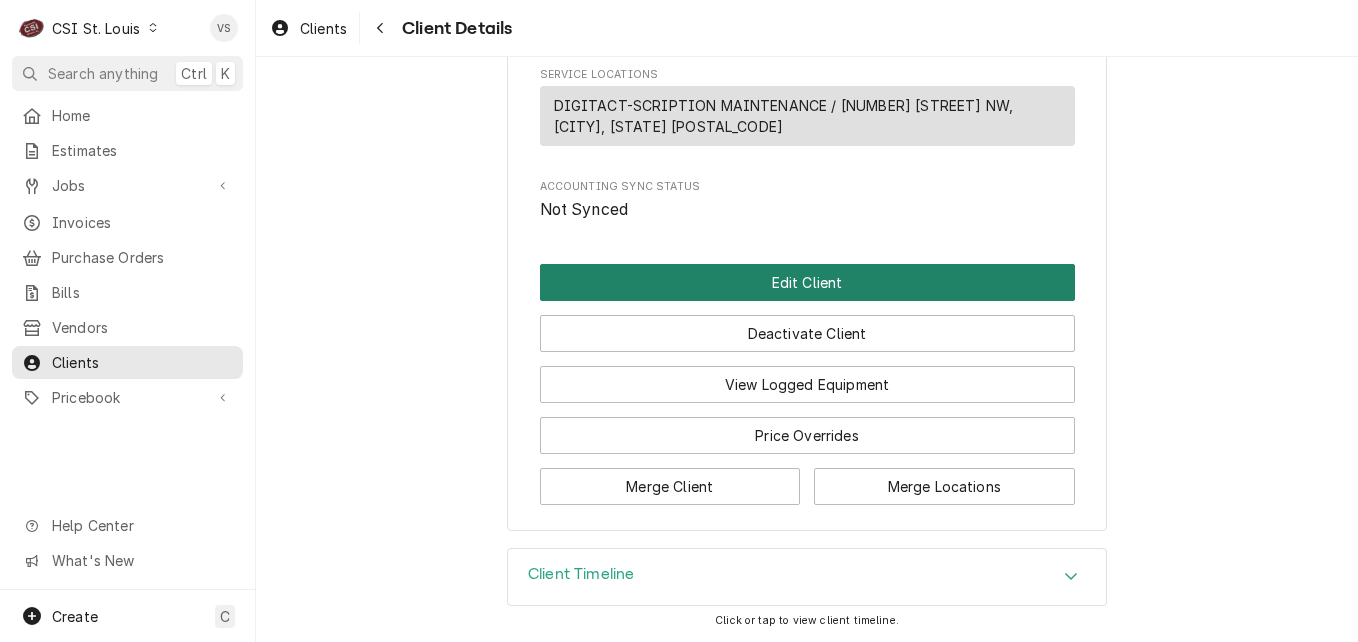 click on "Edit Client" at bounding box center [807, 282] 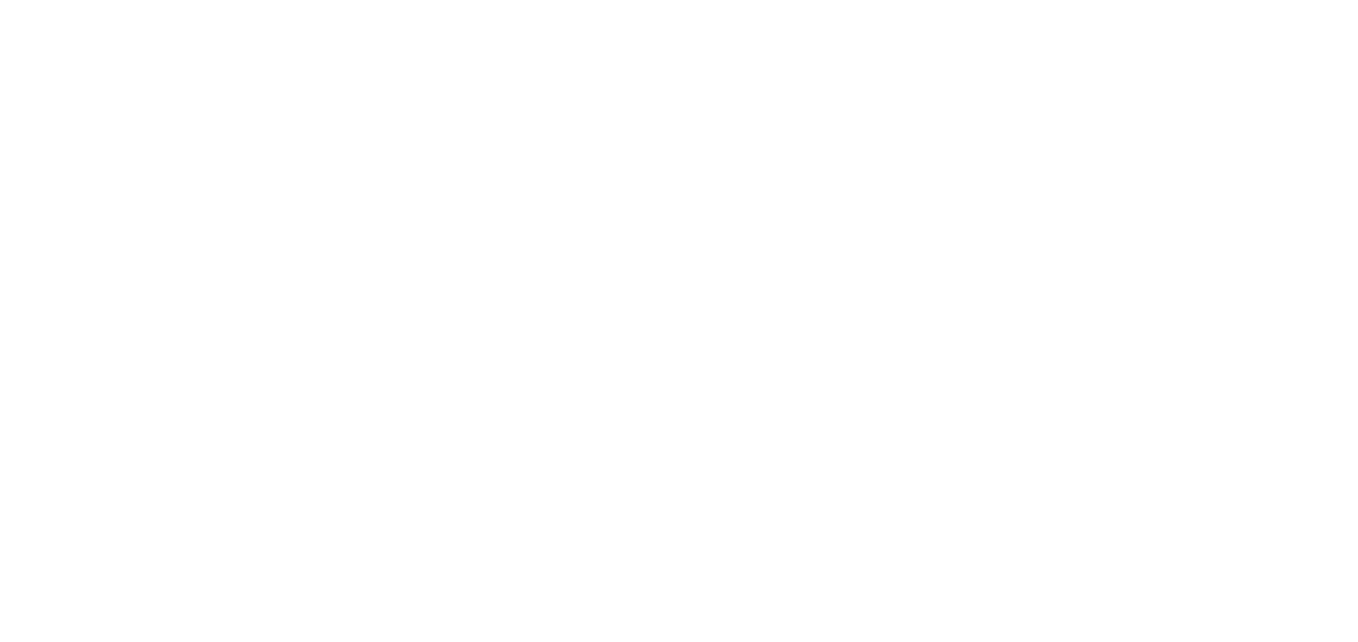 scroll, scrollTop: 0, scrollLeft: 0, axis: both 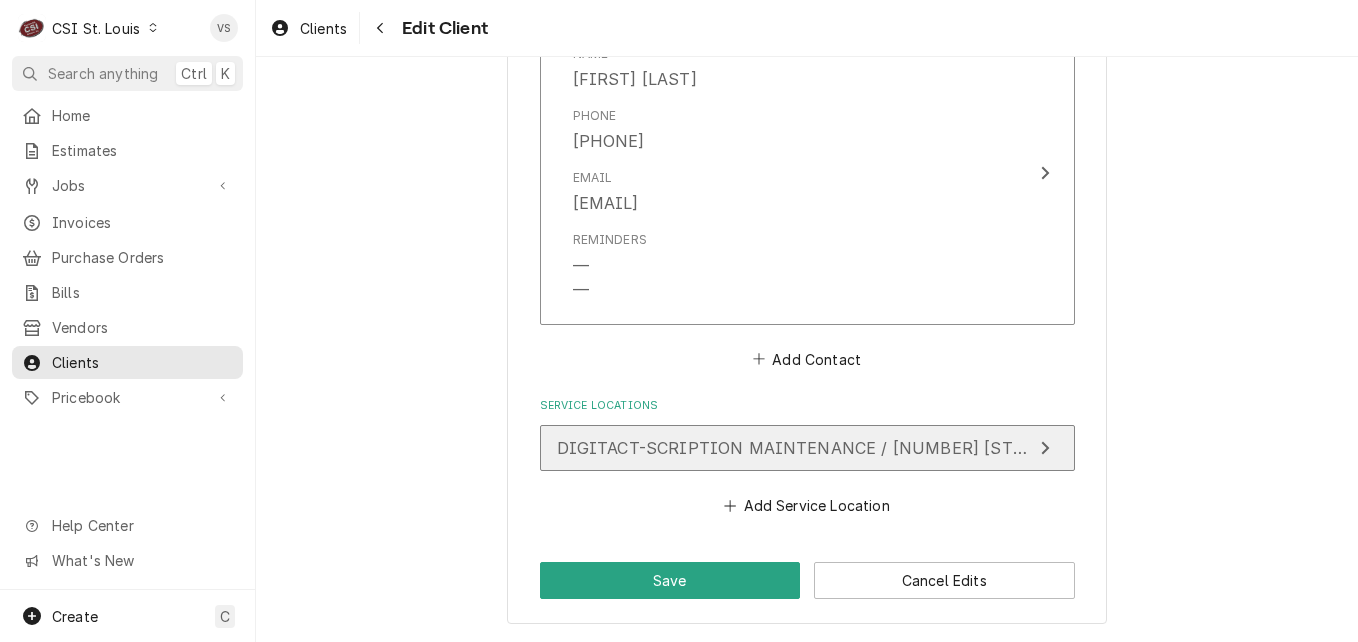 click on "DIGITACT-SCRIPTION MAINTENANCE / [NUMBER] [STREET], [CITY], [STATE] [POSTAL_CODE]" at bounding box center (946, 448) 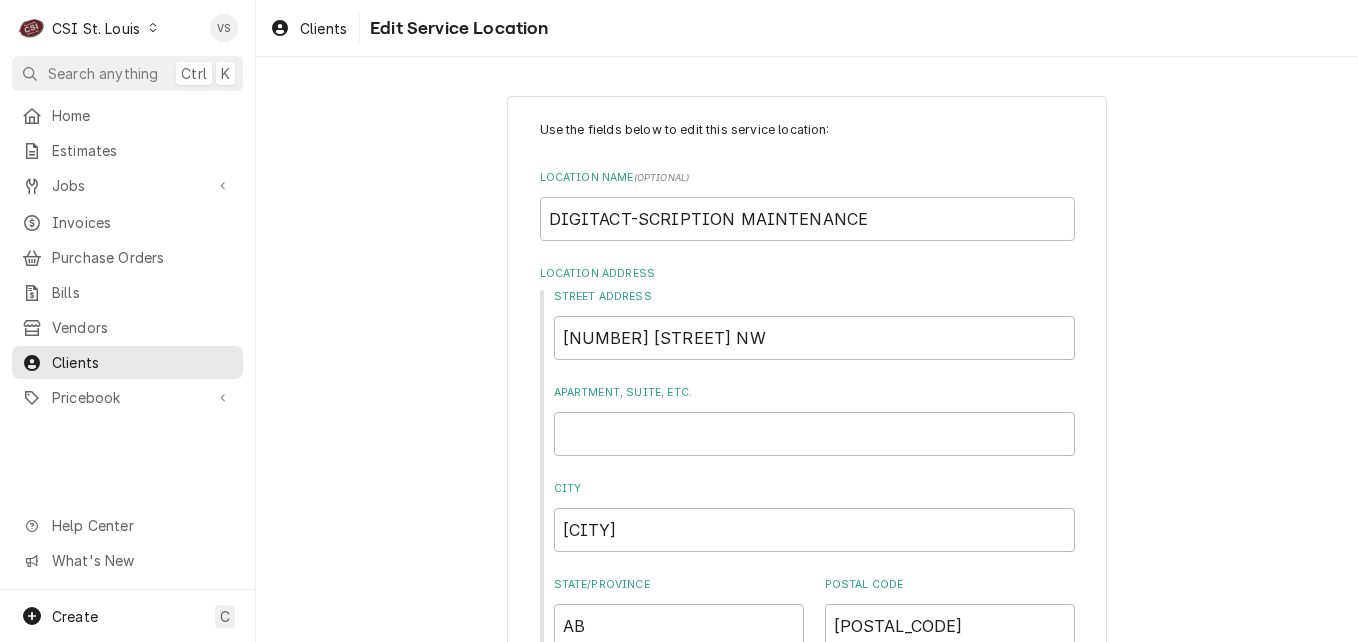 scroll, scrollTop: 500, scrollLeft: 0, axis: vertical 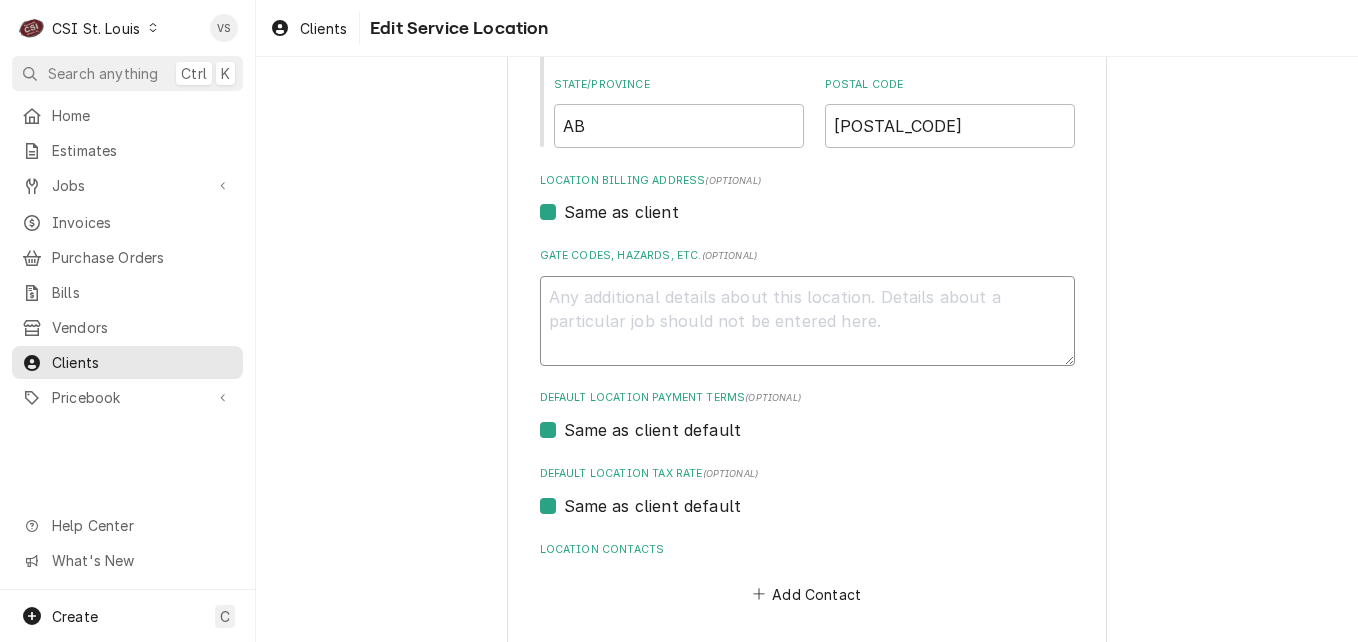 click on "Gate Codes, Hazards, etc.  ( optional )" at bounding box center [807, 321] 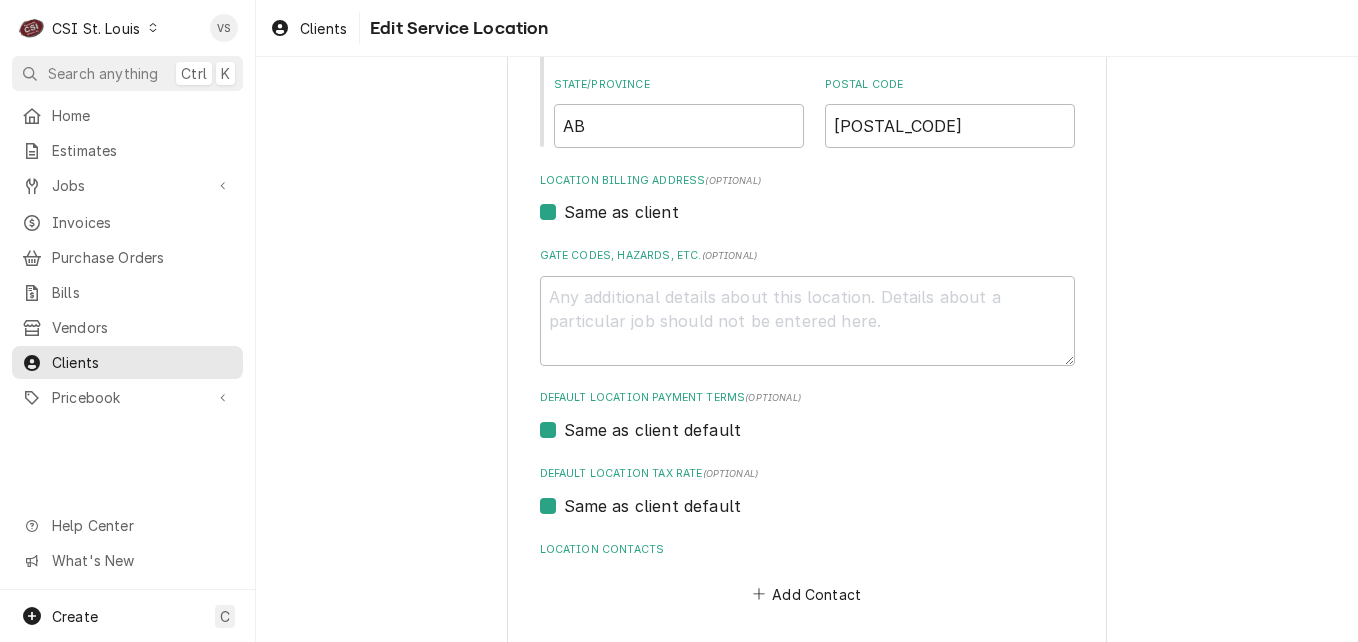 drag, startPoint x: 593, startPoint y: 299, endPoint x: 902, endPoint y: 244, distance: 313.85666 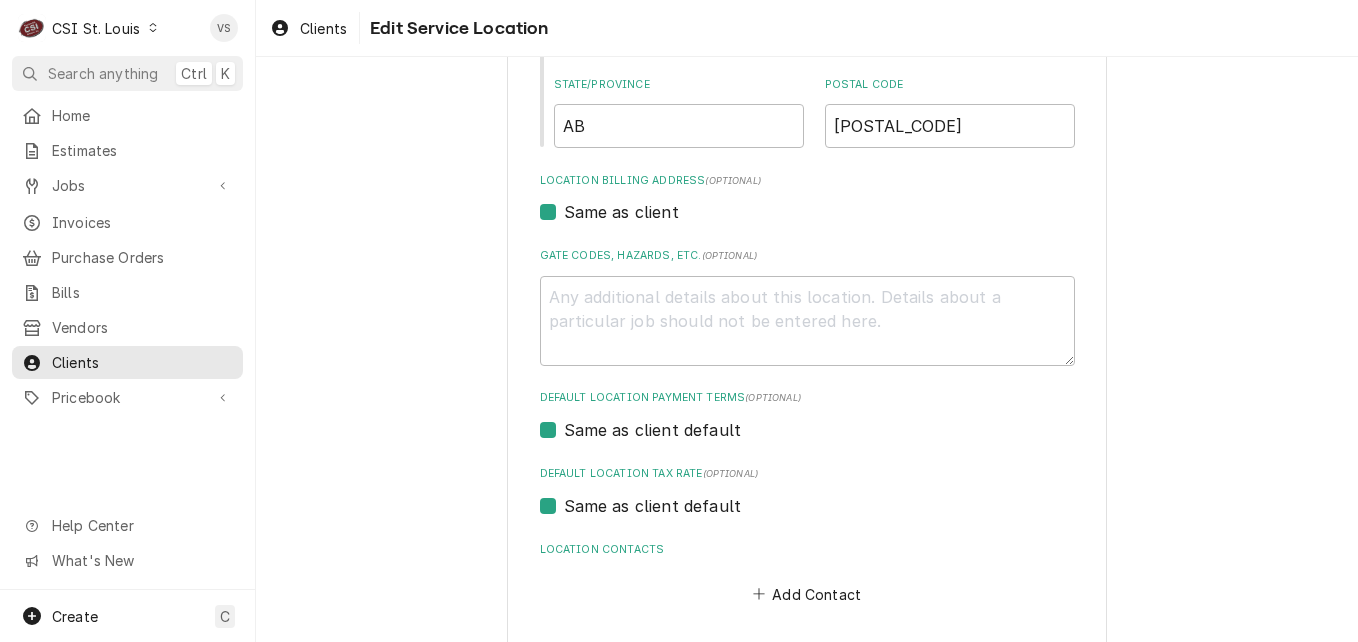 click on "Use the fields below to edit this service location: Location Name  ( optional ) DIGITACT-SCRIPTION MAINTENANCE Location Address Street Address 10160 103 St NW Apartment, Suite, etc. City Edmonton State/Province AB Postal Code T5J 0X6 Location Billing Address  (optional) Same as client Gate Codes, Hazards, etc.  ( optional ) Default Location Payment Terms  (optional) Same as client default Default Location Tax Rate  (optional) Same as client default Location Contacts Add Contact" at bounding box center [807, 114] 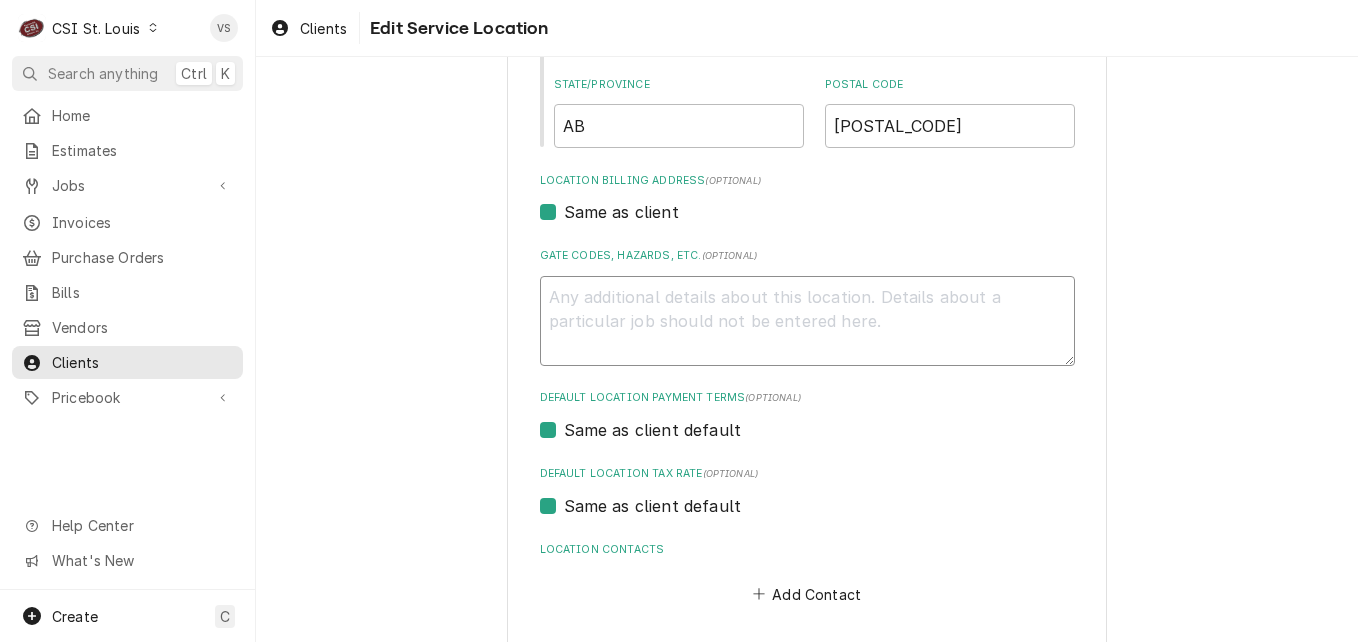 click on "Gate Codes, Hazards, etc.  ( optional )" at bounding box center (807, 321) 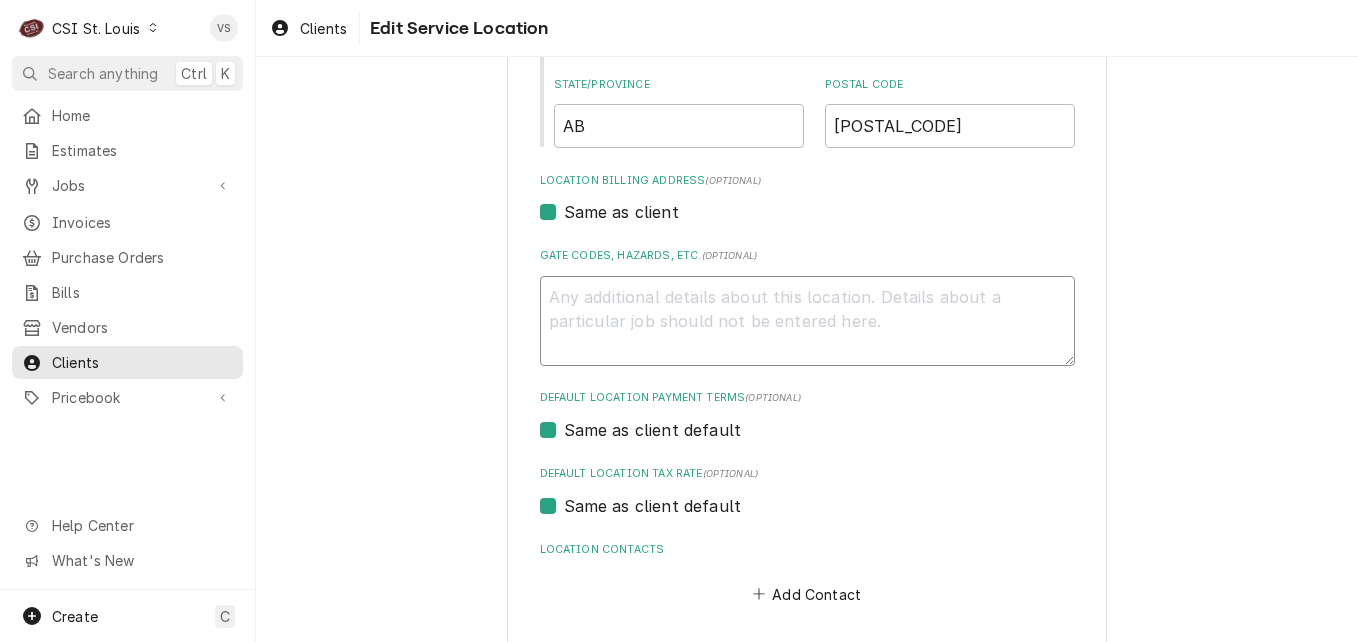paste on "**COD**
[NUMBER]   [DATE]  [NUMBER]
[FIRST] [LAST]  [NUMBER] [STREET]  [CITY], [STATE] [POSTAL_CODE] [COUNTRY]     Send invoices and credit card receipt to [EMAIL]
NTE [PRICE] however if Hot water dispenser nte is only [PRICE] new one can be purchased for [PRICE]" 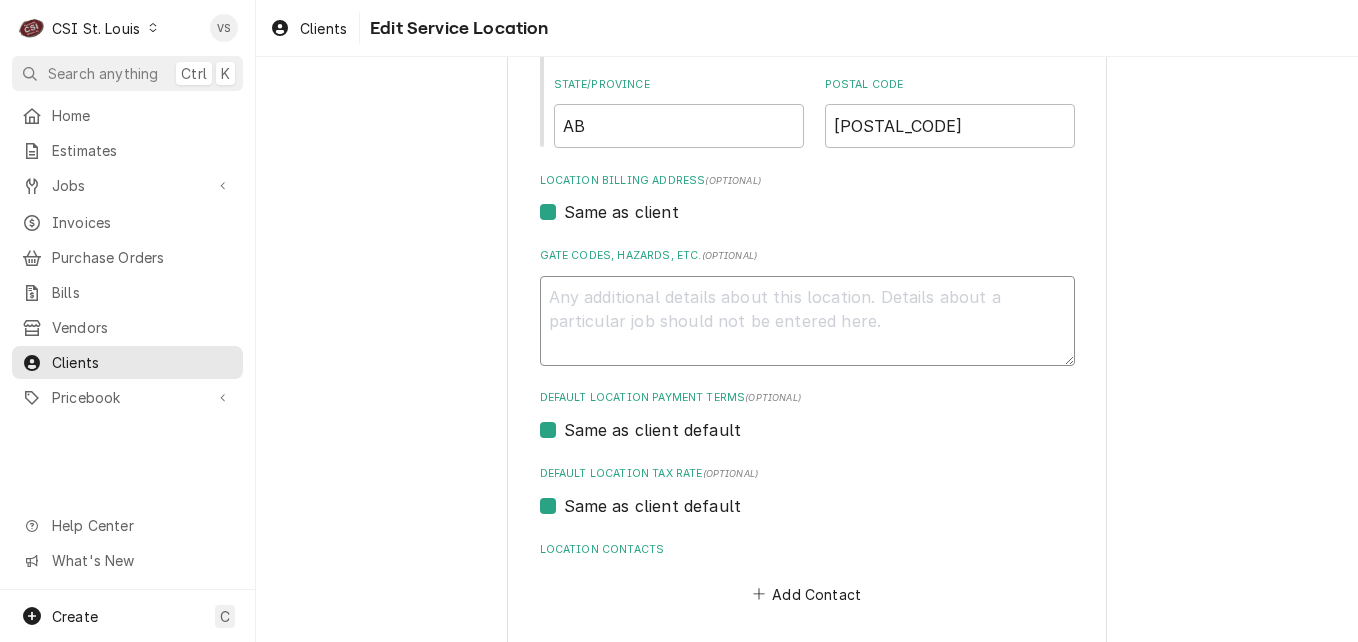 type on "x" 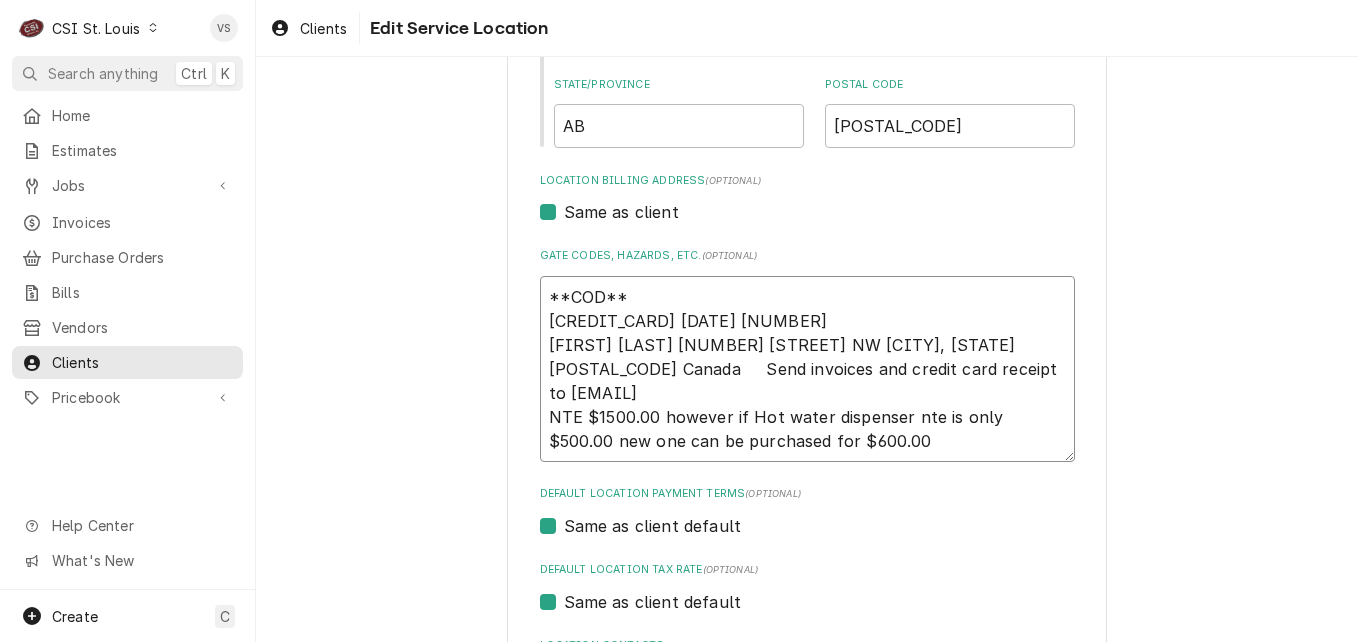 drag, startPoint x: 539, startPoint y: 296, endPoint x: 712, endPoint y: 396, distance: 199.82242 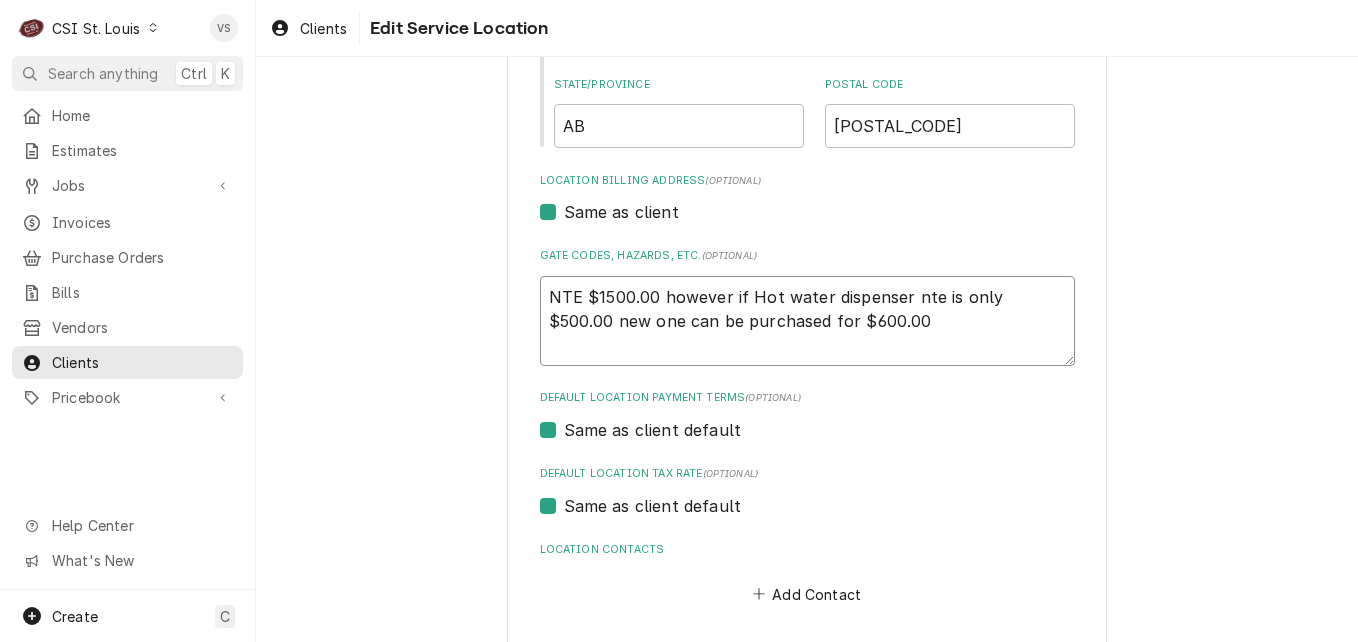 click on "NTE $1500.00 however if Hot water dispenser nte is only $500.00 new one can be purchased for $600.00" at bounding box center (807, 321) 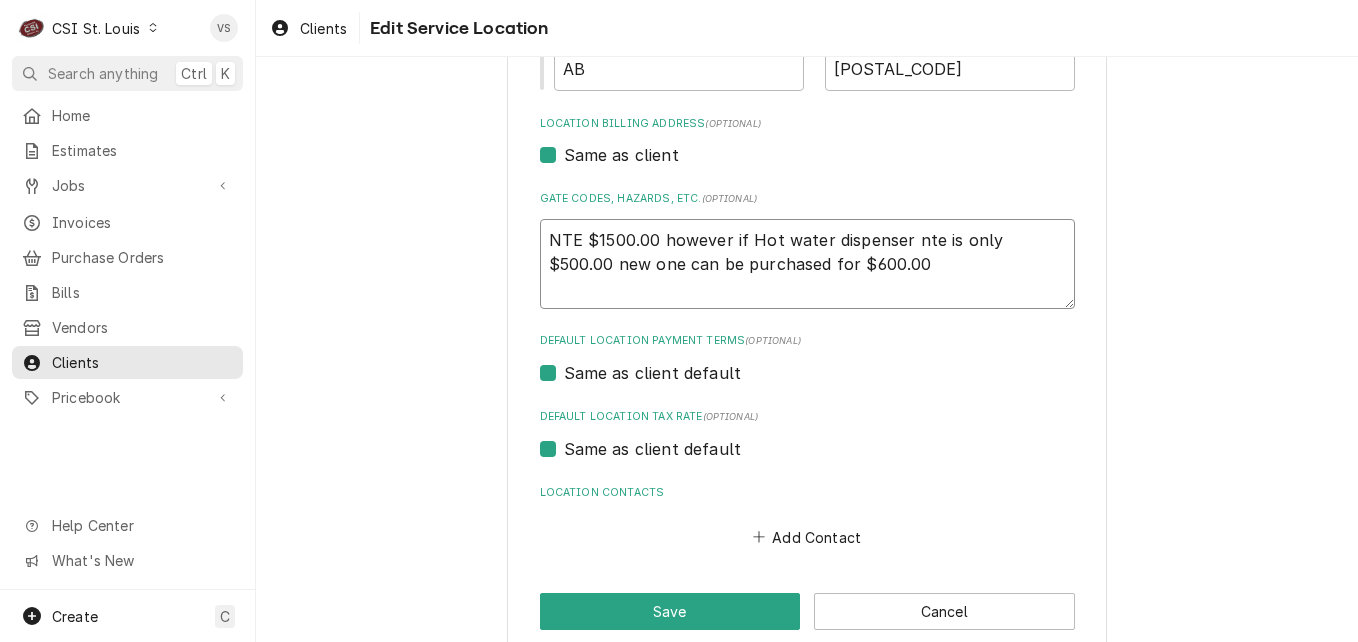 scroll, scrollTop: 588, scrollLeft: 0, axis: vertical 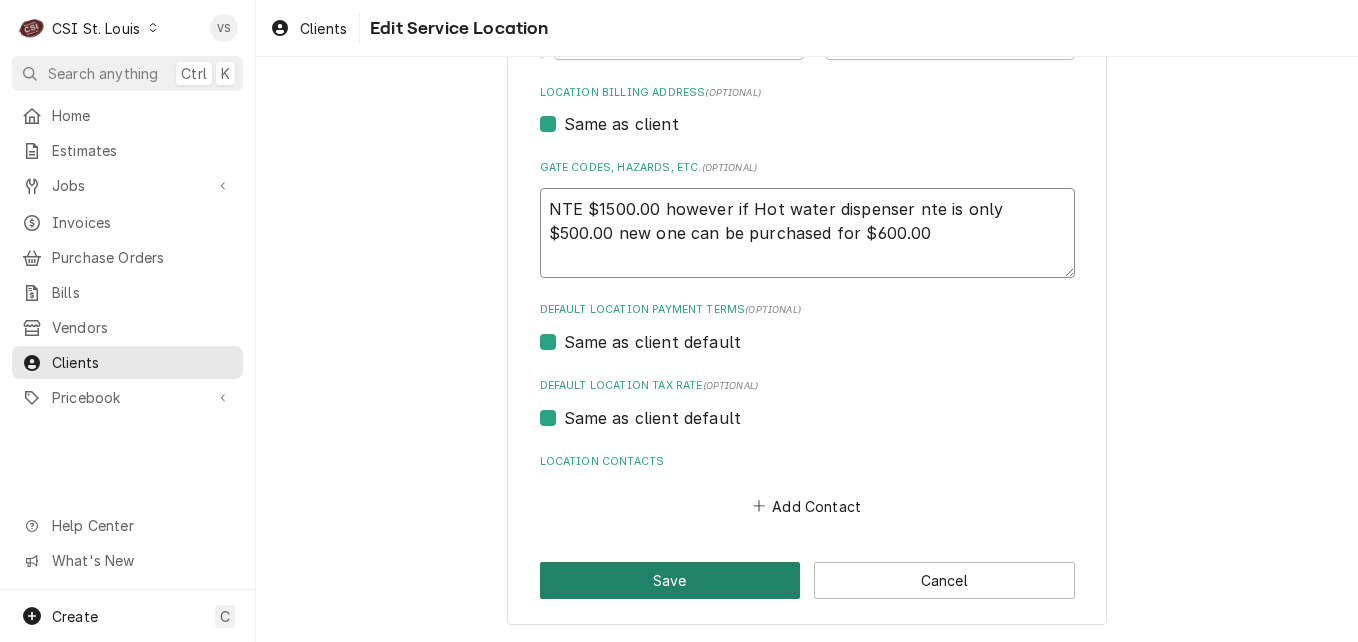 type on "NTE $1500.00 however if Hot water dispenser nte is only $500.00 new one can be purchased for $600.00" 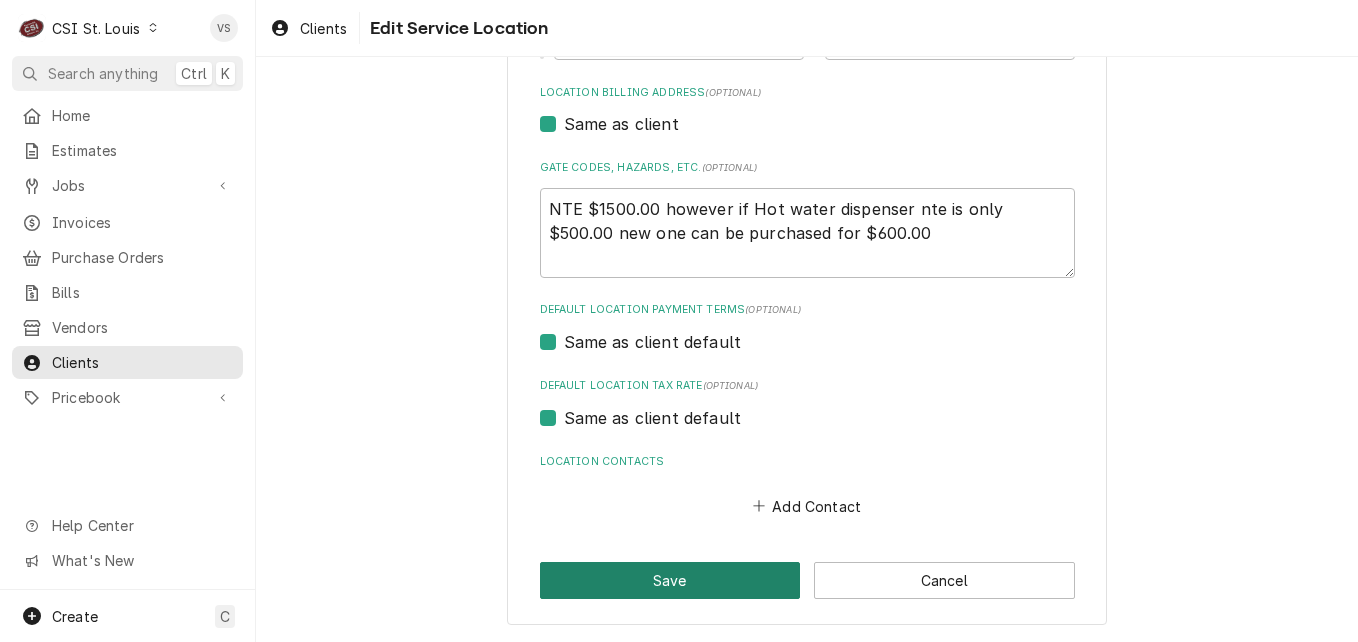 click on "Save" at bounding box center [670, 580] 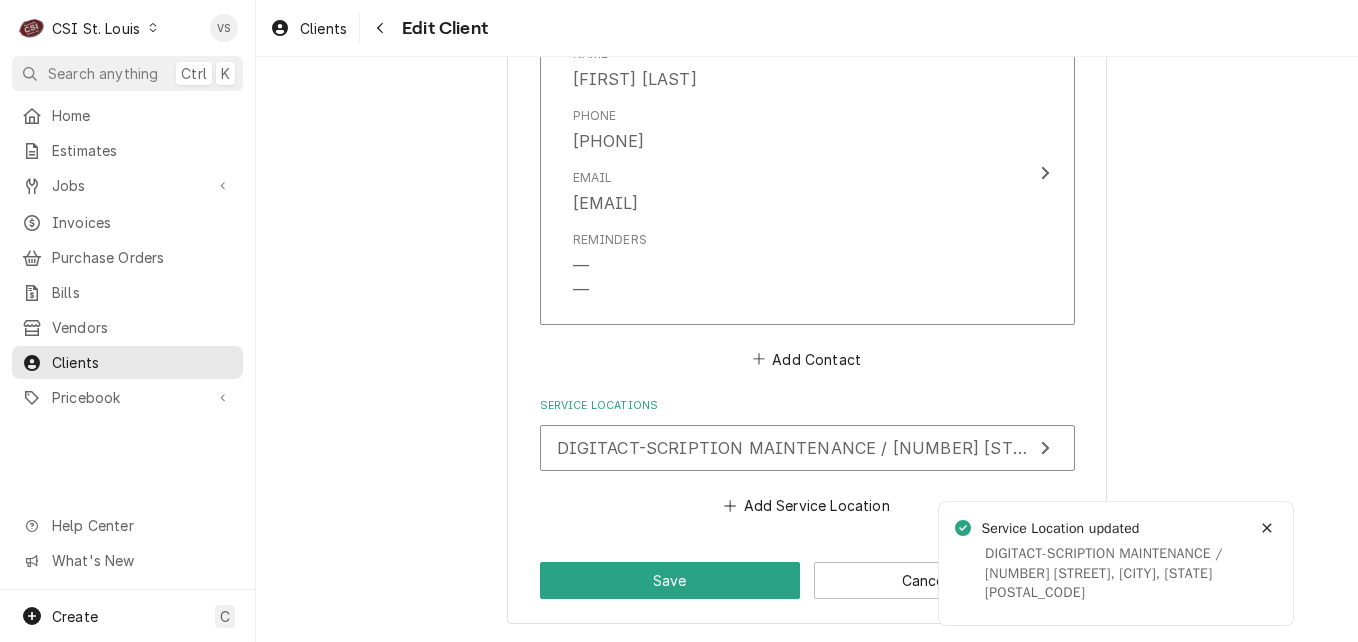 scroll, scrollTop: 2161, scrollLeft: 0, axis: vertical 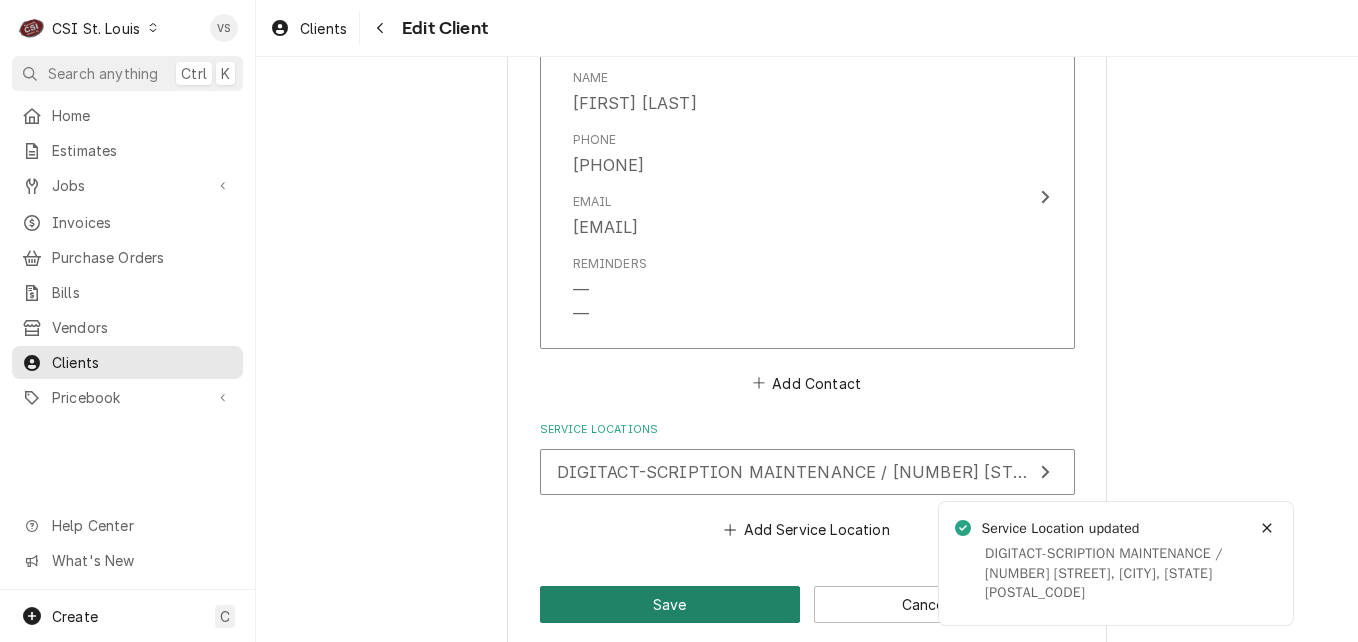 click on "Save" at bounding box center (670, 604) 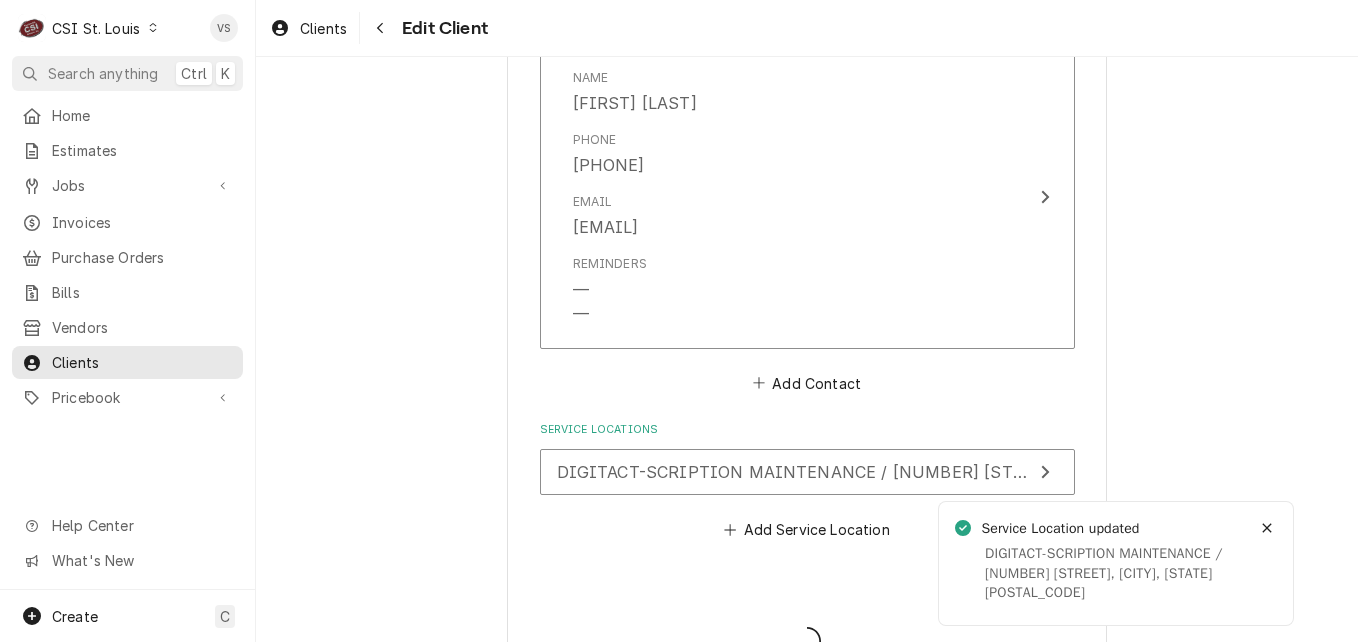 type on "x" 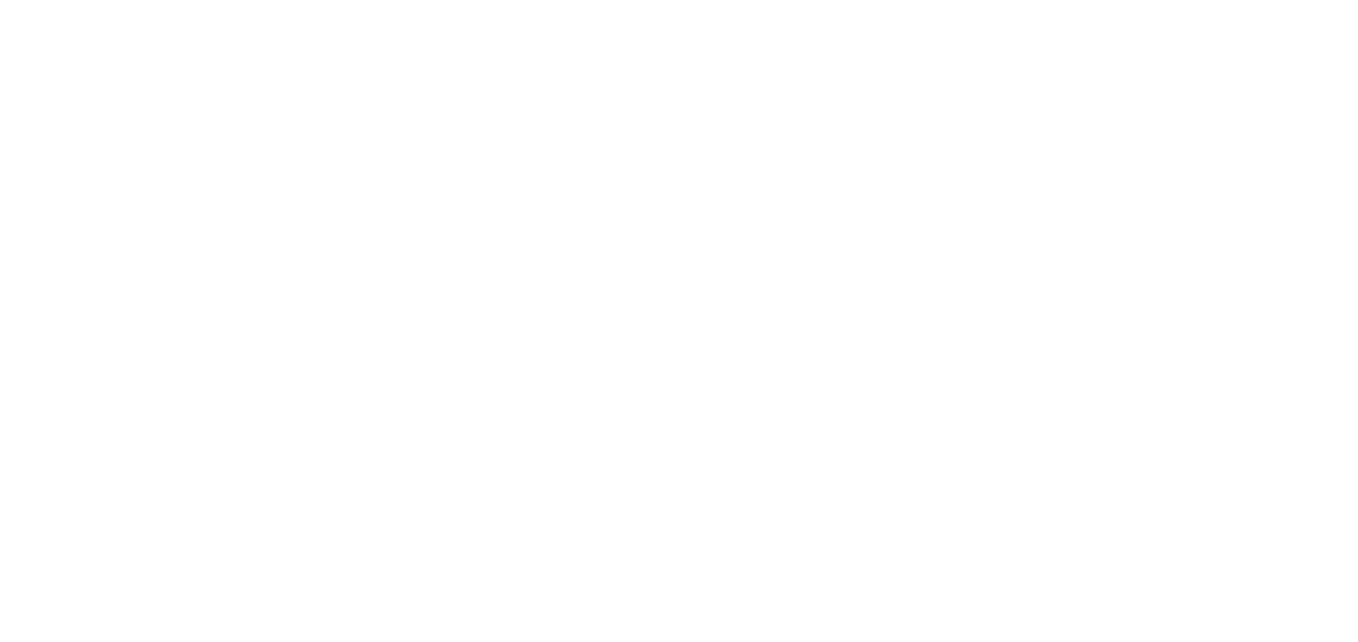 scroll, scrollTop: 0, scrollLeft: 0, axis: both 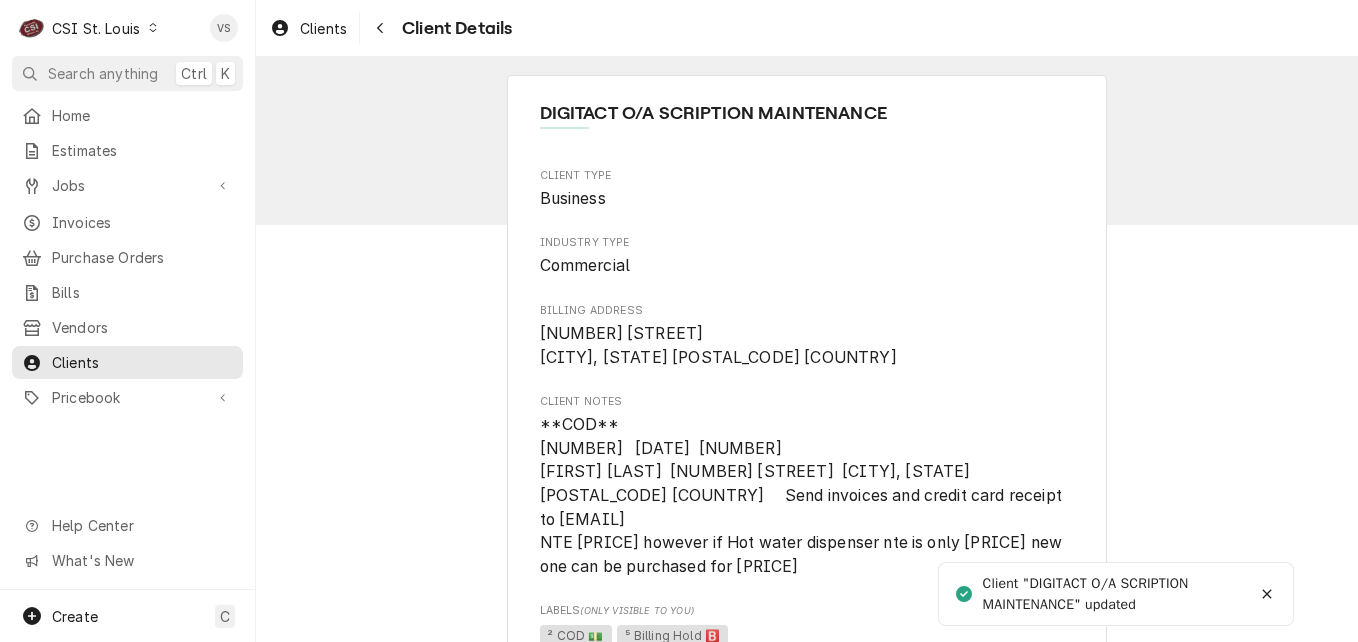 click 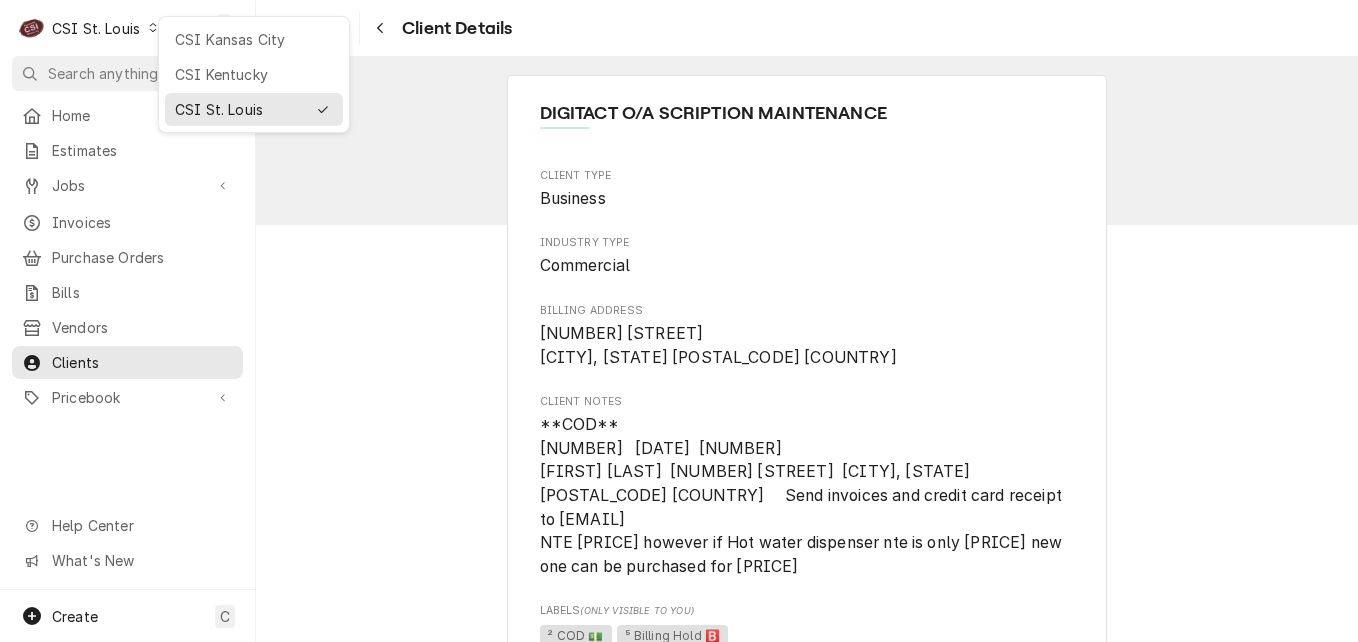 click on "C CSI St. Louis VS Search anything Ctrl K Home Estimates Jobs Jobs Job Series Invoices Purchase Orders Bills Vendors Clients Pricebook Services Parts & Materials Miscellaneous Discounts Tax Rates Help Center What's New Create C Clients   Client Details DIGITACT O/A SCRIPTION MAINTENANCE Client Type Business Industry Type Commercial Billing Address DITITACT-SCRIPTION MAINTENANCE
[NUMBER] [STREET]
[CITY], [STATE] [POSTAL_CODE] [COUNTRY] Client Notes **COD**
[NUMBER]  [DATE]  [NUMBER]
[FIRST] [LAST]  [NUMBER] [STREET]  [CITY], [STATE] [POSTAL_CODE] [COUNTRY]     Send invoices and credit card receipt to [EMAIL]
NTE [PRICE] however if Hot water dispenser nte is only [PRICE] new one can be purchased for [PRICE] Labels  (Only Visible to You) ² COD 💵 ⁵ Billing Hold 🅱️ Credit Limit -- Default Client Payment Terms Same as company default (Same Day) Default Client Tax Rate Same as company default (--) Last Modified [DAY], [MONTH] [DAY]th, [YEAR] - [TIME] Client Contacts Primary Contact Name INVOICES" at bounding box center [679, 321] 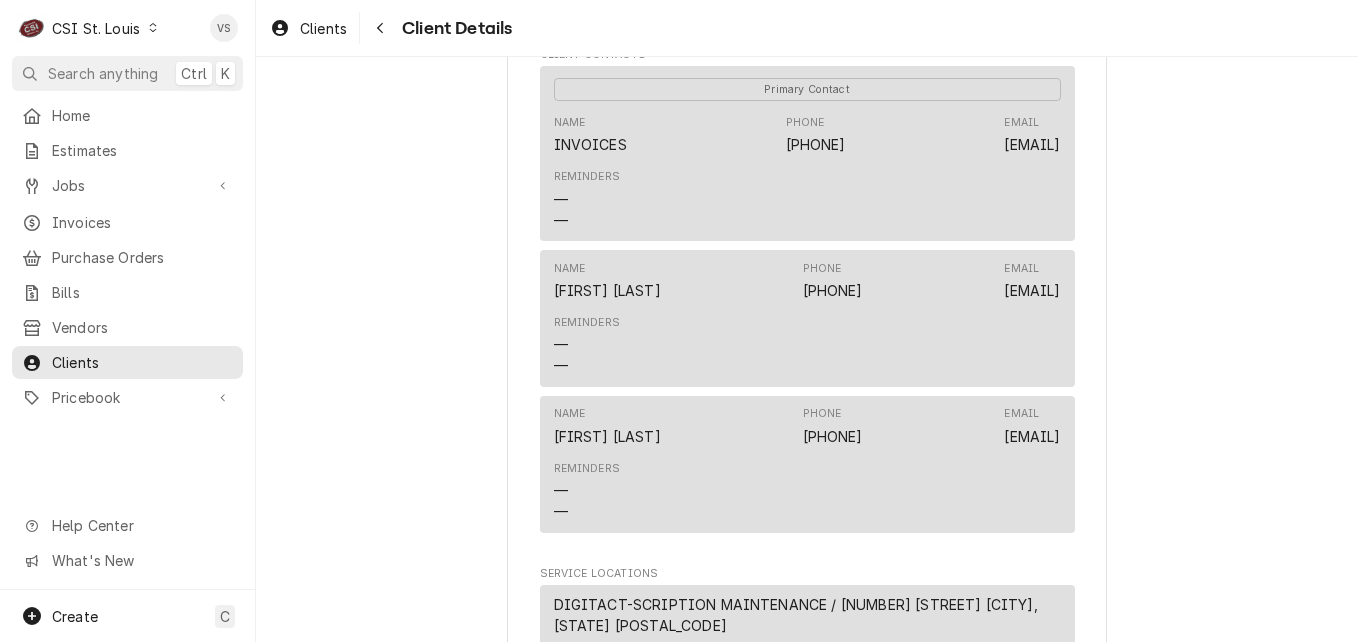 scroll, scrollTop: 1399, scrollLeft: 0, axis: vertical 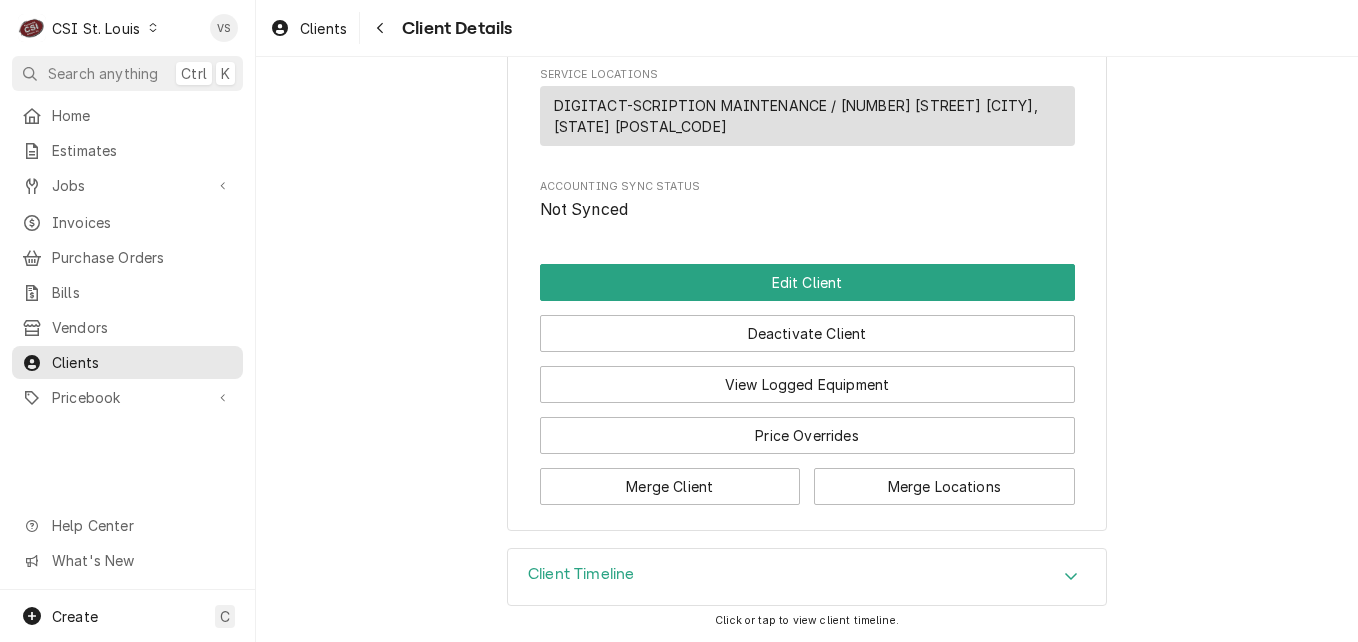 click on "DIGITACT O/A SCRIPTION MAINTENANCE Client Type Business Industry Type Commercial Billing Address DITITACT-SCRIPTION MAINTENANCE
[NUMBER] [STREET]
[CITY], [STATE] [POSTAL_CODE] [COUNTRY] Client Notes **COD**
[NUMBER]  [DATE]  [NUMBER]
[FIRST] [LAST]  [NUMBER] [STREET]  [CITY], [STATE] [POSTAL_CODE] [COUNTRY]     Send invoices and credit card receipt to [EMAIL]
NTE [PRICE] however if Hot water dispenser nte is only [PRICE] new one can be purchased for [PRICE] Labels  (Only Visible to You) ² COD 💵 ⁵ Billing Hold 🅱️ Credit Limit -- Default Client Payment Terms Same as company default (Same Day) Default Client Tax Rate Same as company default (--) Last Modified [DAY], [MONTH] [DAY]th, [YEAR] - [TIME] Client Contacts Primary Contact Name INVOICES Phone [PHONE] Email [EMAIL] Reminders — — Name [FIRST] [LAST] Phone [PHONE] Email [EMAIL] Reminders — — Name [FIRST] [LAST] Phone [PHONE] Email [EMAIL] Reminders — — Service Locations Accounting Sync Status" at bounding box center [807, -397] 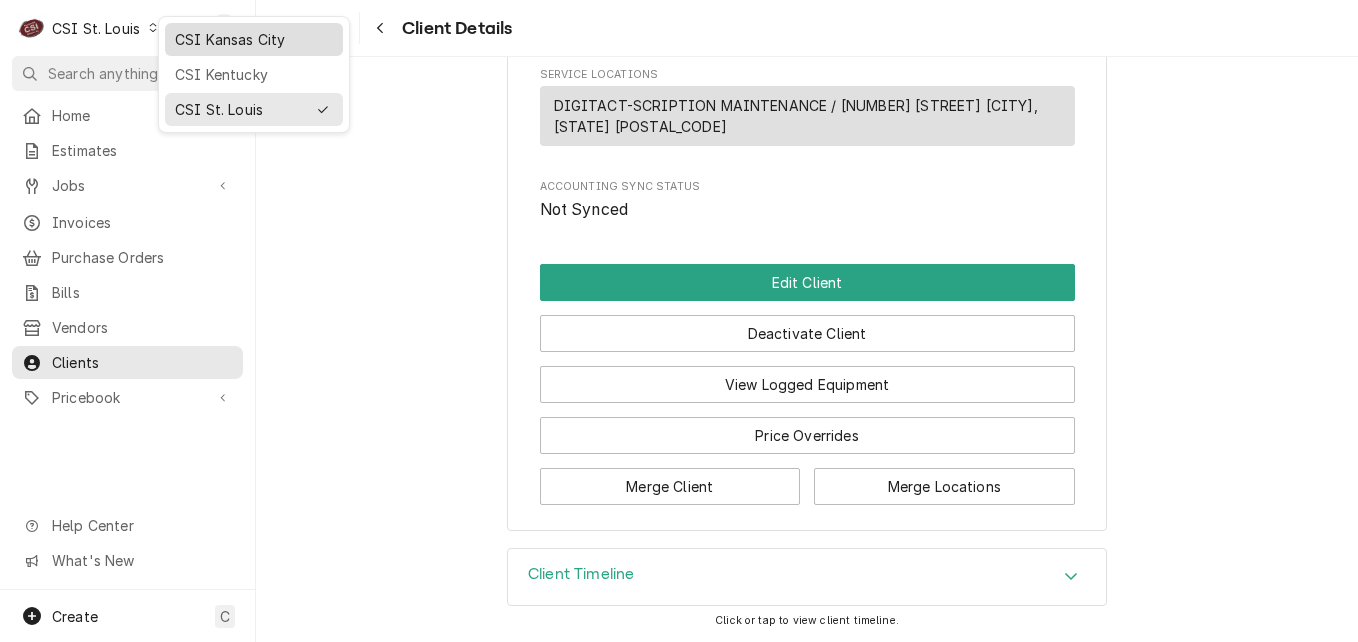 click on "CSI Kansas City" at bounding box center [254, 39] 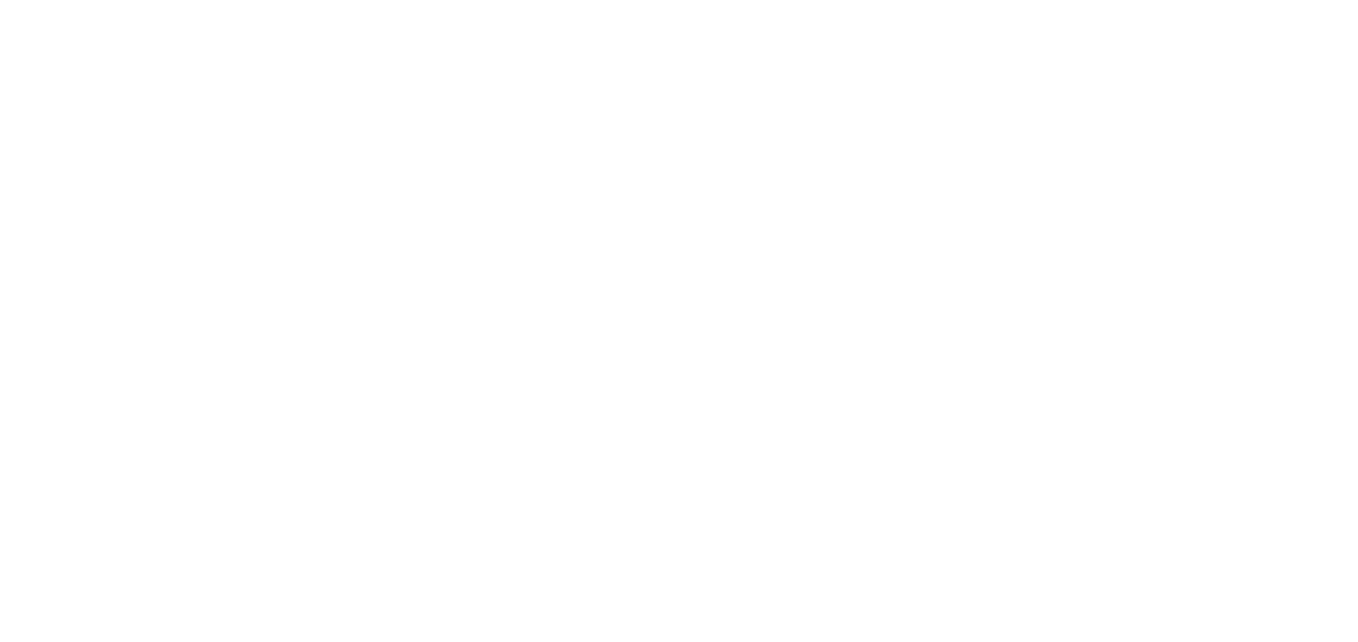scroll, scrollTop: 0, scrollLeft: 0, axis: both 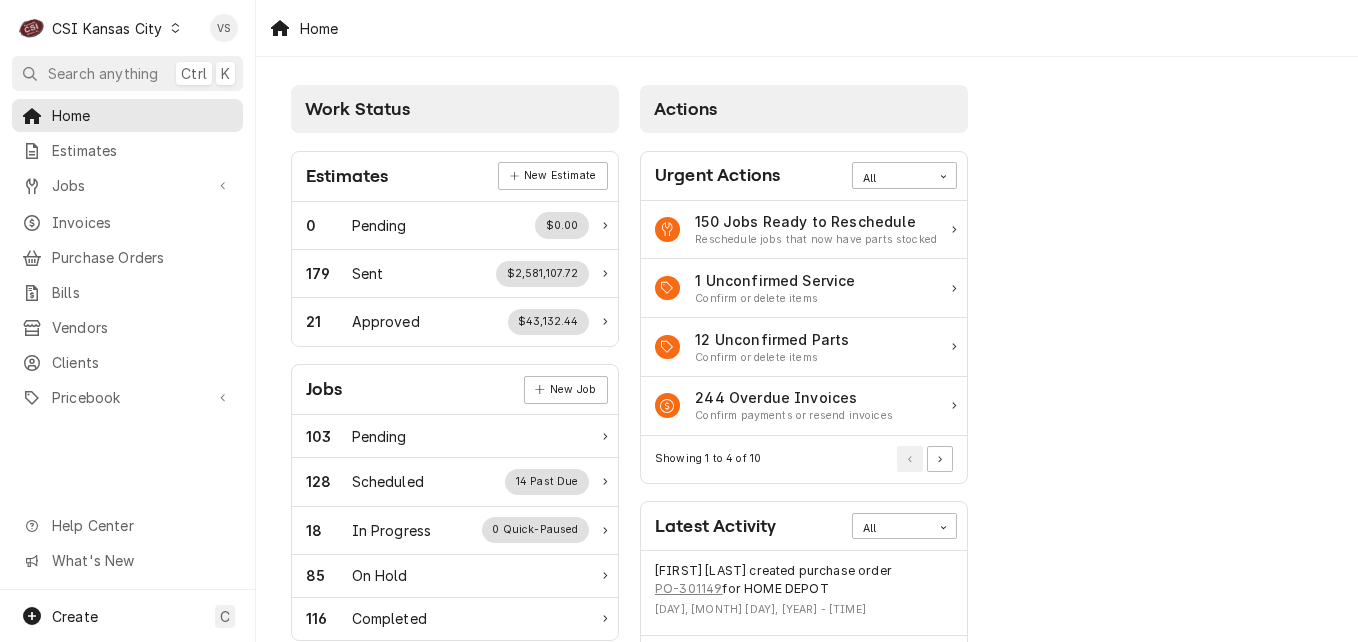 click 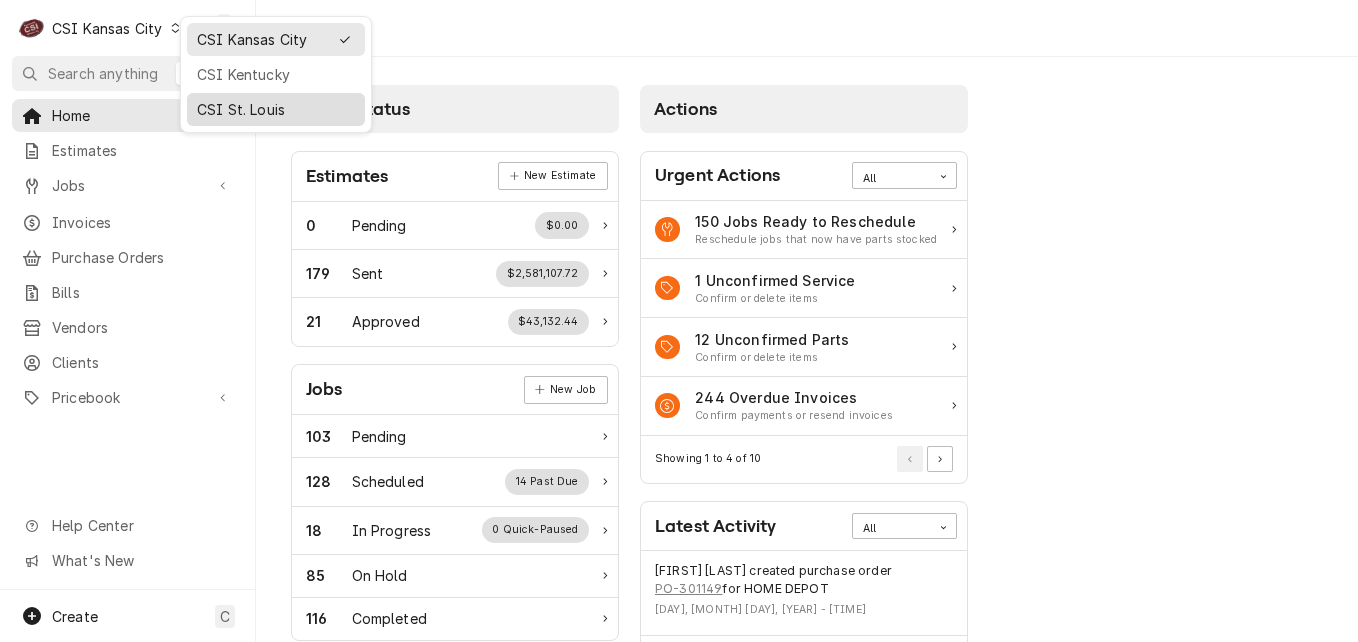 click on "CSI St. Louis" at bounding box center [276, 109] 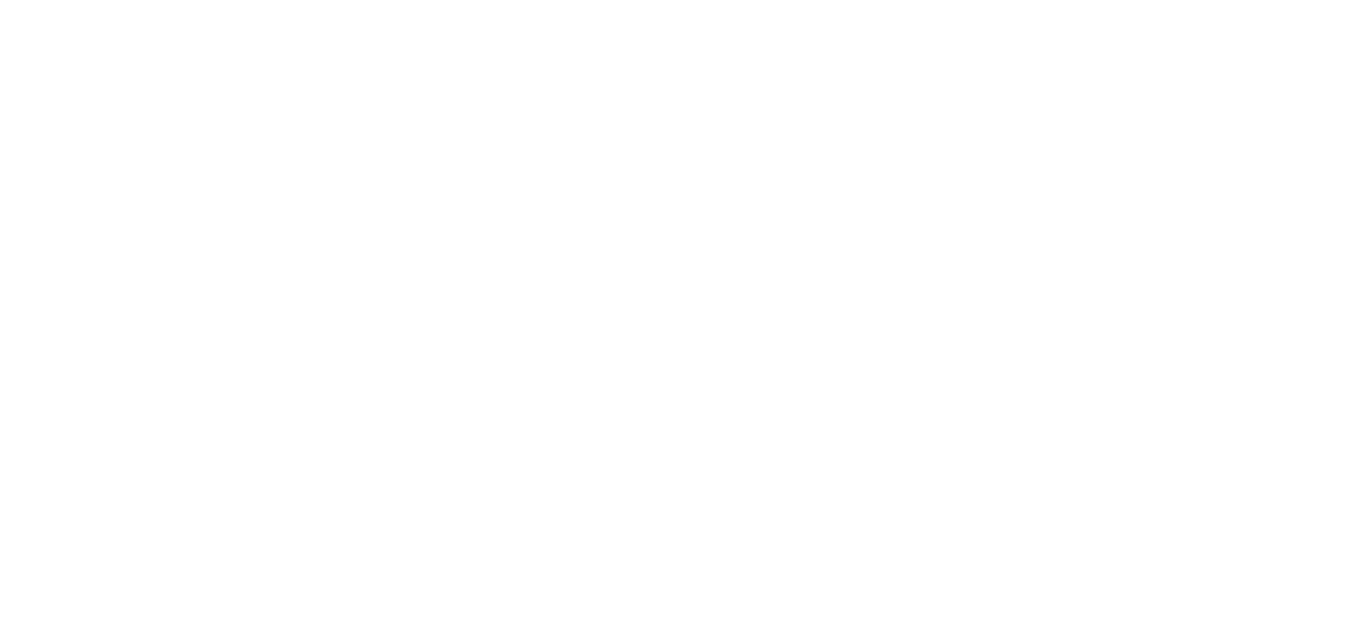 scroll, scrollTop: 0, scrollLeft: 0, axis: both 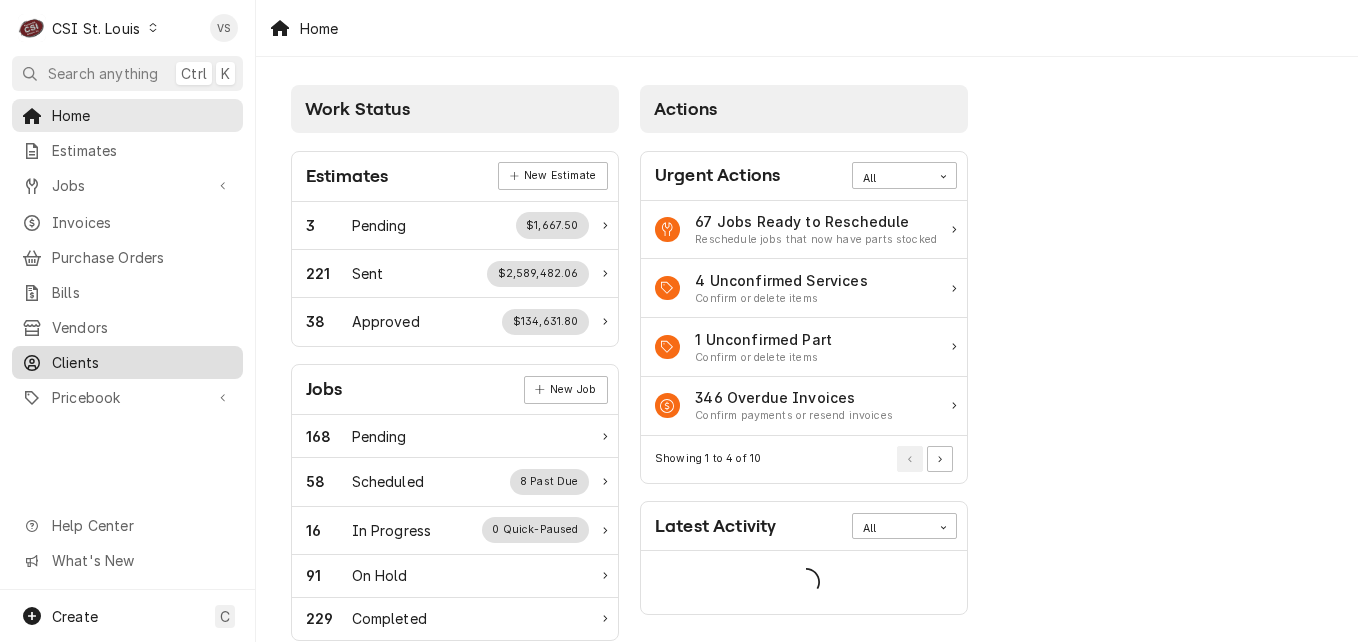 click on "Clients" at bounding box center (142, 362) 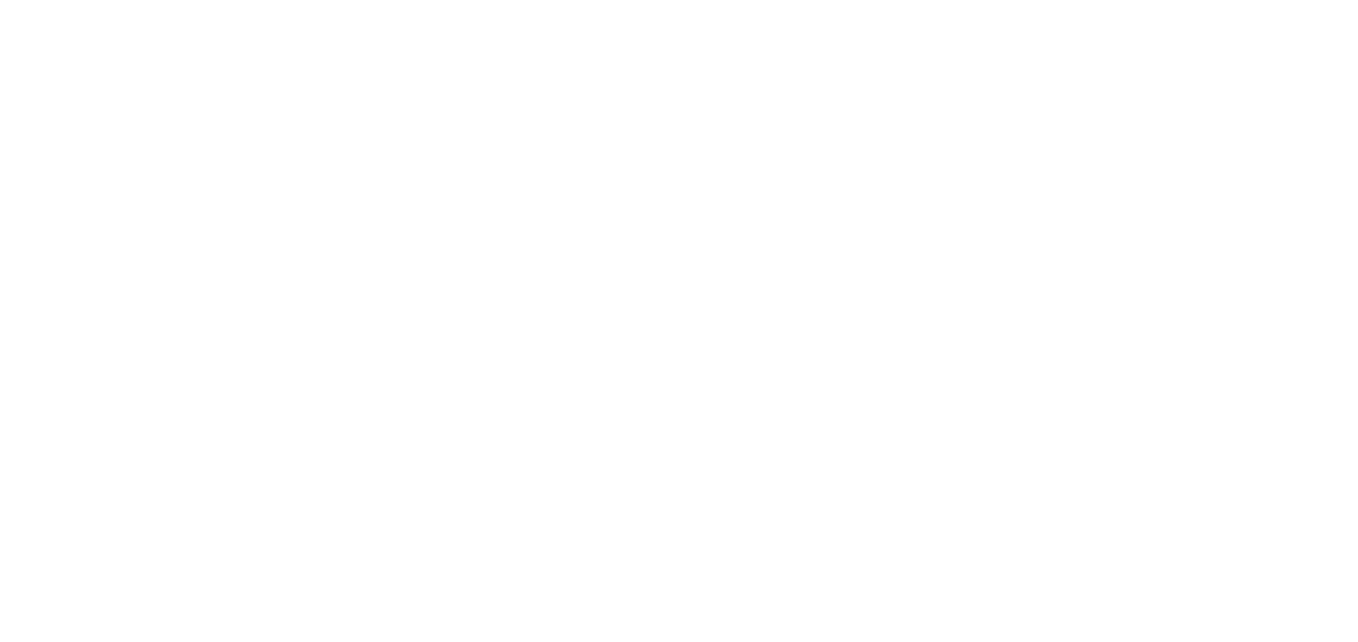scroll, scrollTop: 0, scrollLeft: 0, axis: both 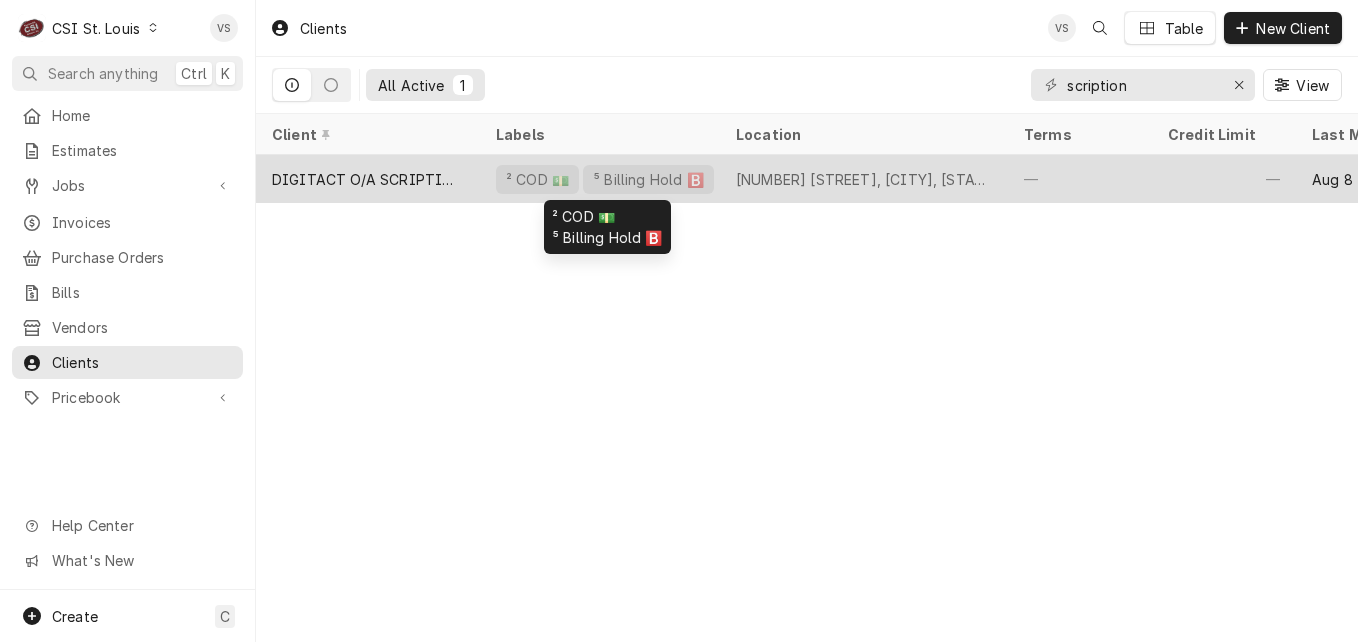 click on "DIGITACT O/A SCRIPTION MAINTENANCE" at bounding box center [368, 179] 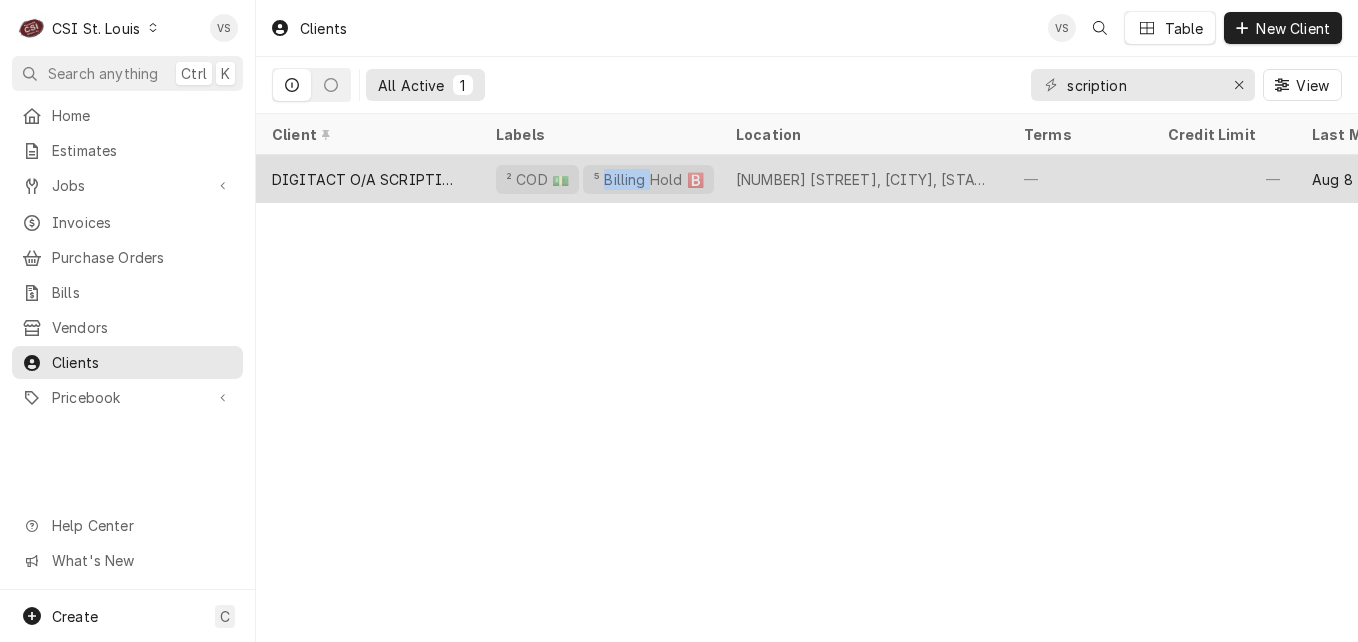 click on "⁵ Billing Hold 🅱️" at bounding box center [648, 179] 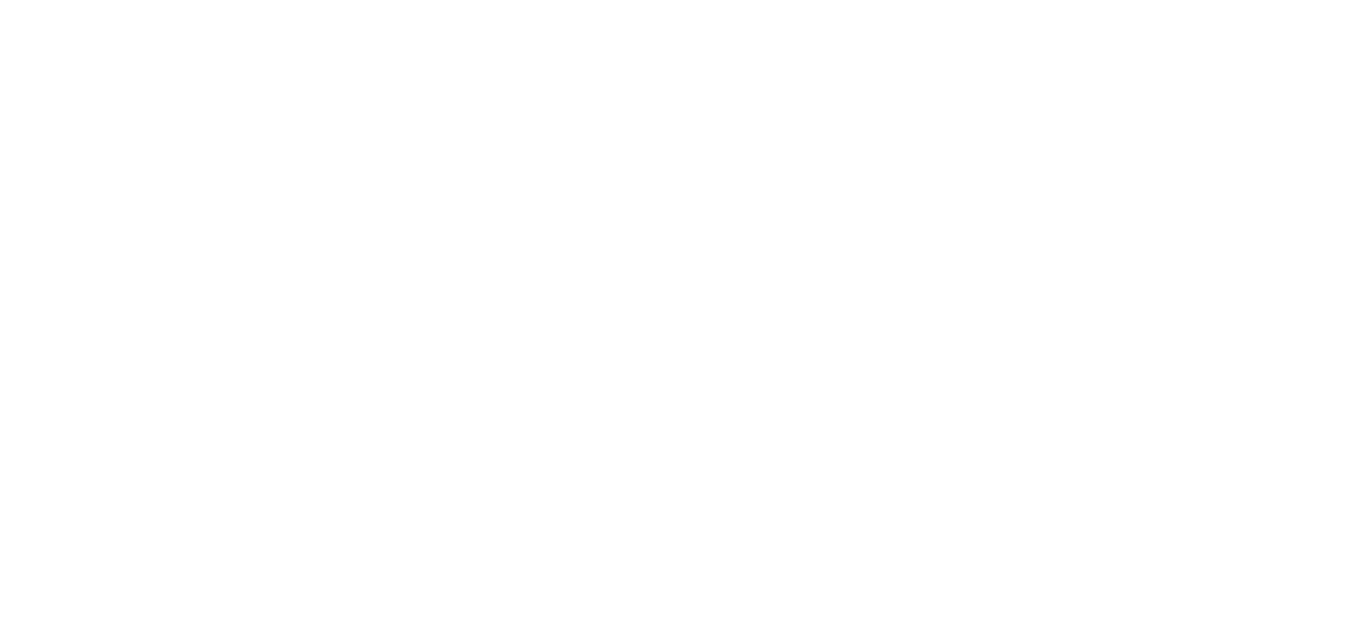 scroll, scrollTop: 0, scrollLeft: 0, axis: both 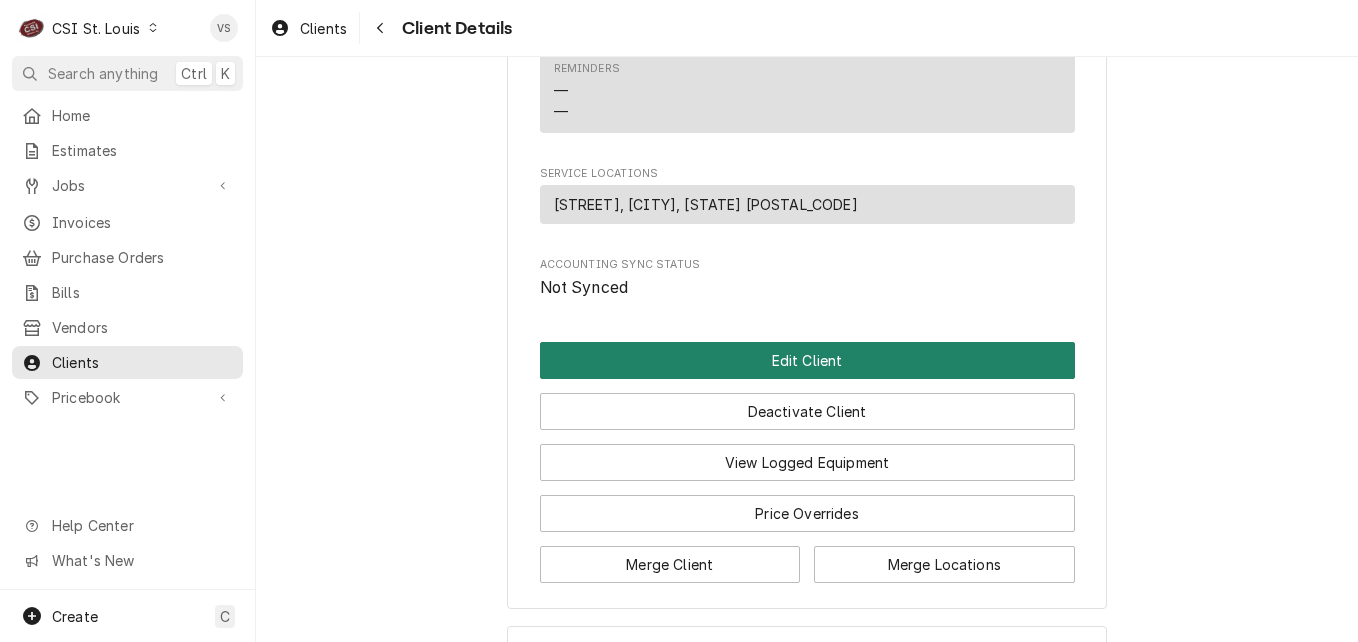 click on "Edit Client" at bounding box center (807, 360) 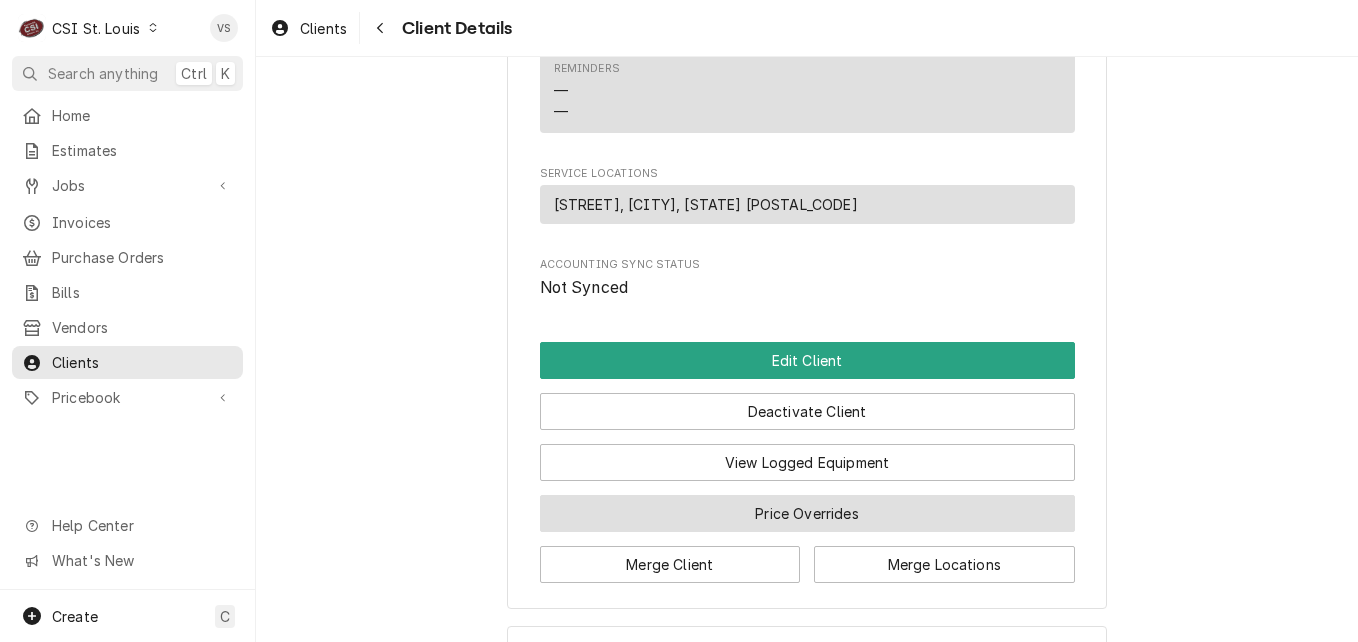 scroll, scrollTop: 1249, scrollLeft: 0, axis: vertical 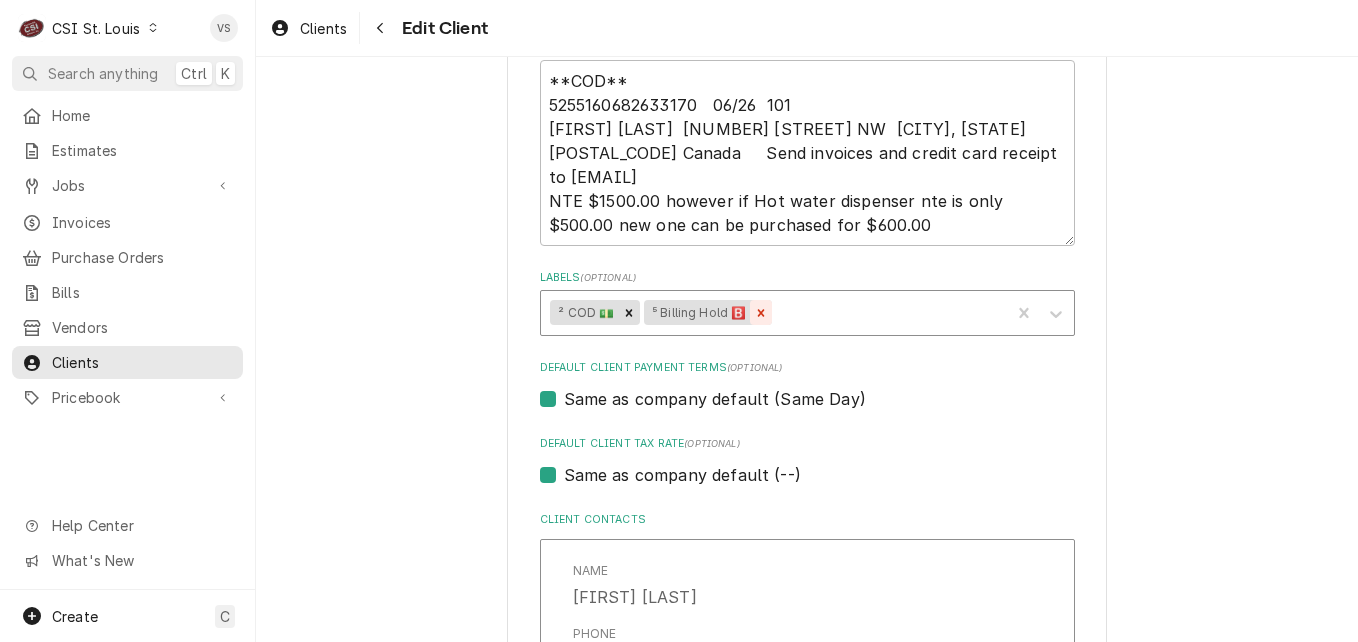 click 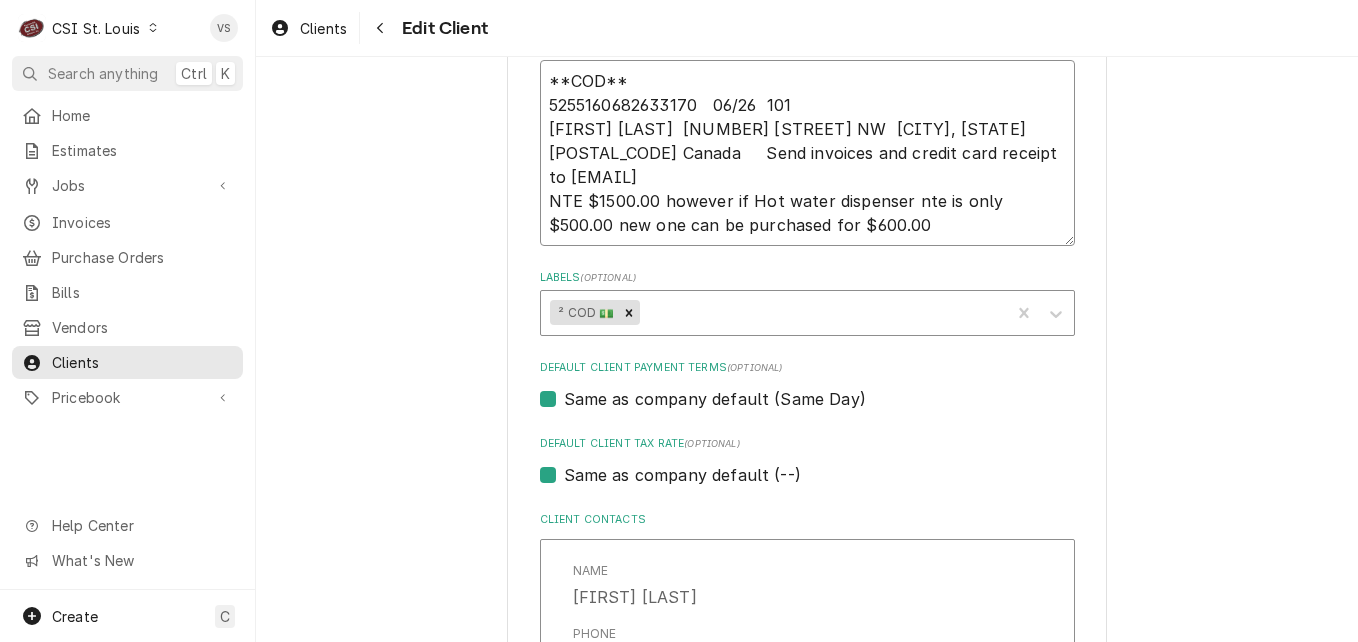 click on "**COD**
5255160682633170   06/26  101
Kelly Bohne  10160 103 STREET NW  Edmonton, AB T5J0X6 Canada     Send invoices and credit card receipt to Claims@scription.ai
NTE $1500.00 however if Hot water dispenser nte is only $500.00 new one can be purchased for $600.00" at bounding box center [807, 153] 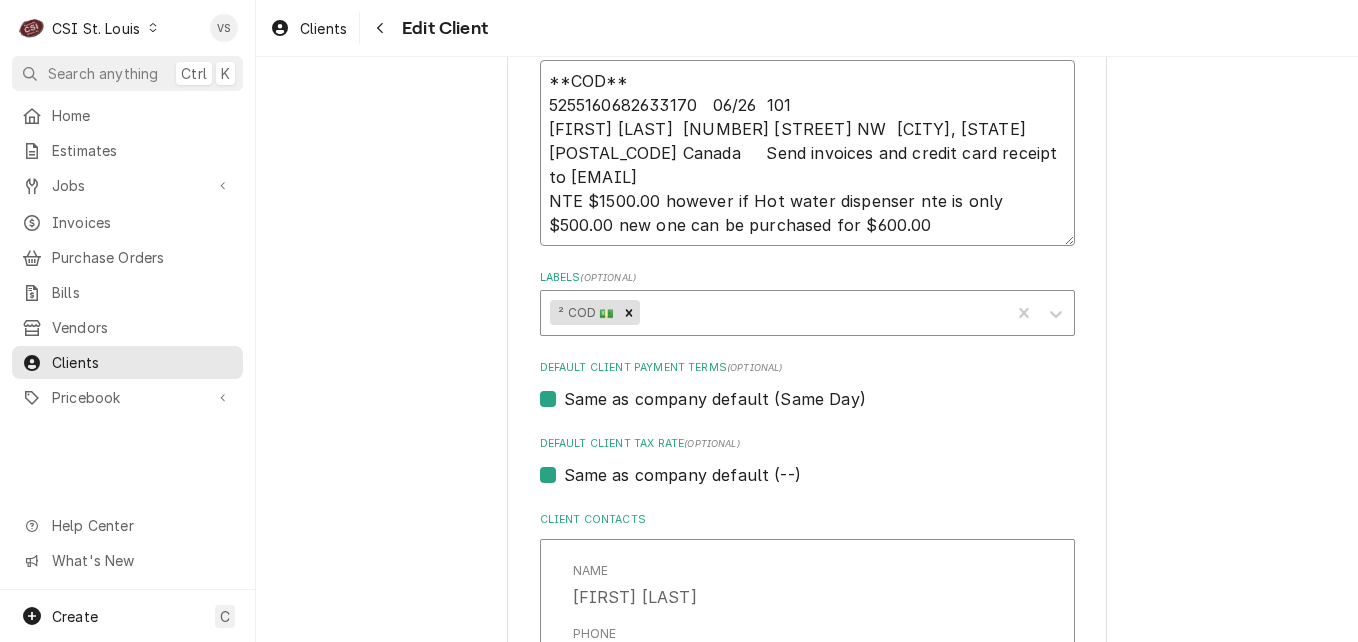 type on "x" 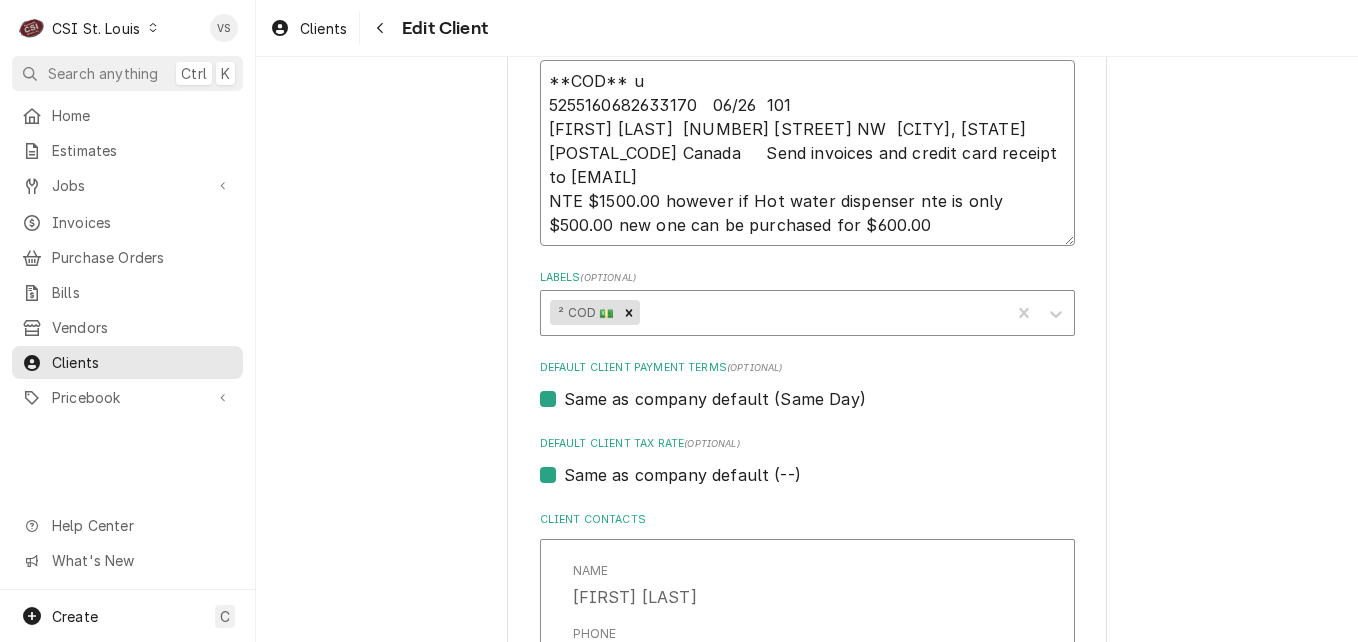 type on "x" 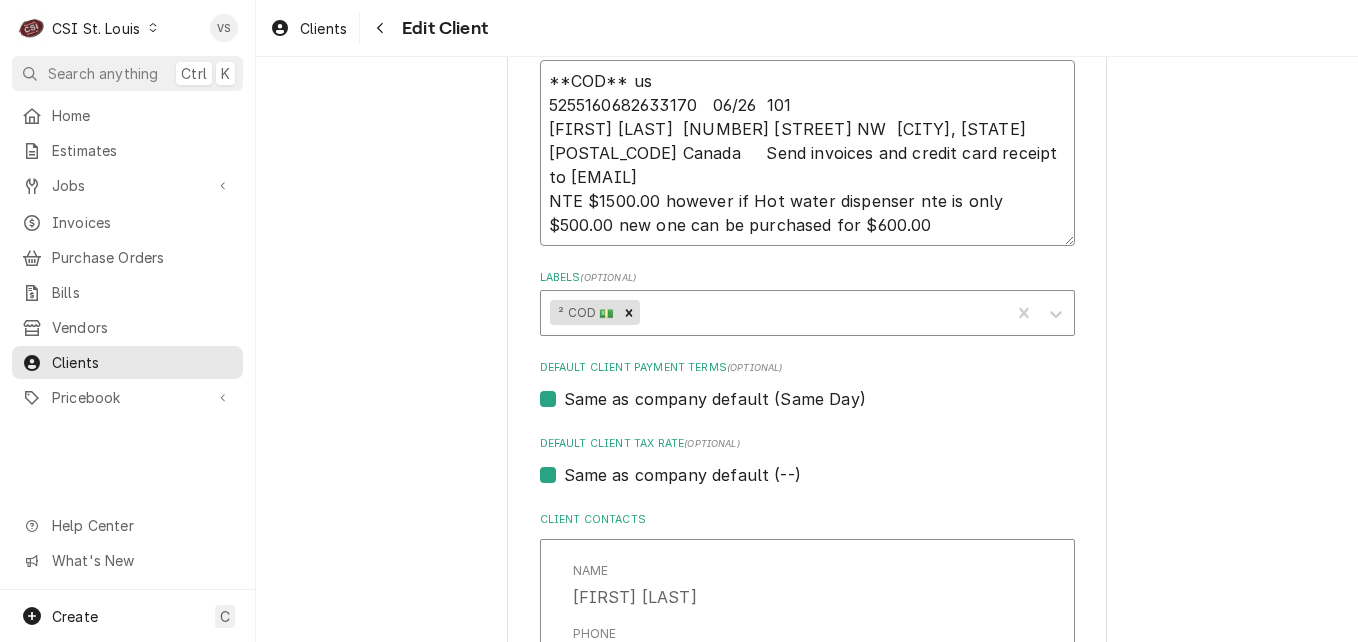 type on "x" 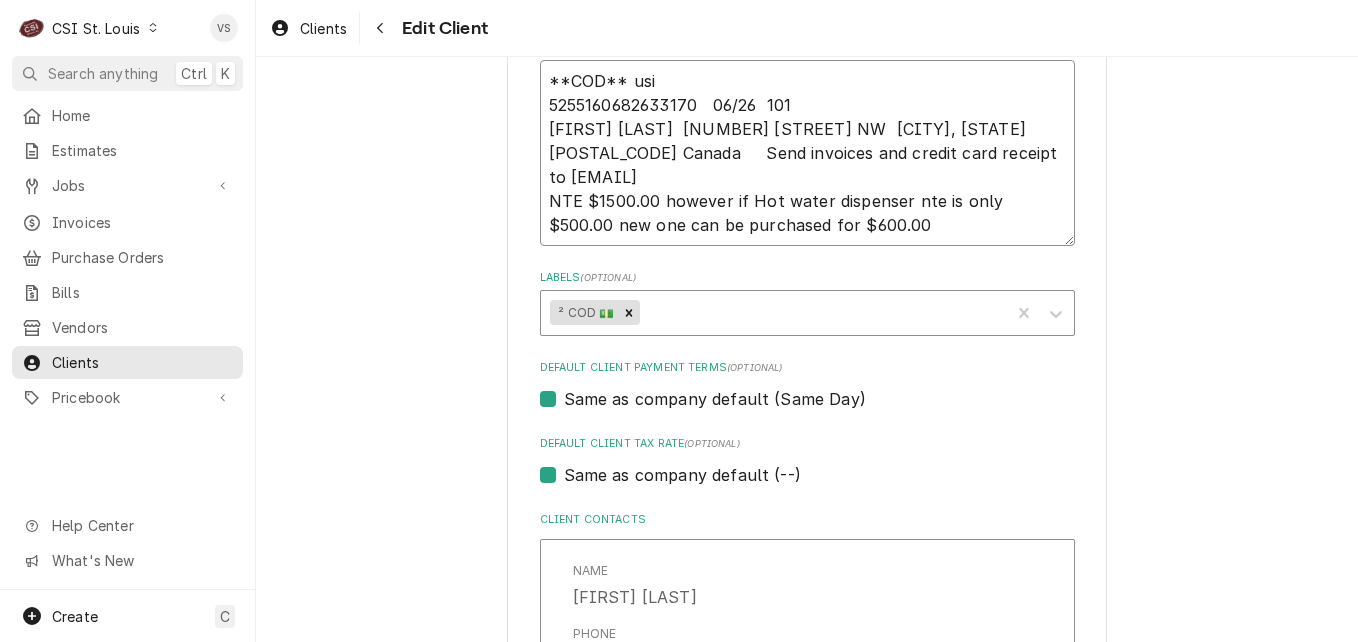 type on "x" 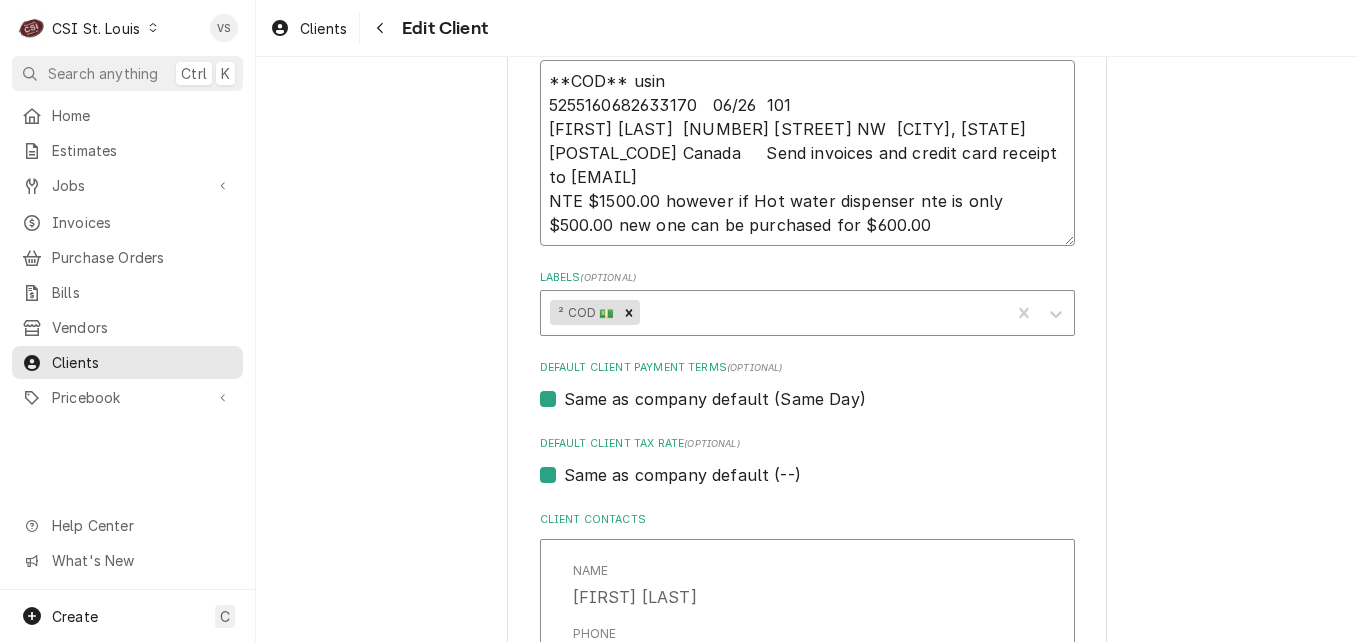 type on "x" 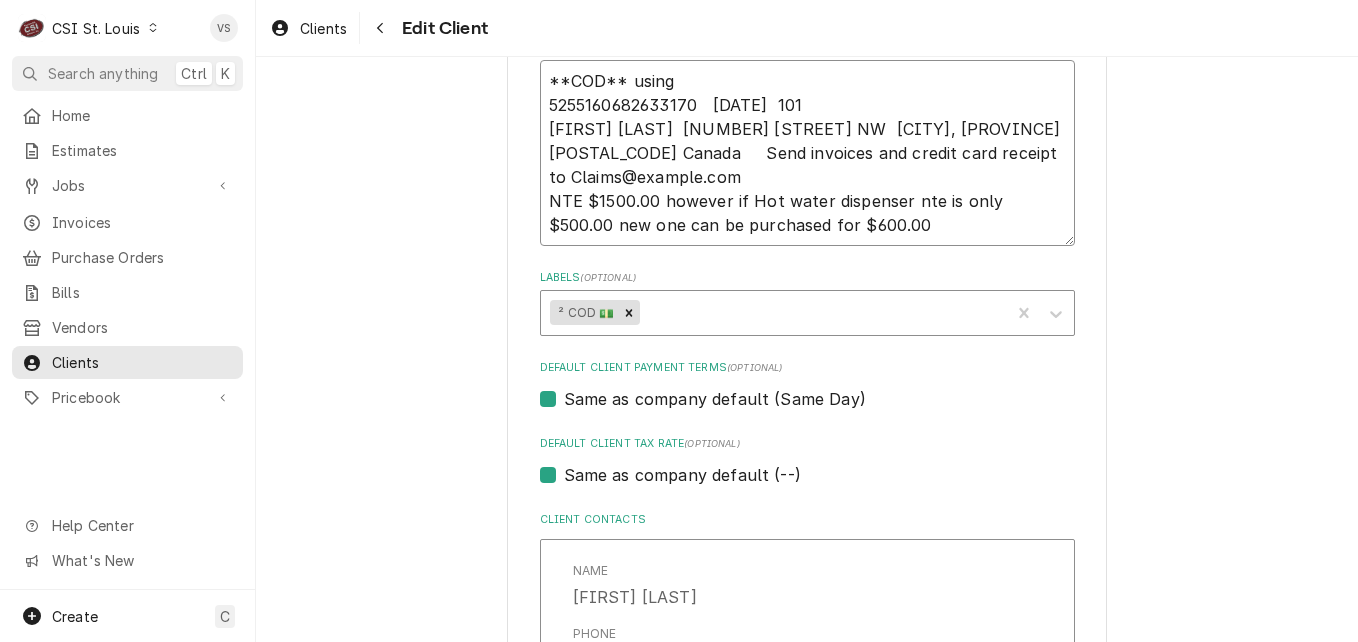 type on "x" 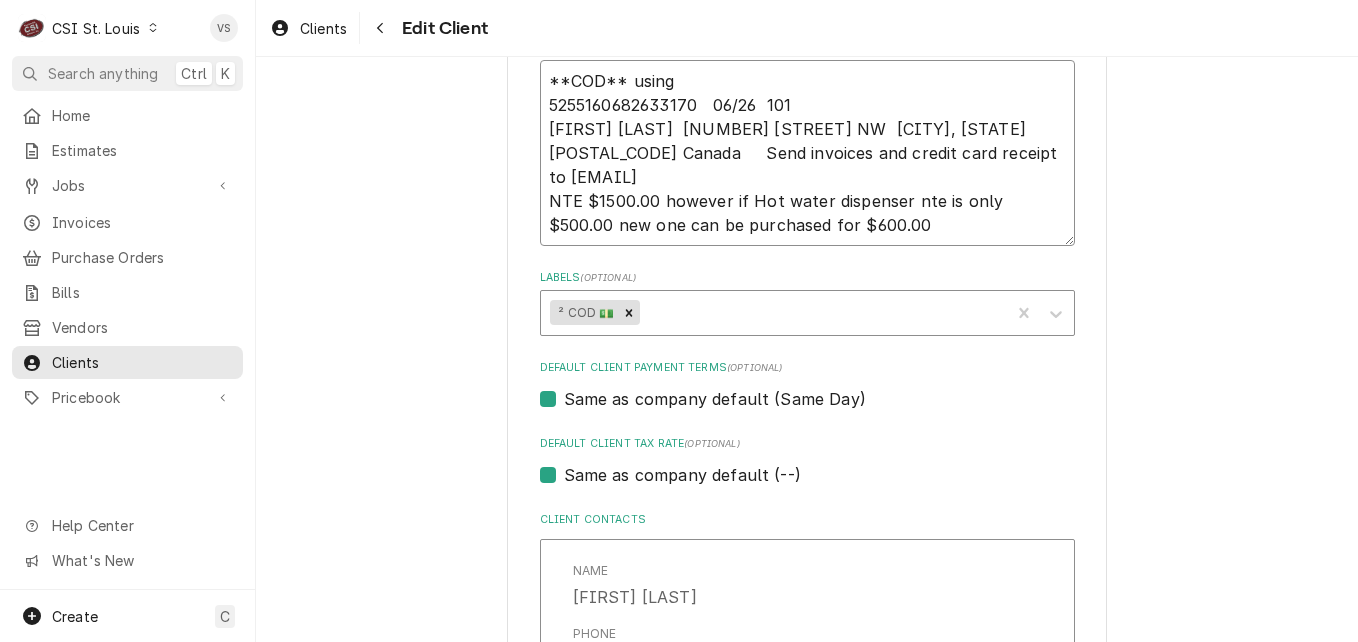 type on "x" 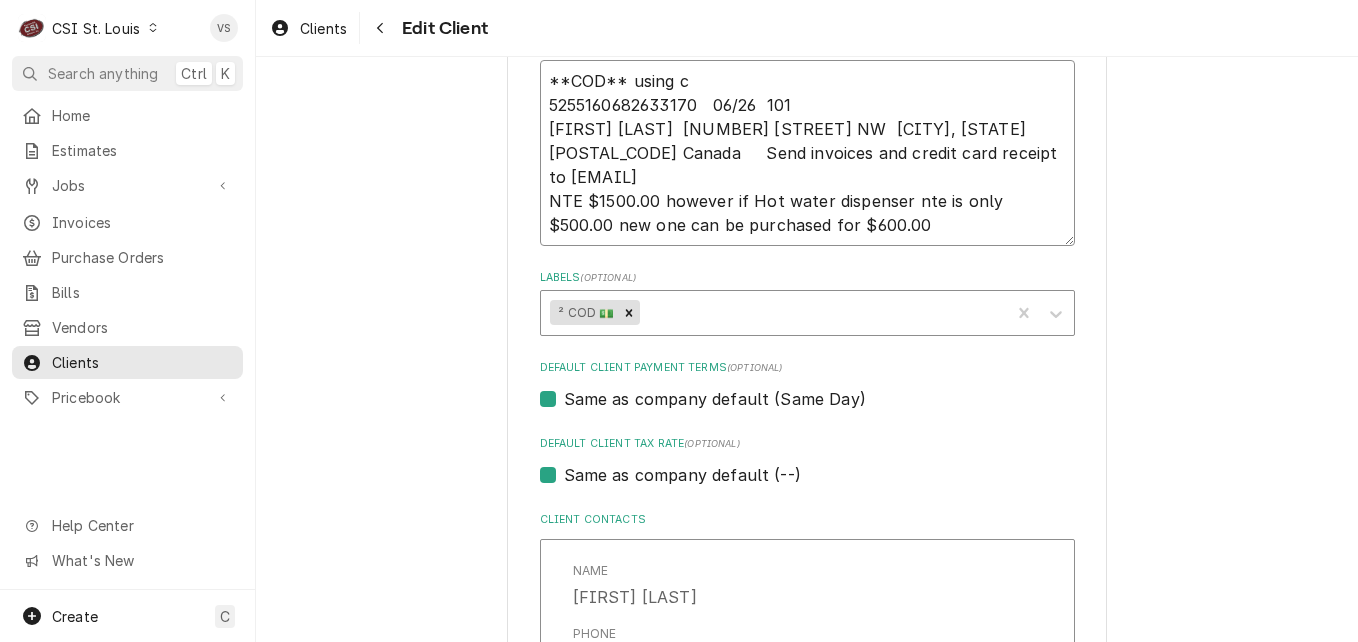 type on "x" 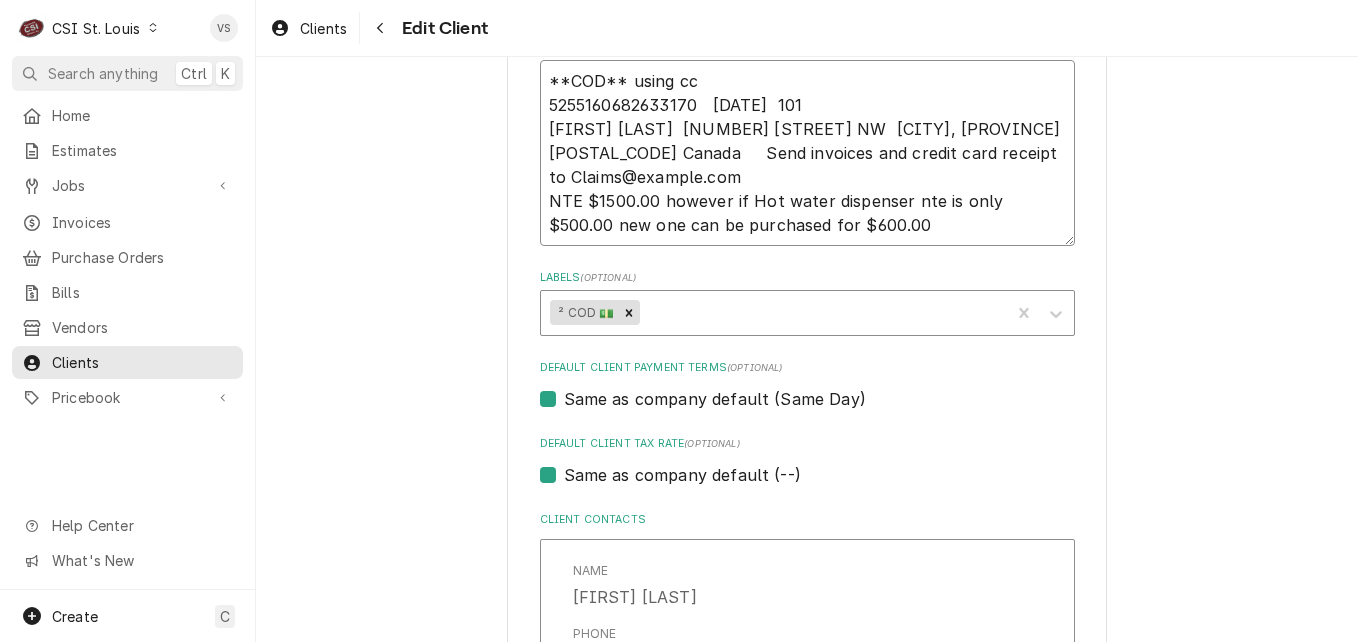type on "x" 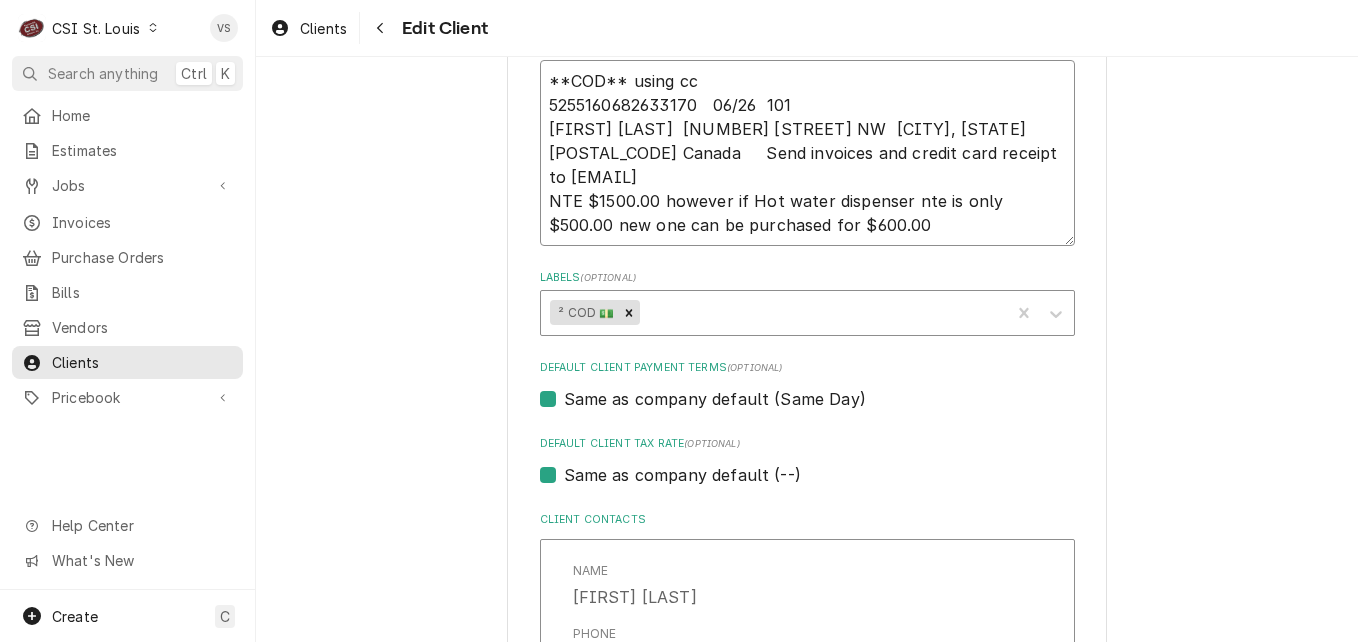 type on "x" 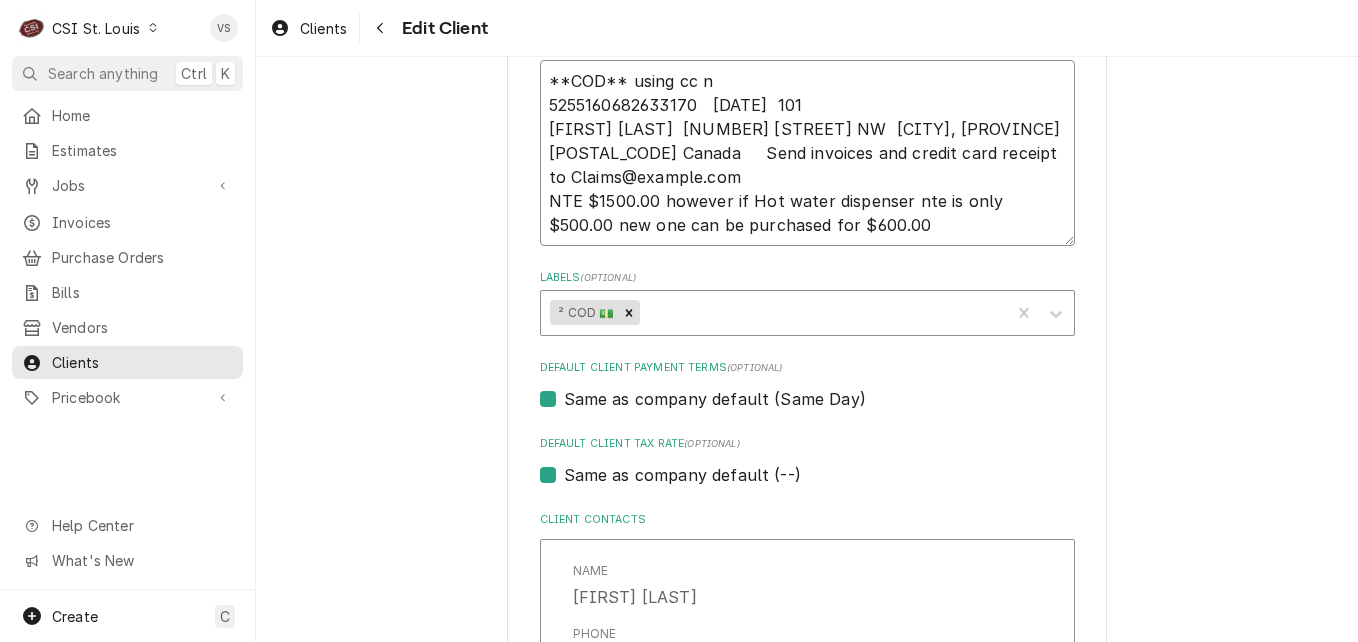 type on "x" 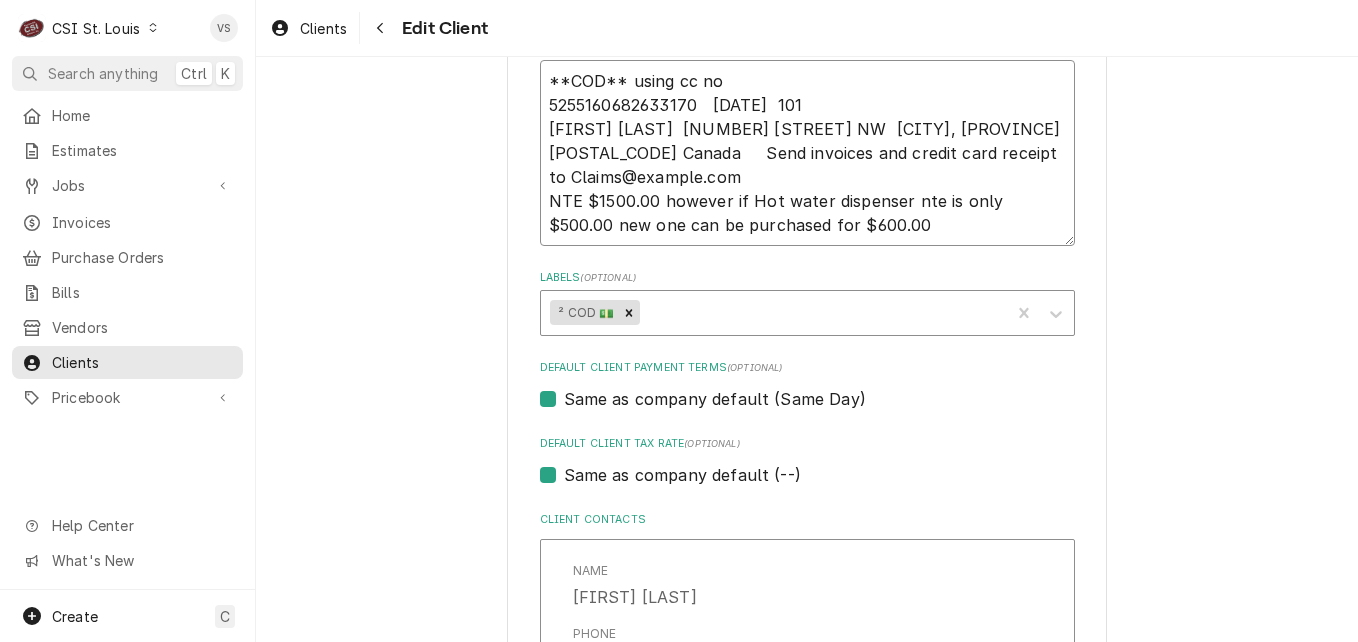 type on "x" 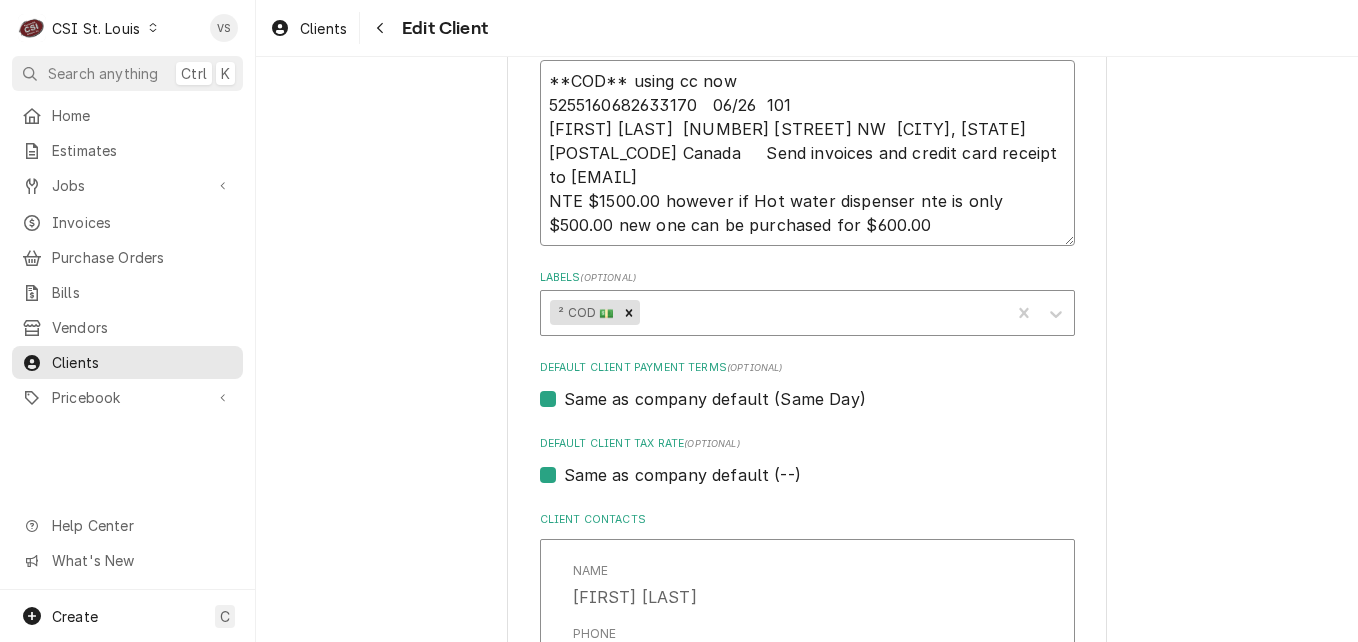 type on "x" 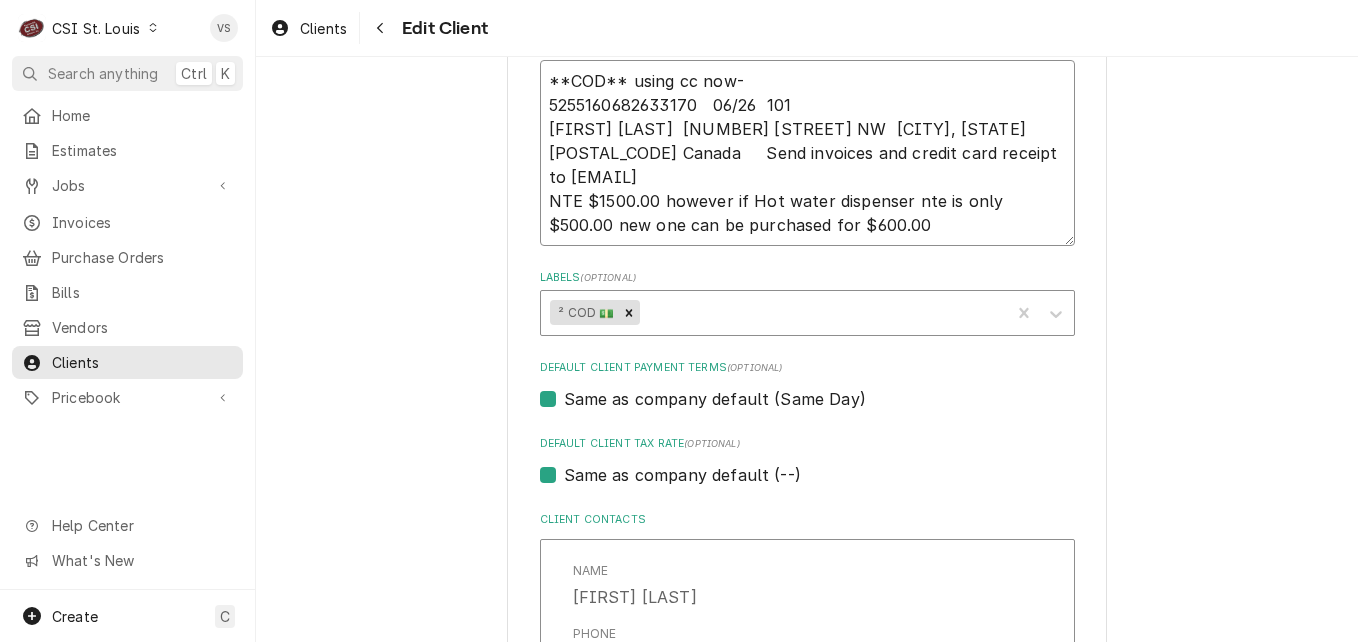 type on "x" 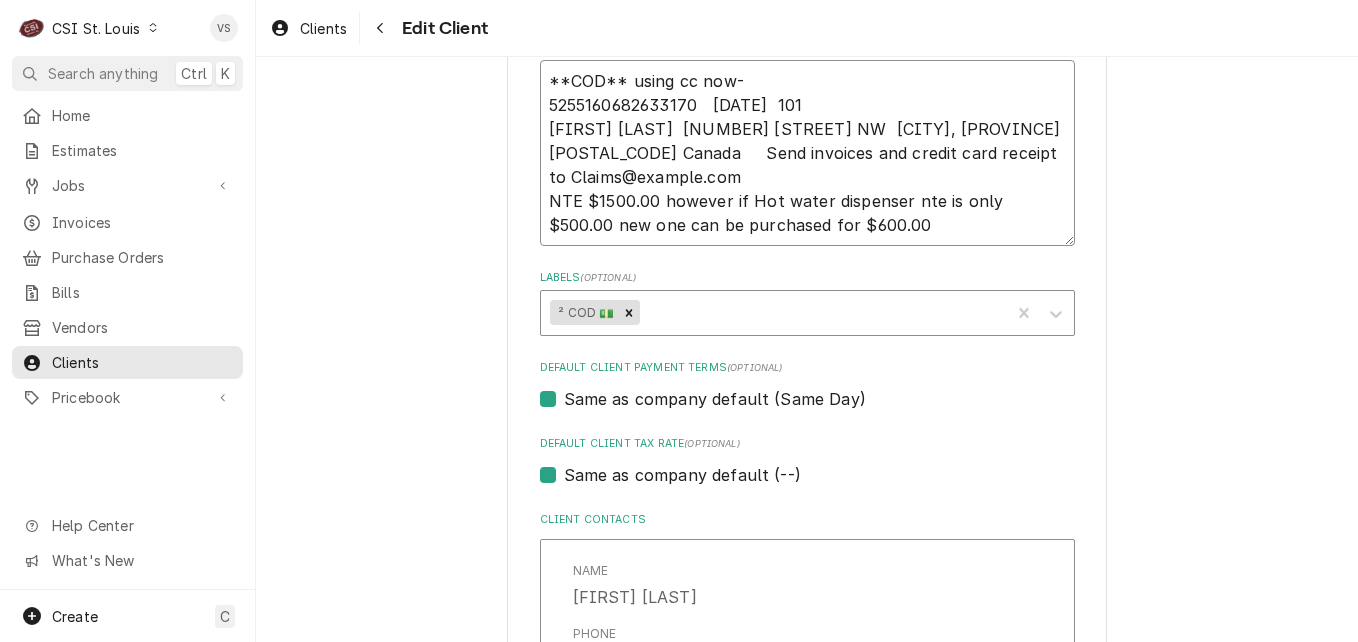 type on "x" 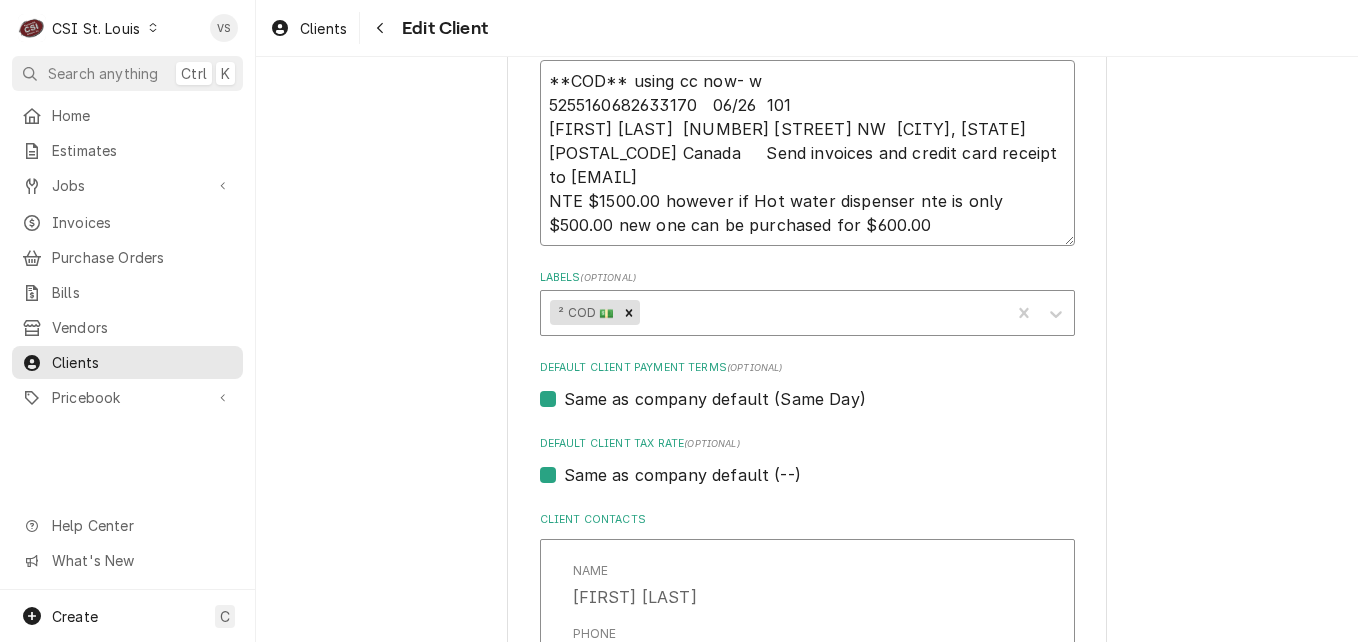 type on "x" 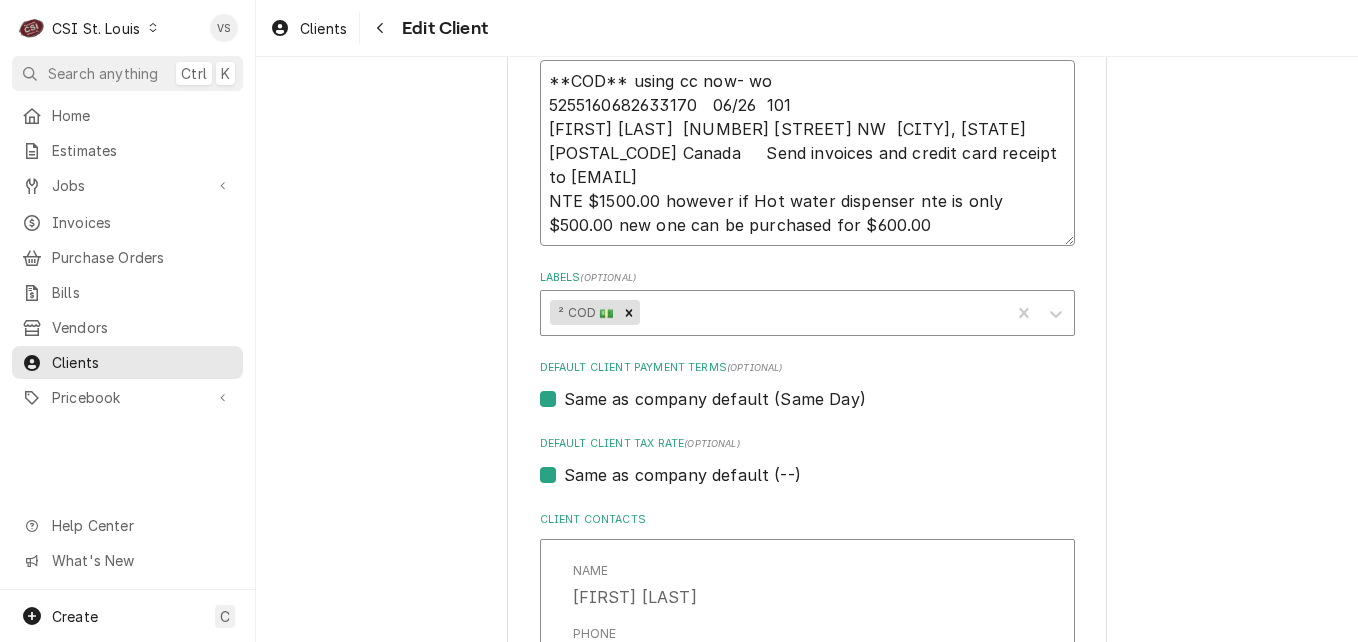 type on "x" 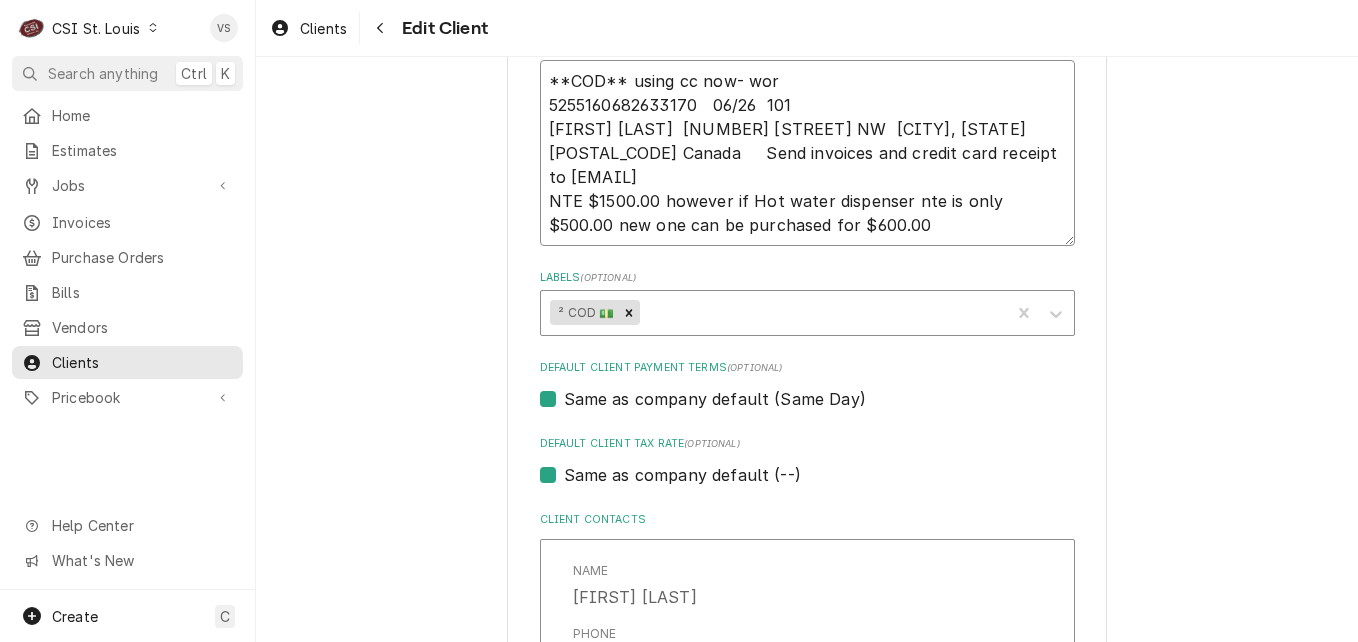 type on "x" 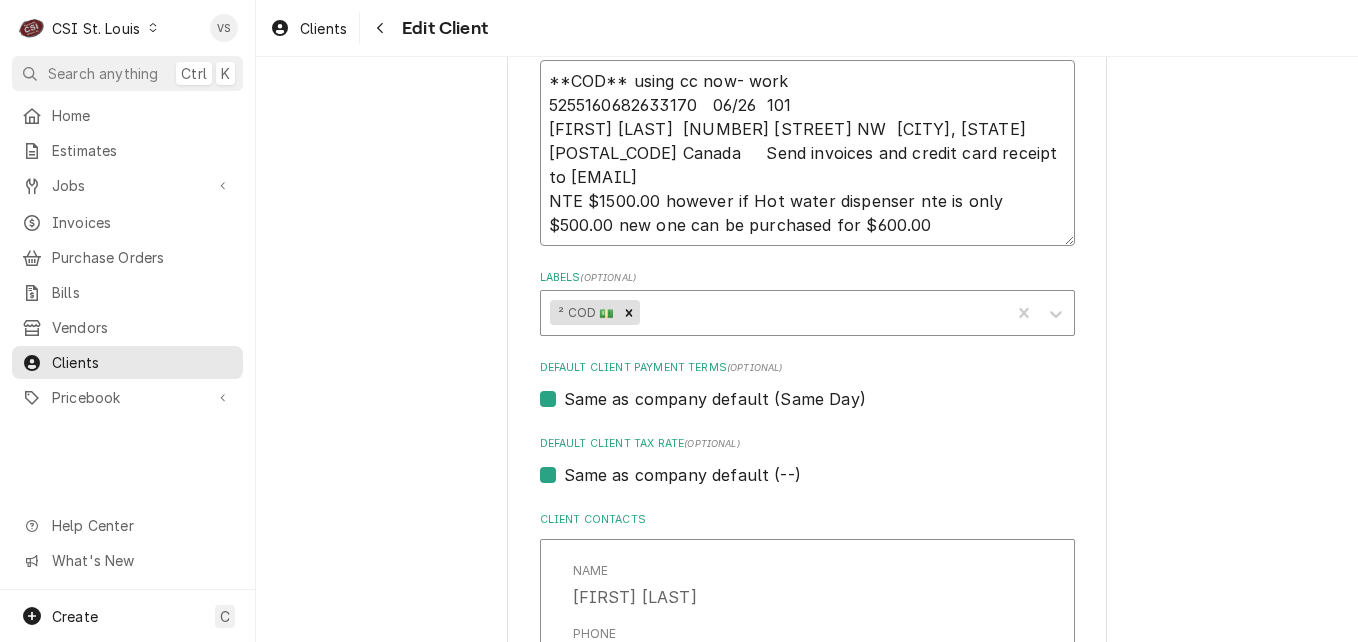 type on "x" 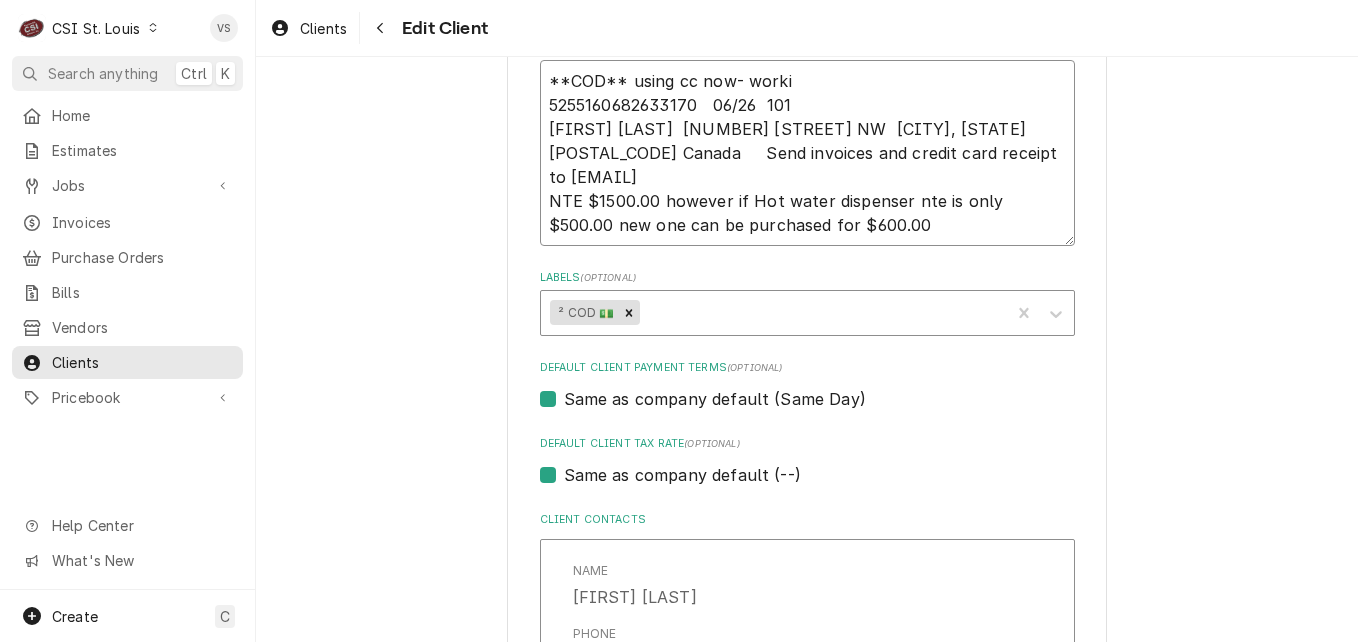 type on "x" 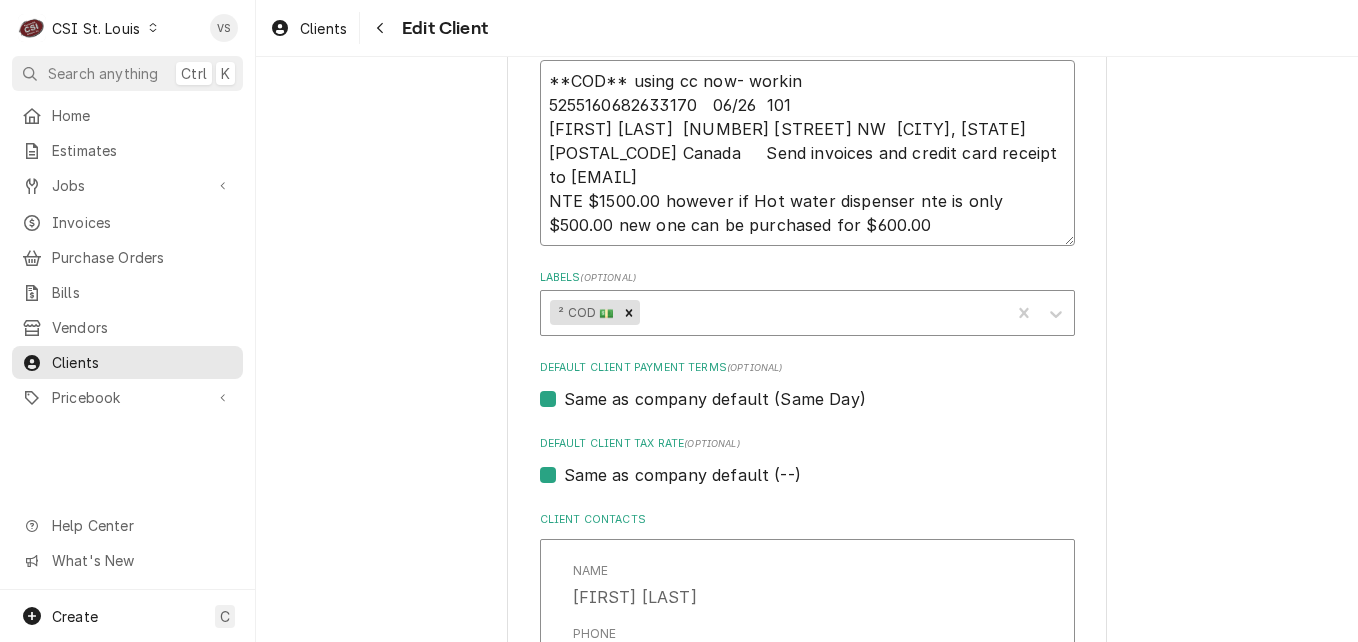 type on "x" 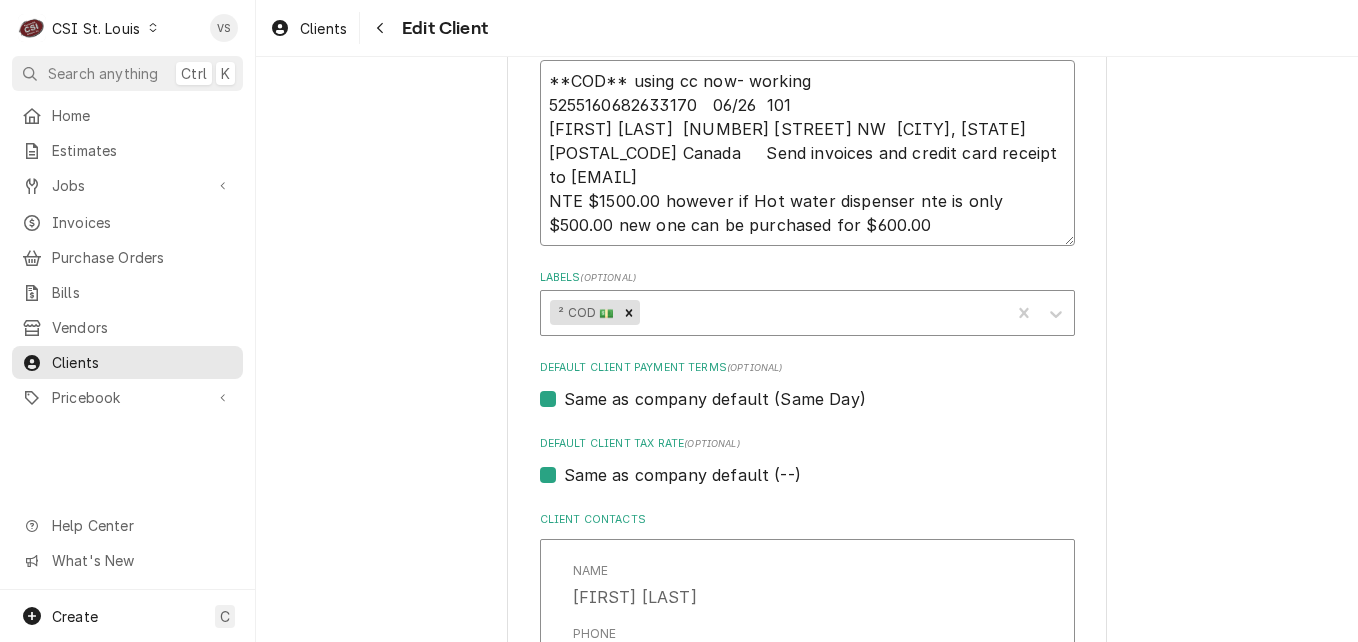type on "x" 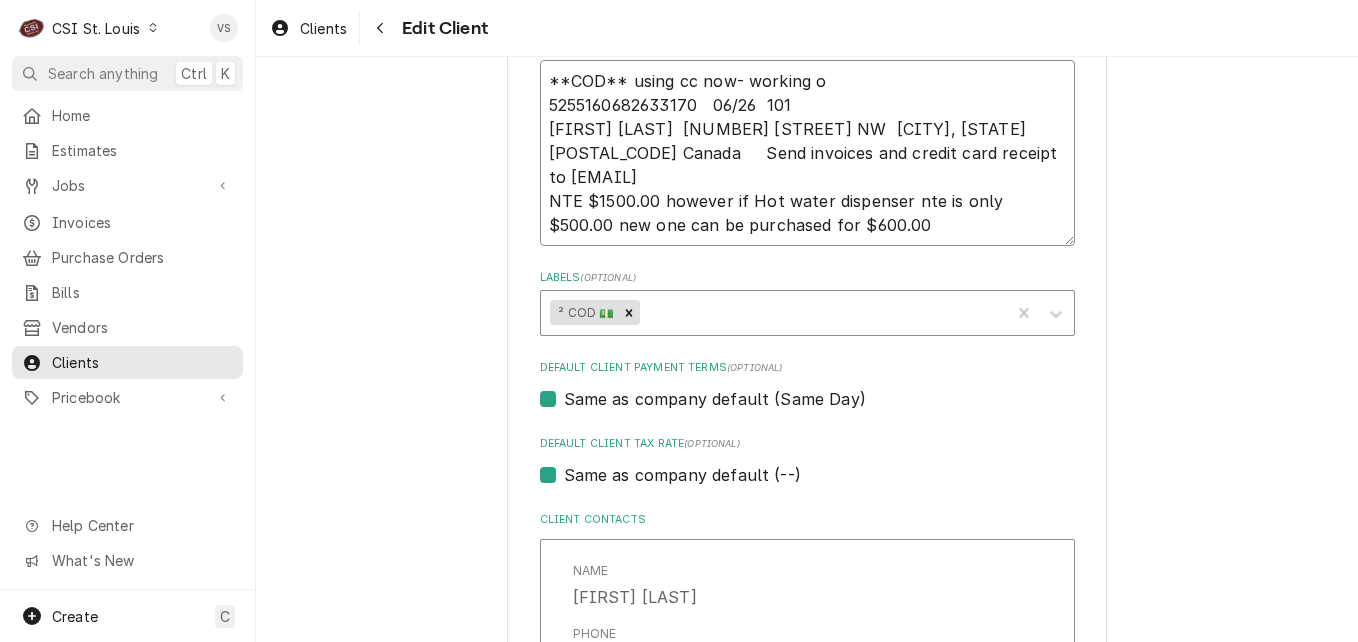 type on "x" 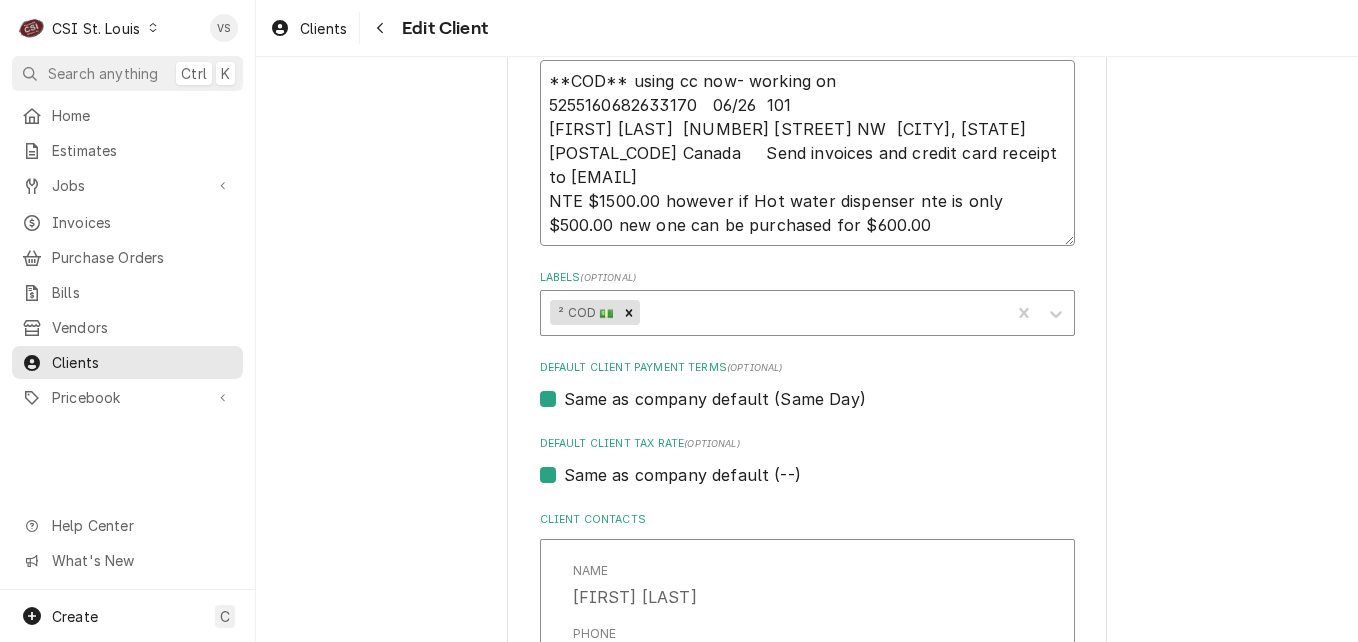 type on "x" 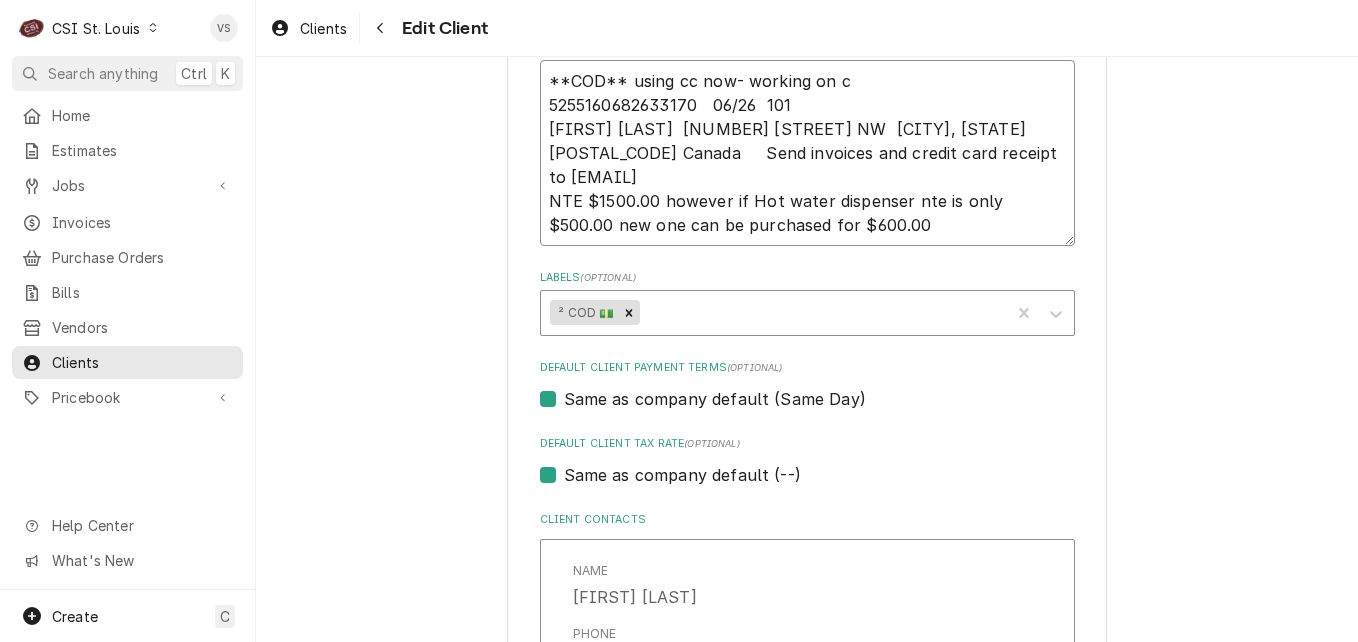 type on "x" 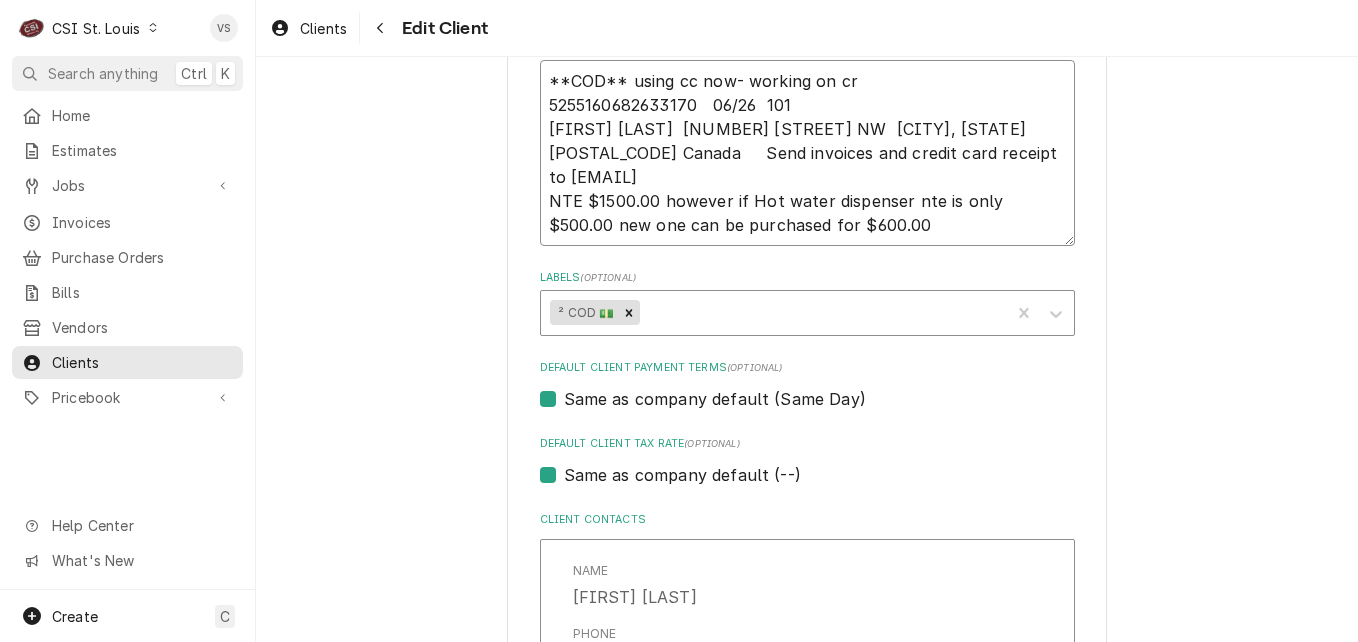type on "x" 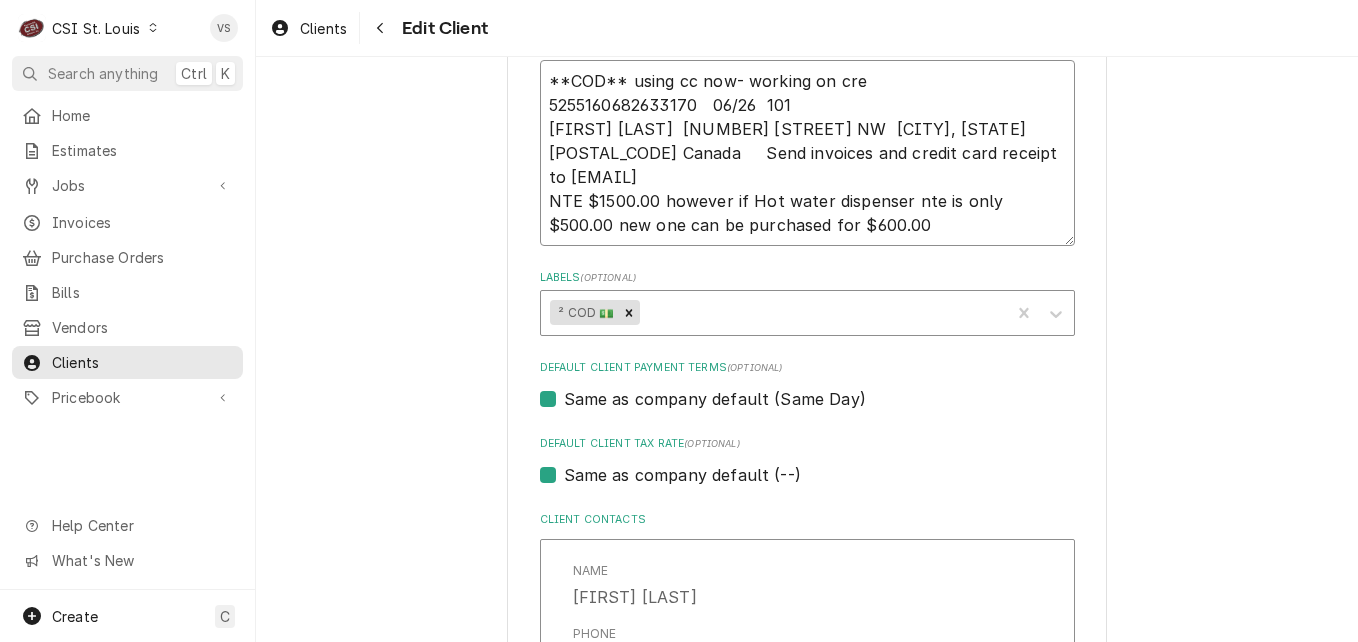 type on "x" 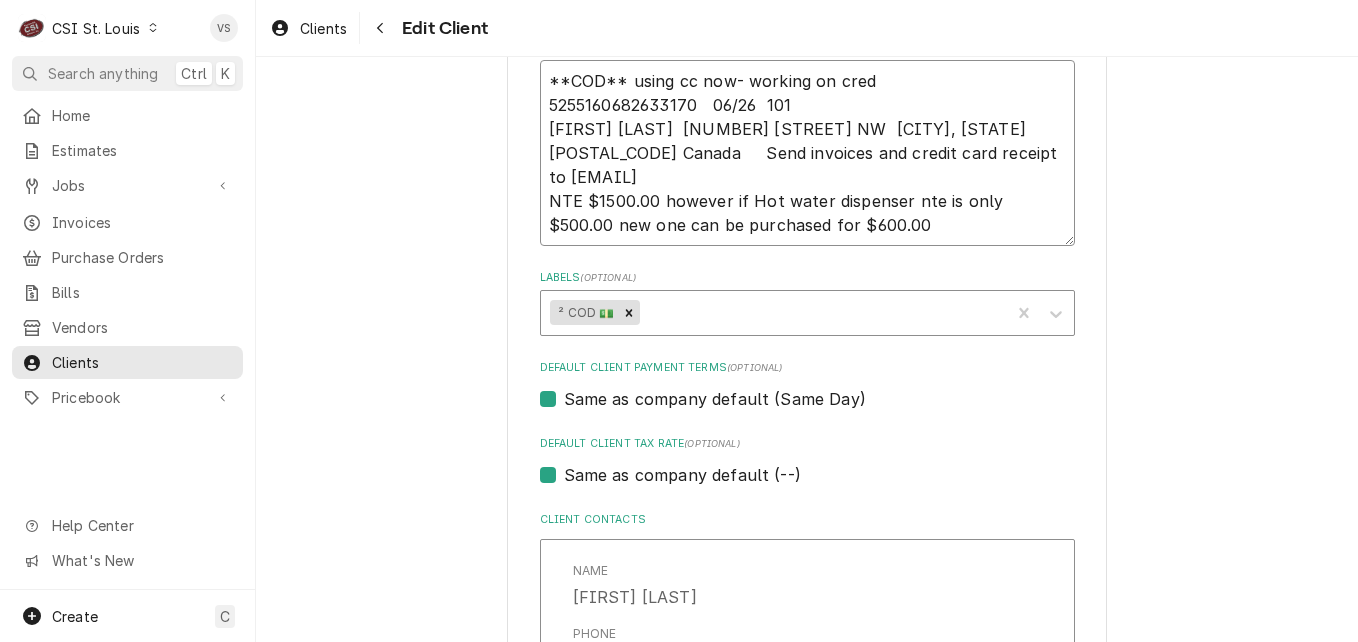 type on "x" 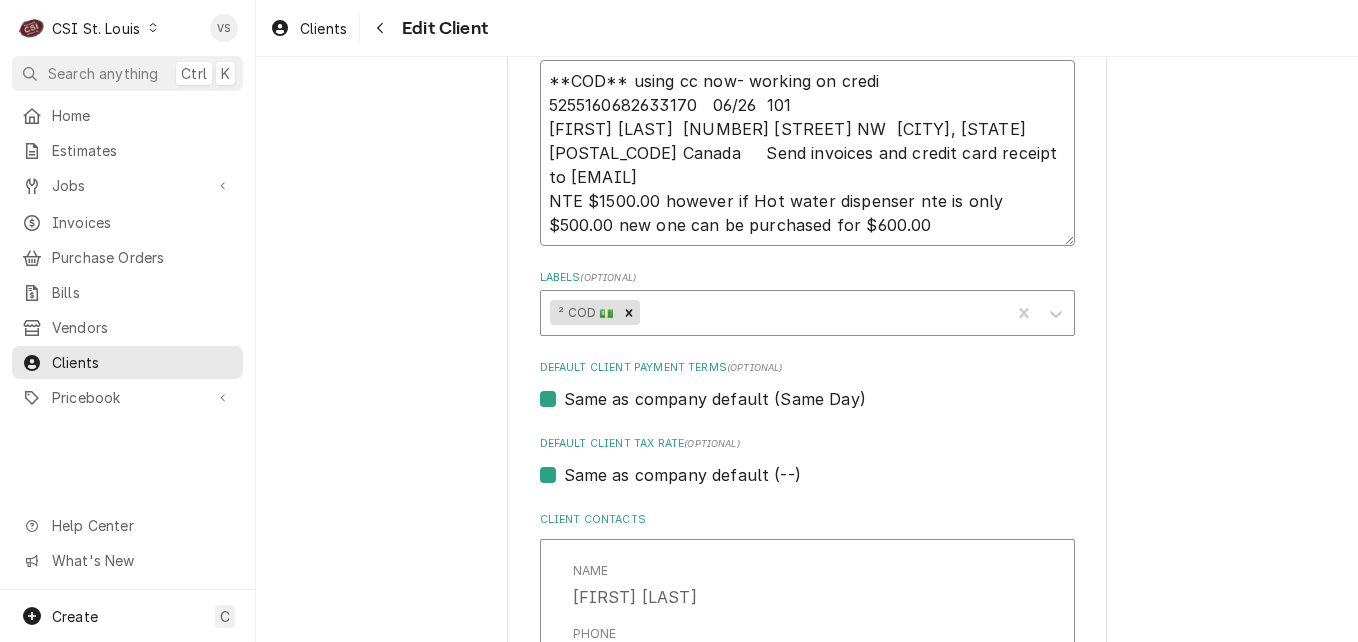 type on "x" 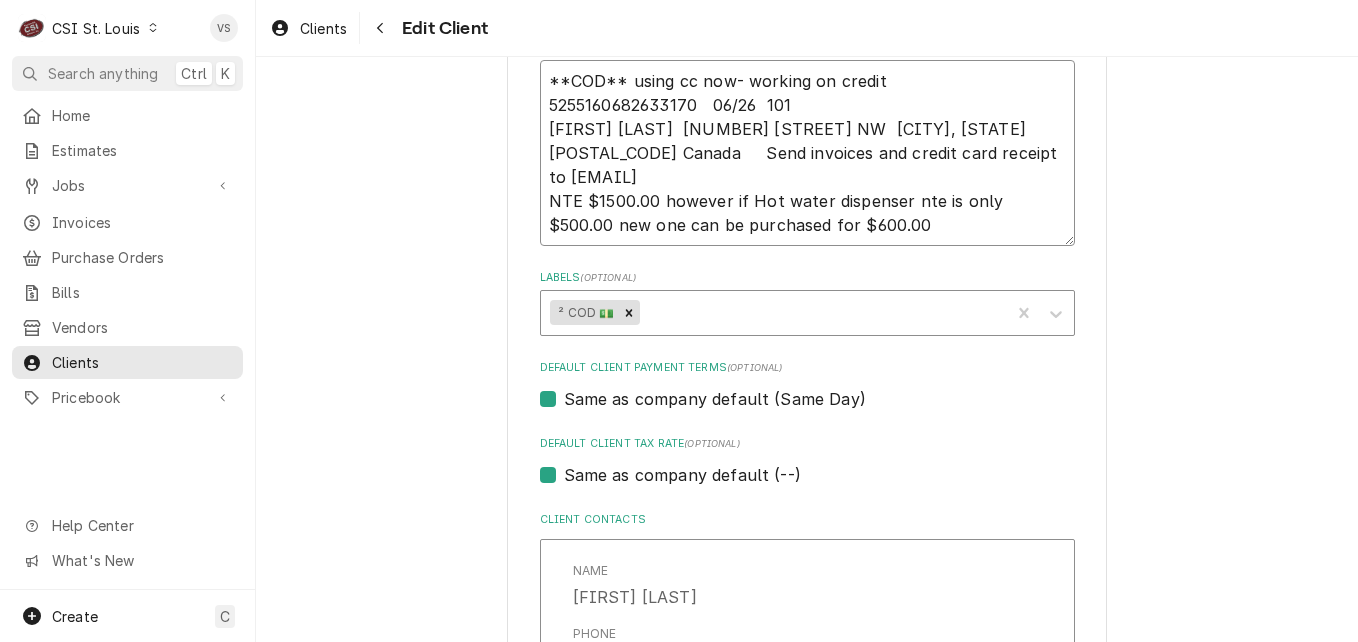 type on "x" 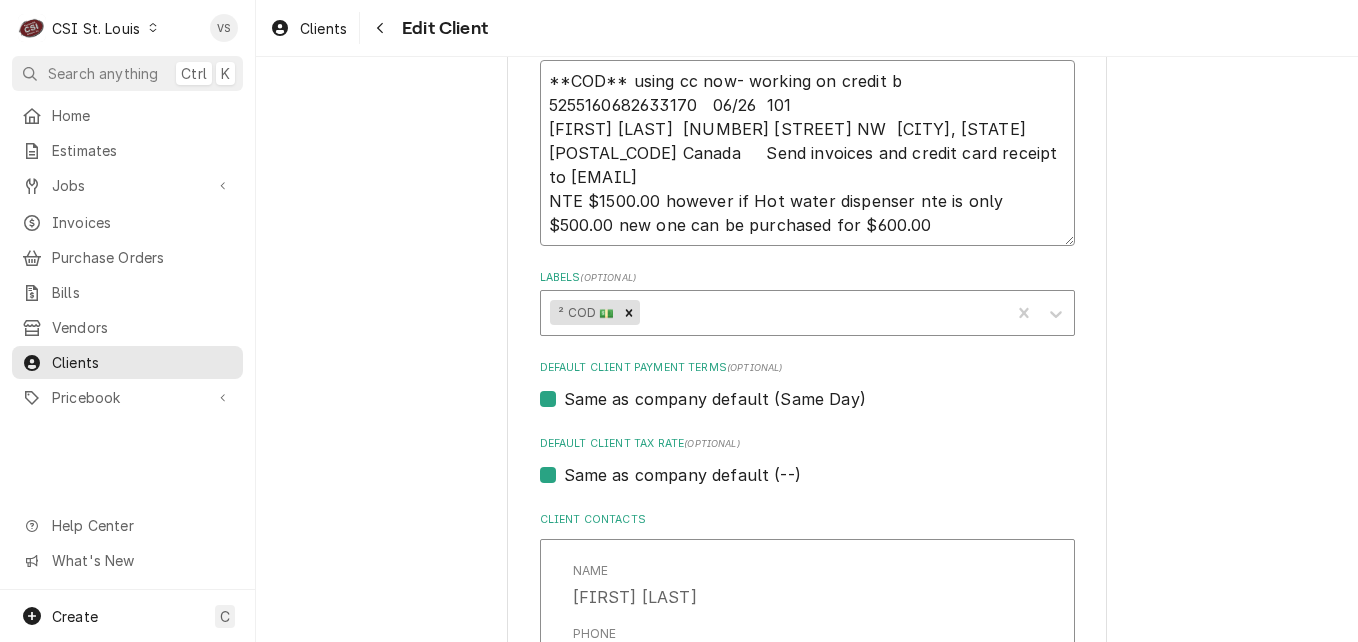 type on "x" 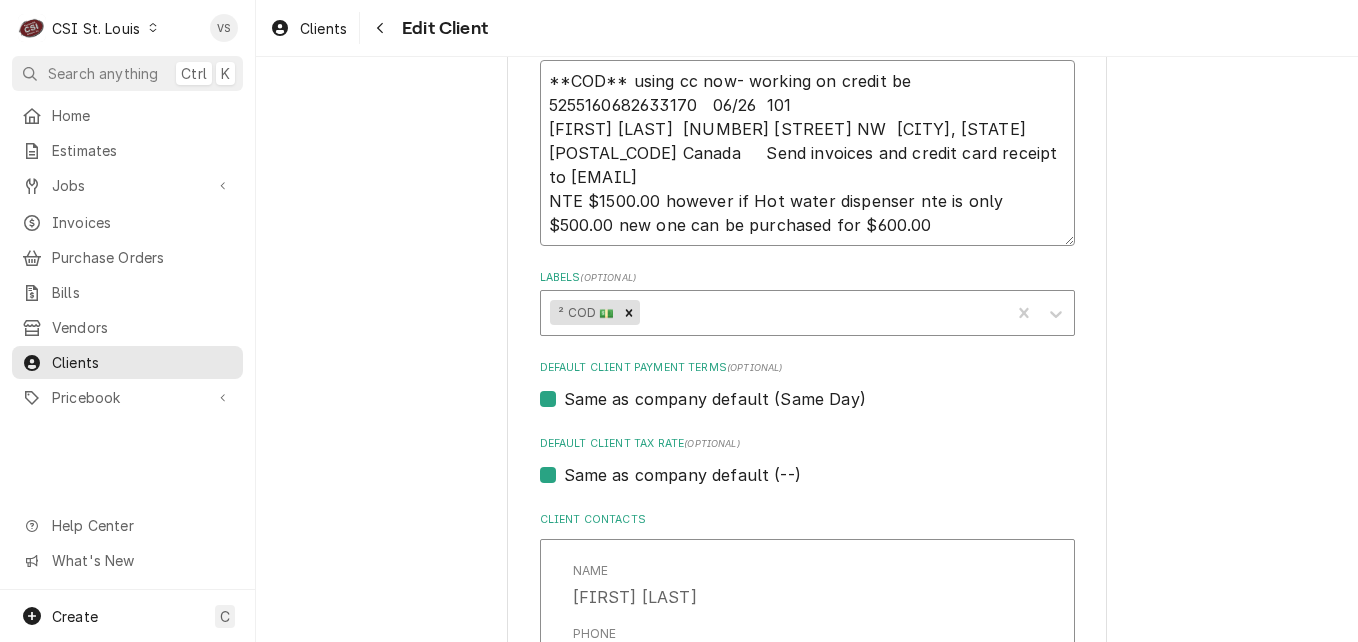 type on "x" 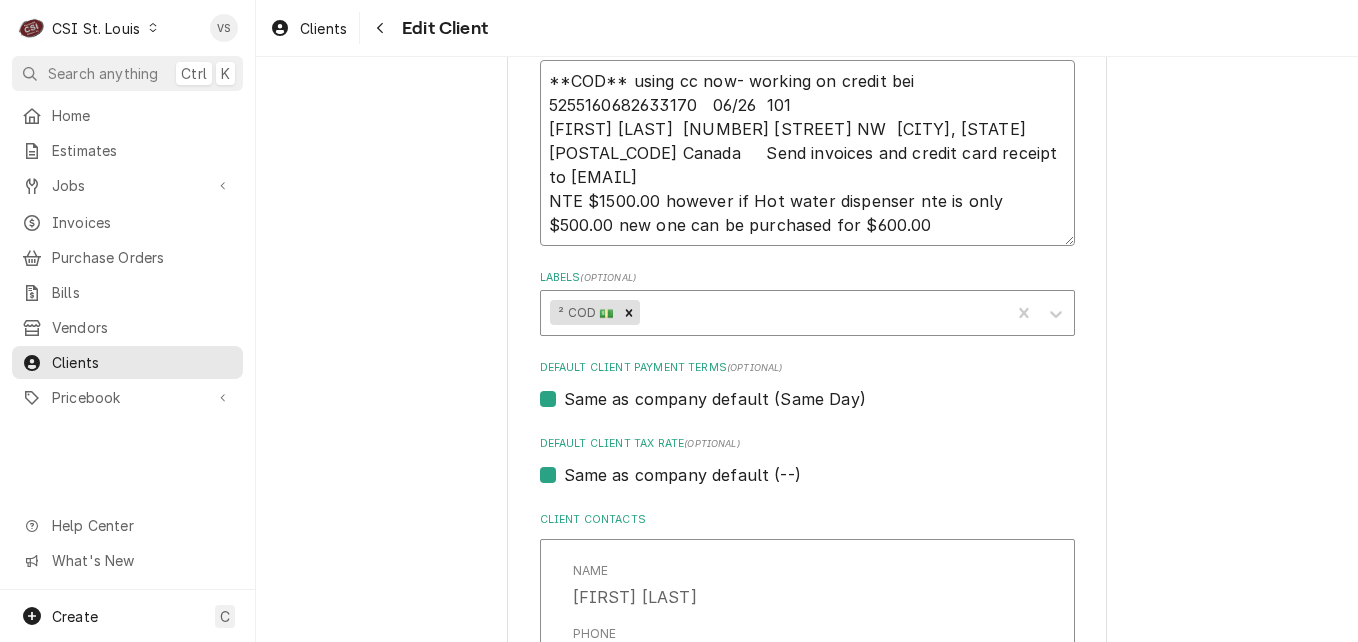 type on "x" 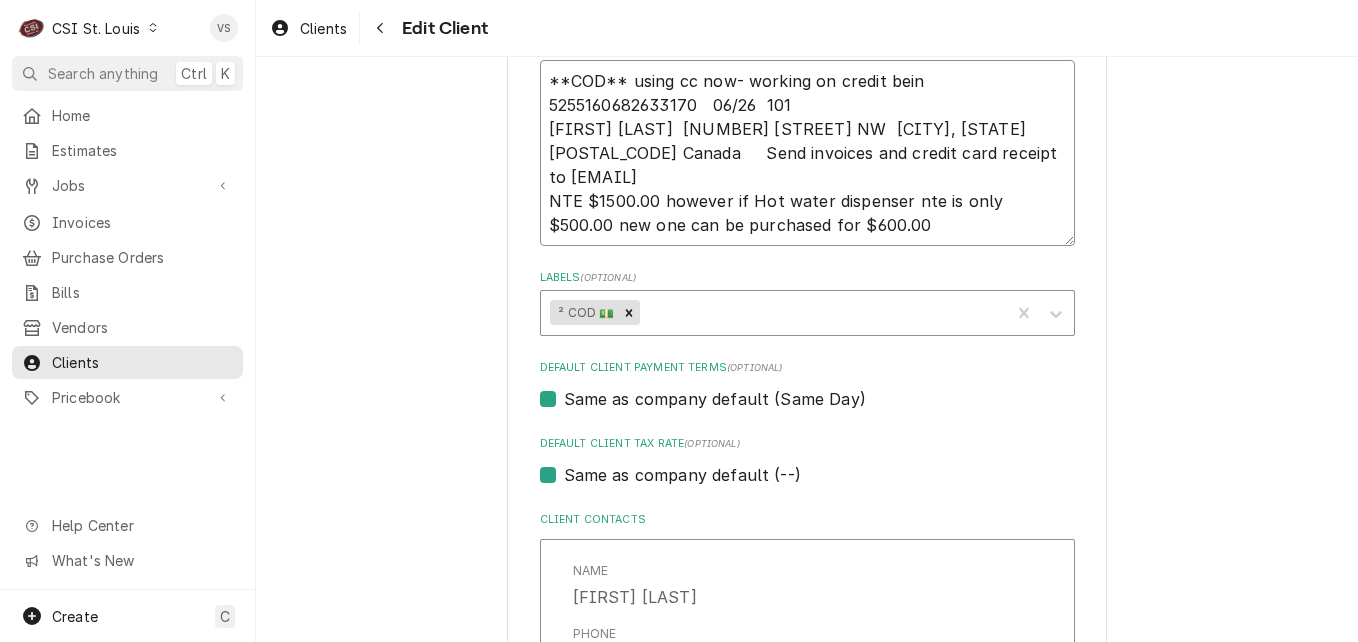 type on "x" 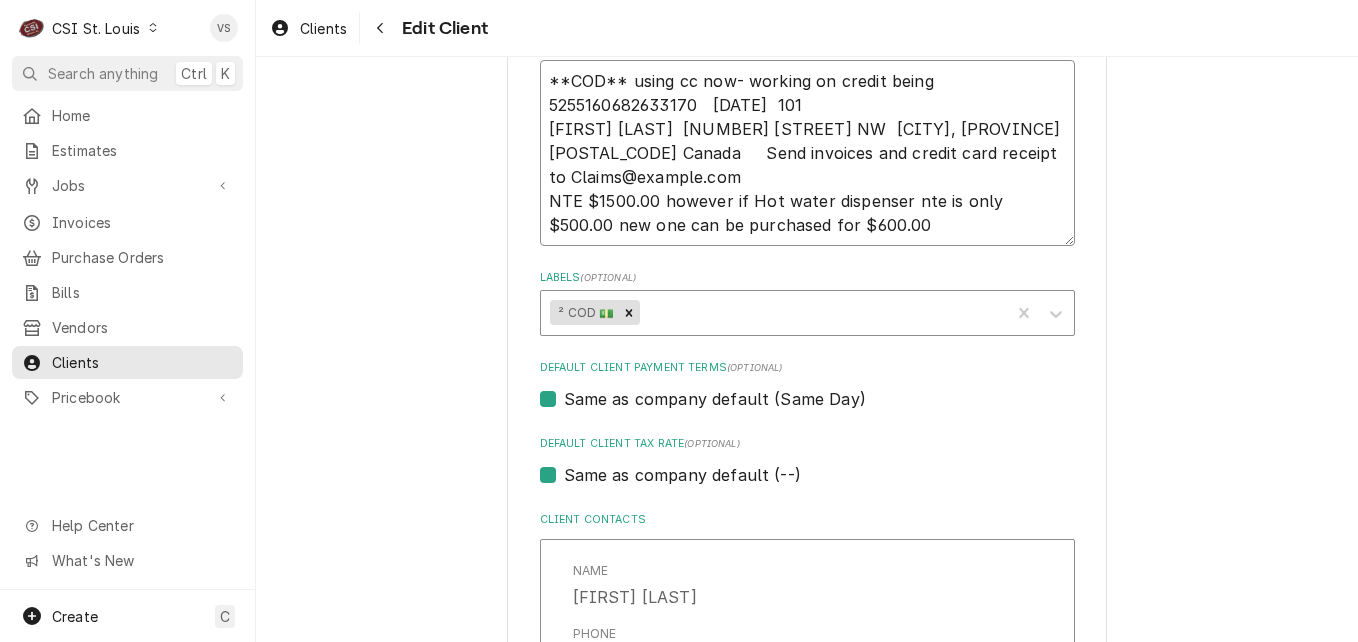 type on "x" 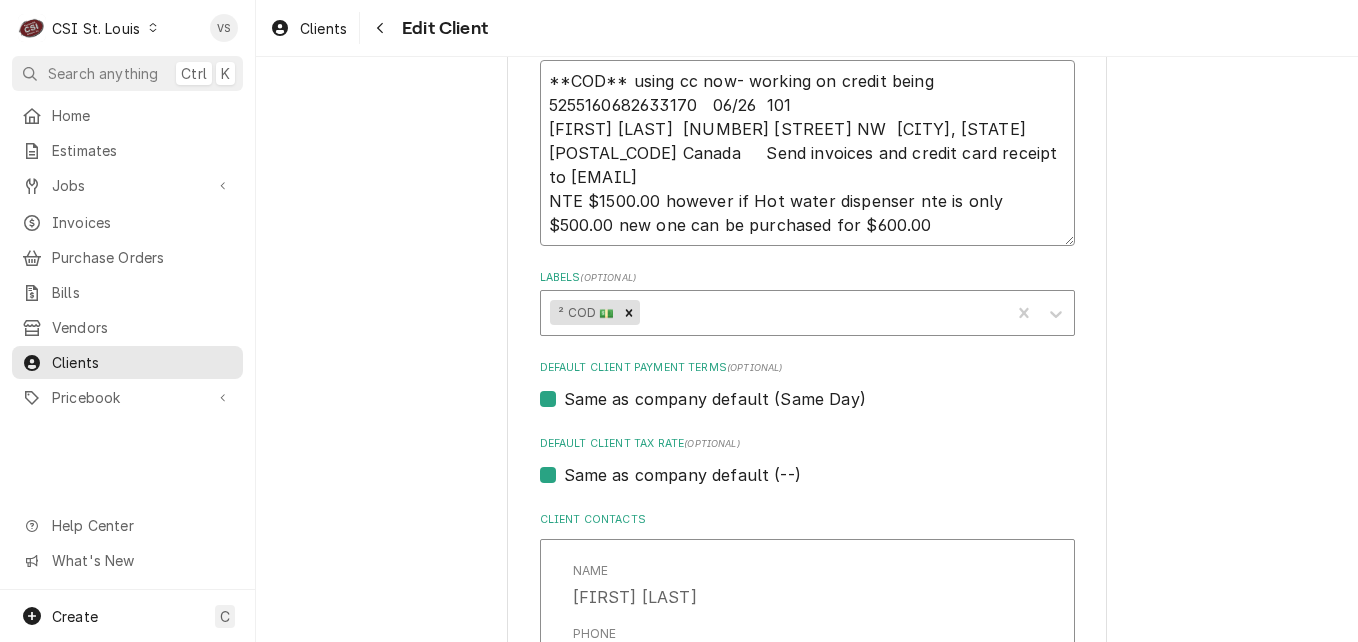 type on "x" 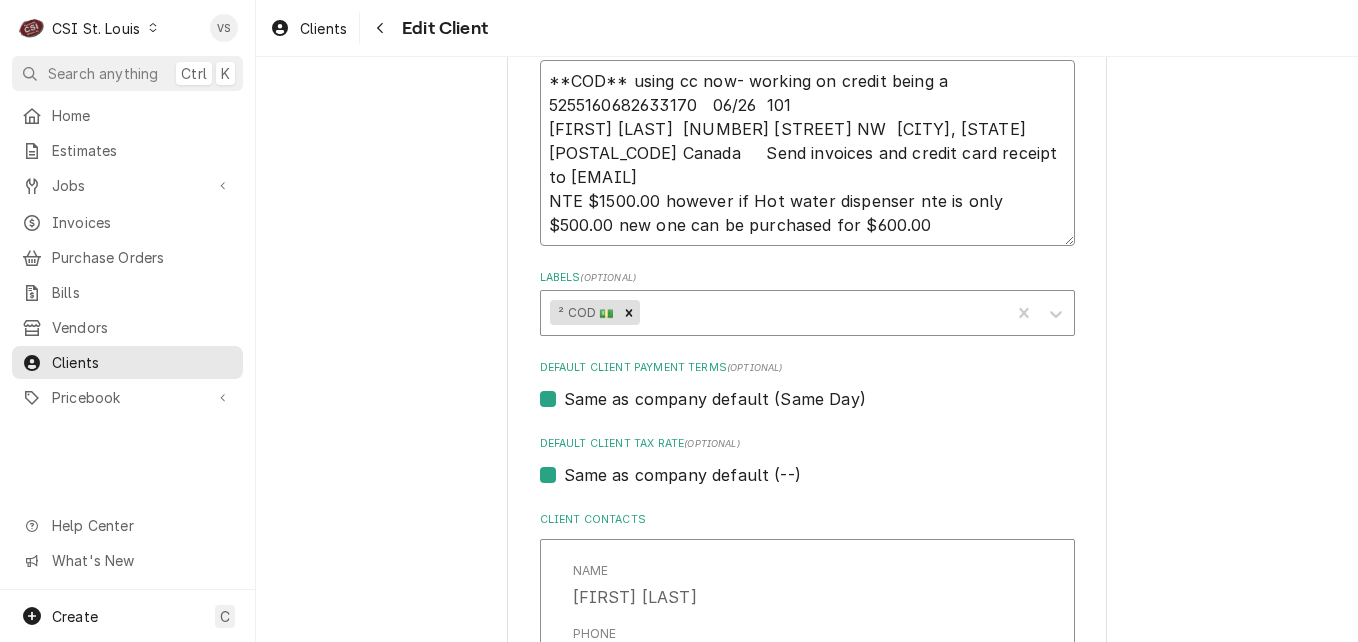 type on "x" 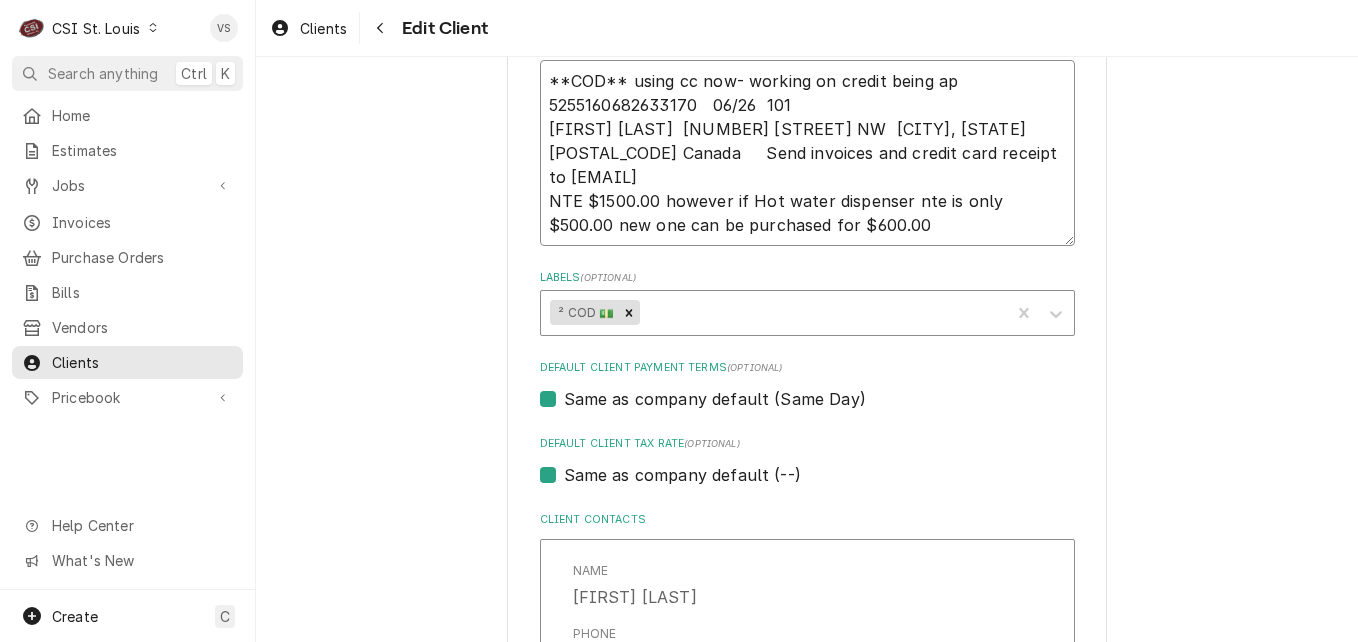 type on "x" 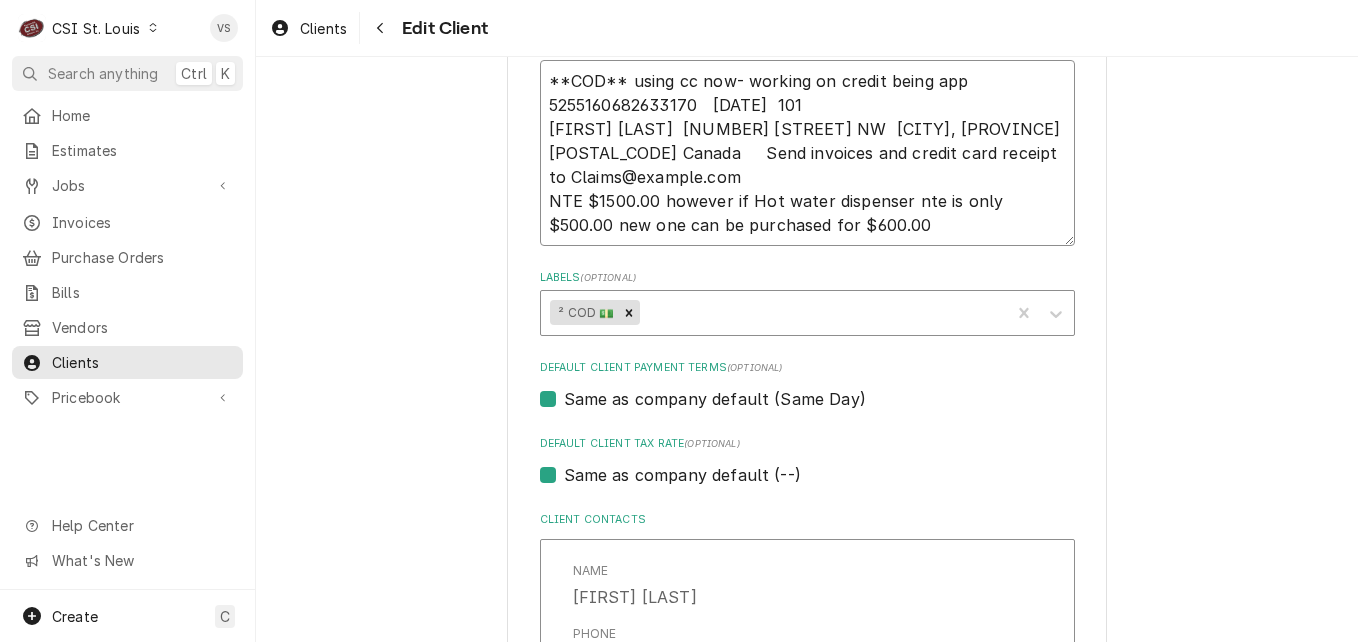 type on "x" 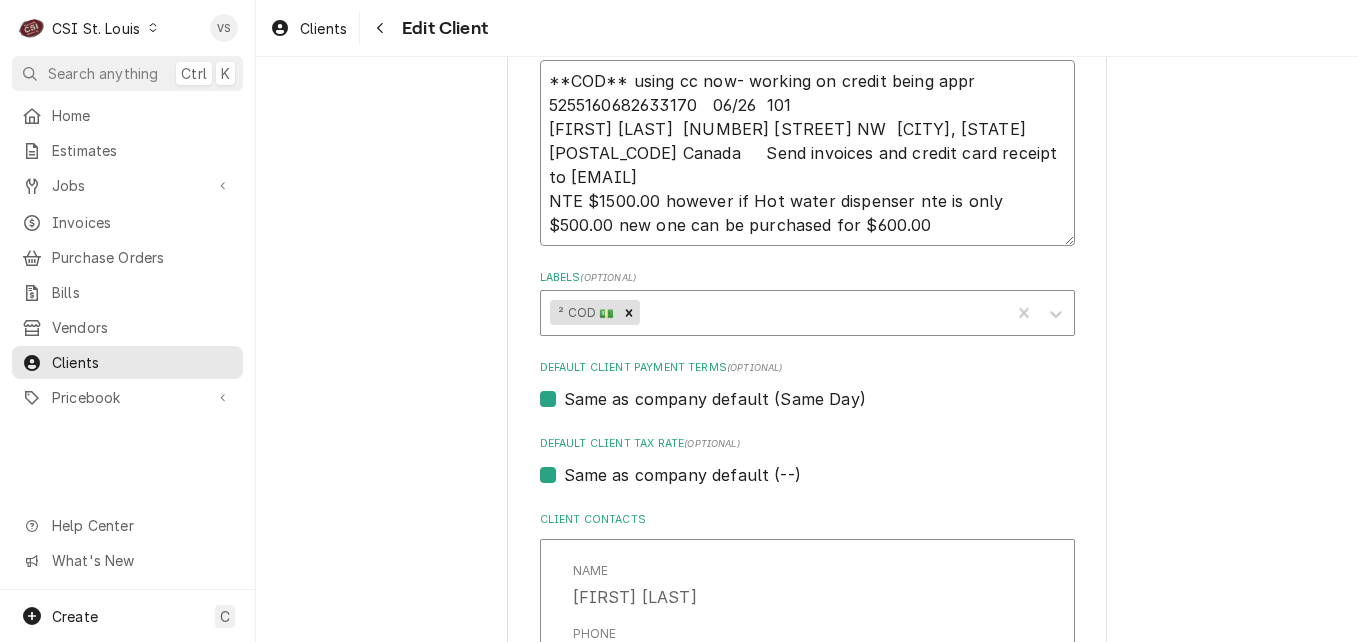 type on "x" 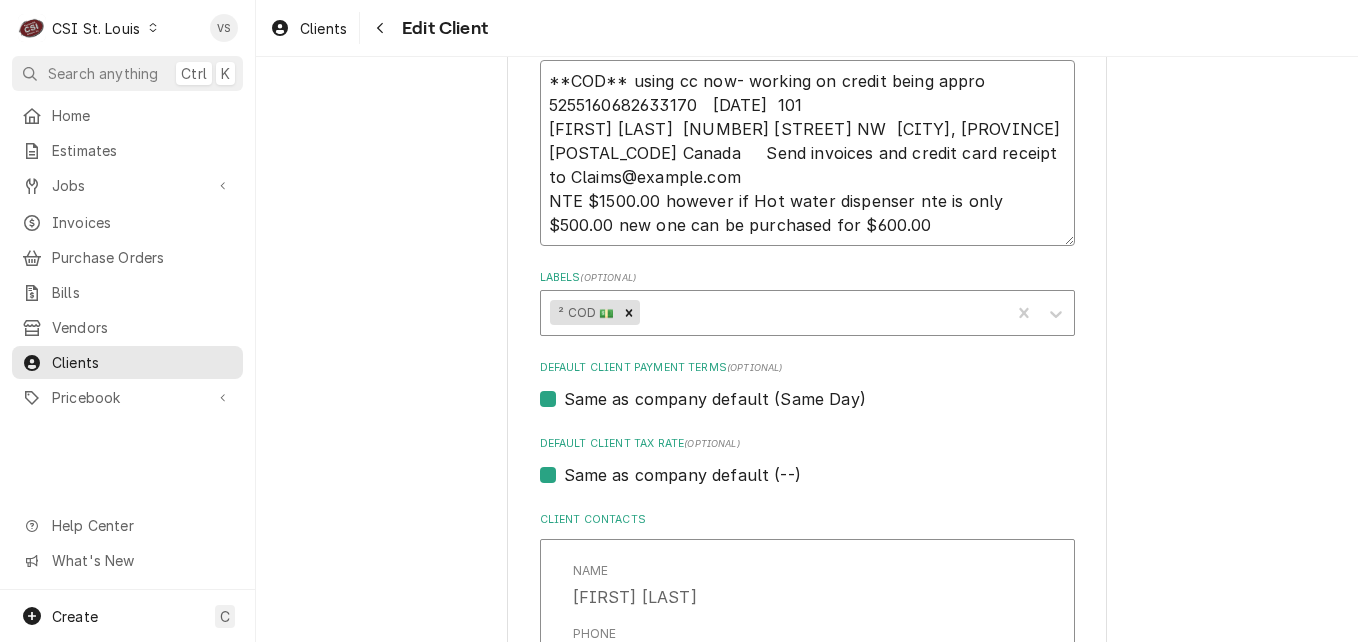 type on "x" 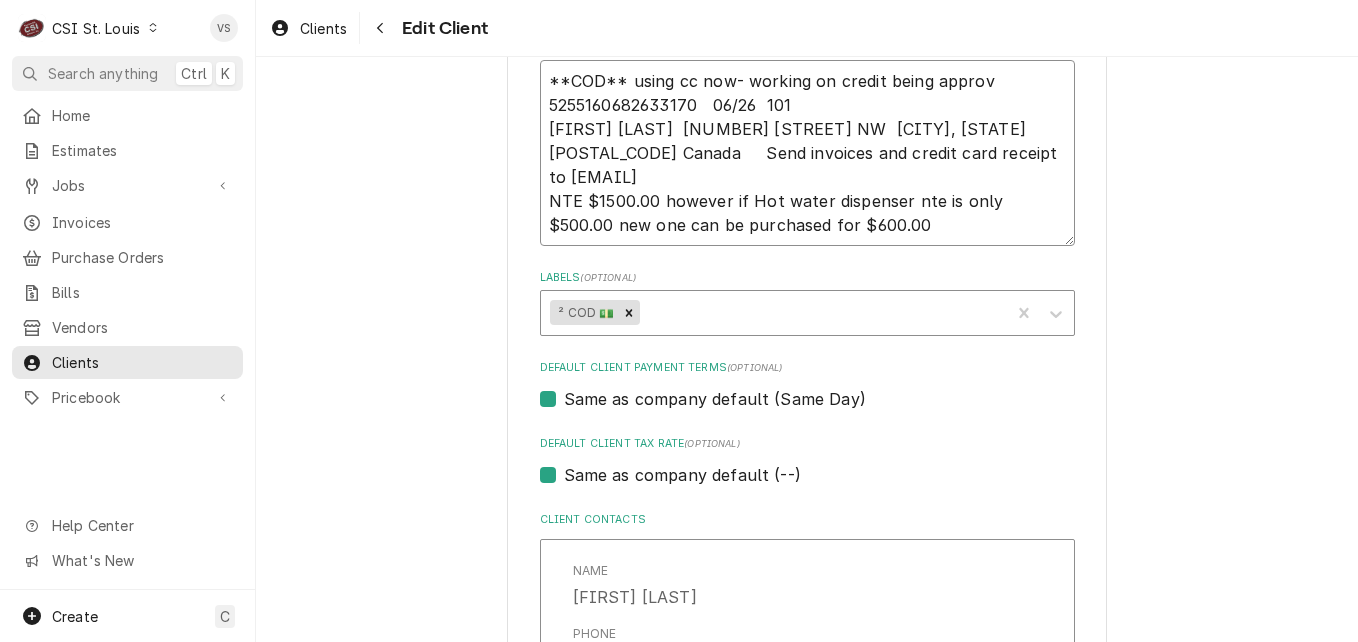 type on "x" 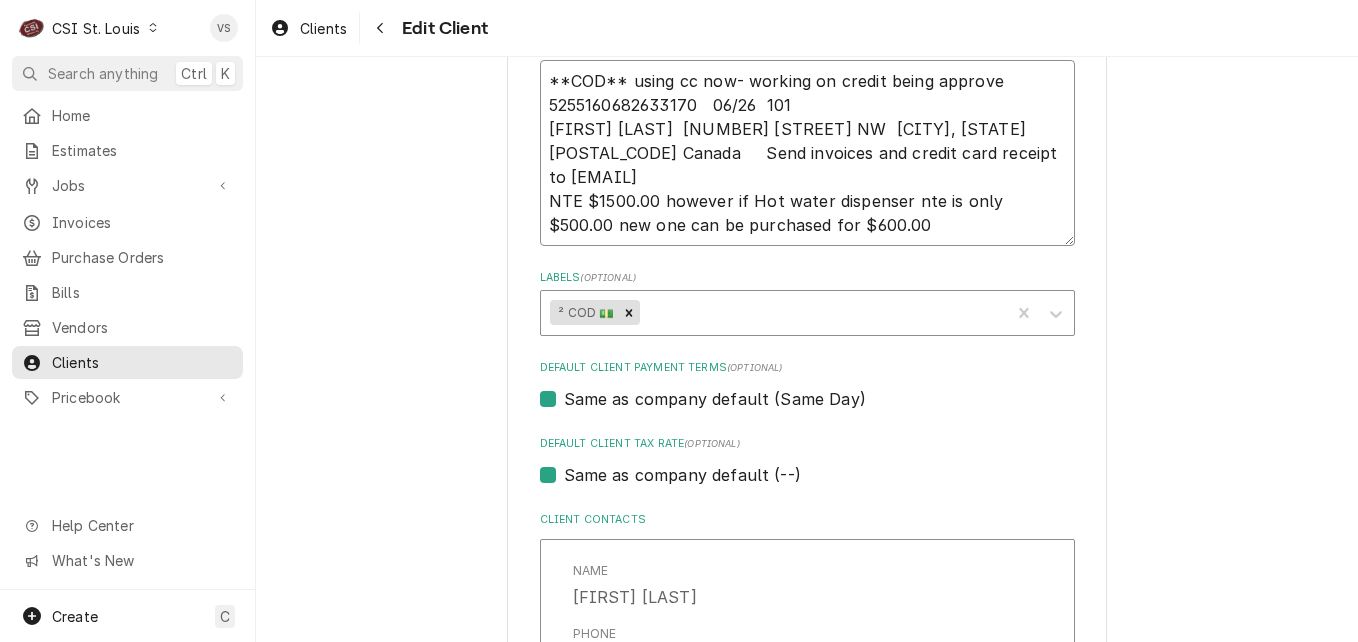 type on "x" 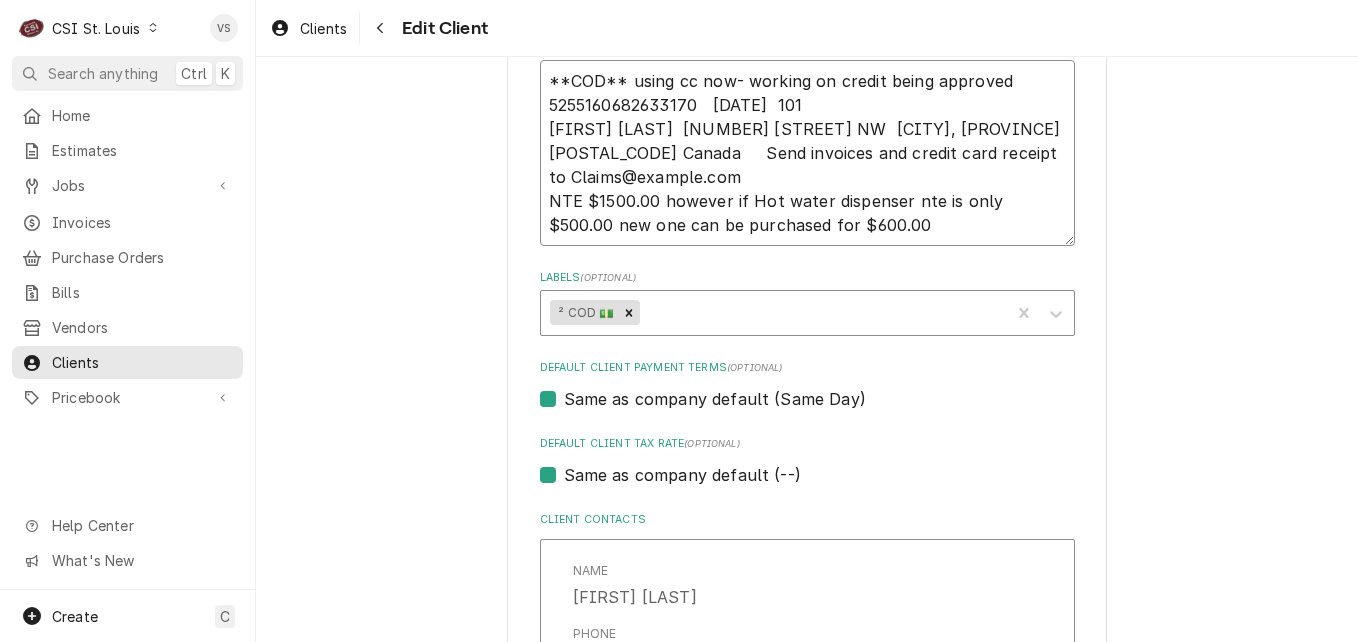 type on "x" 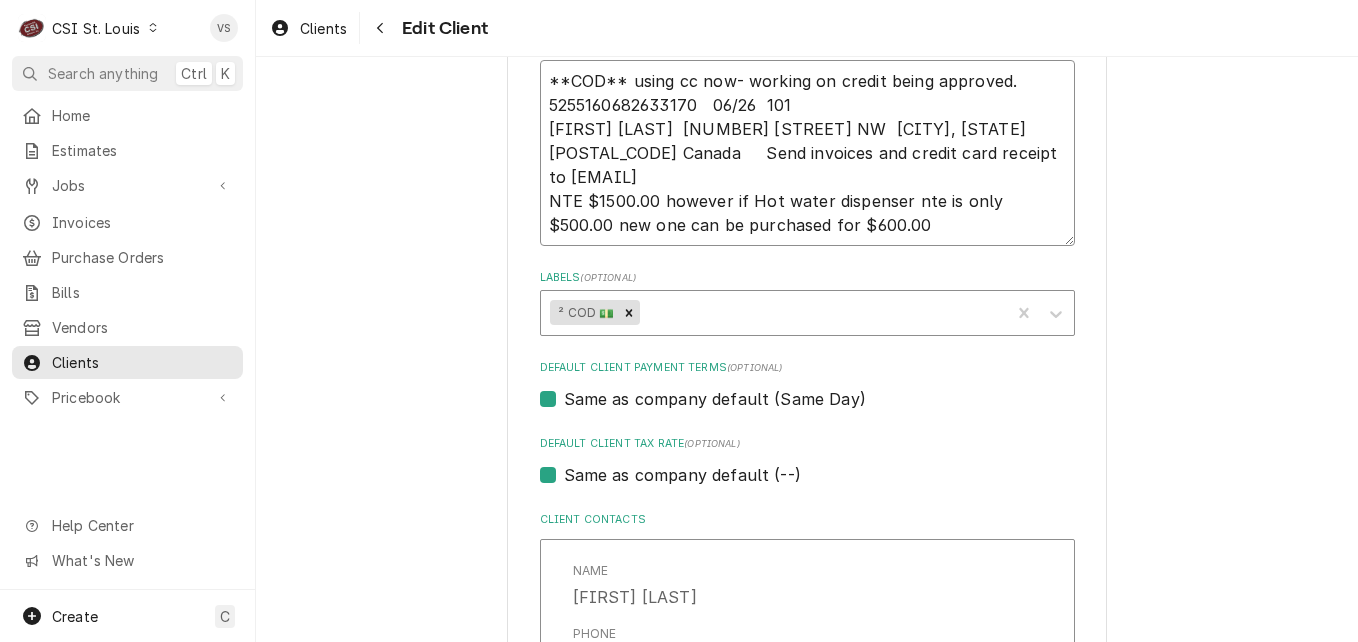 type on "x" 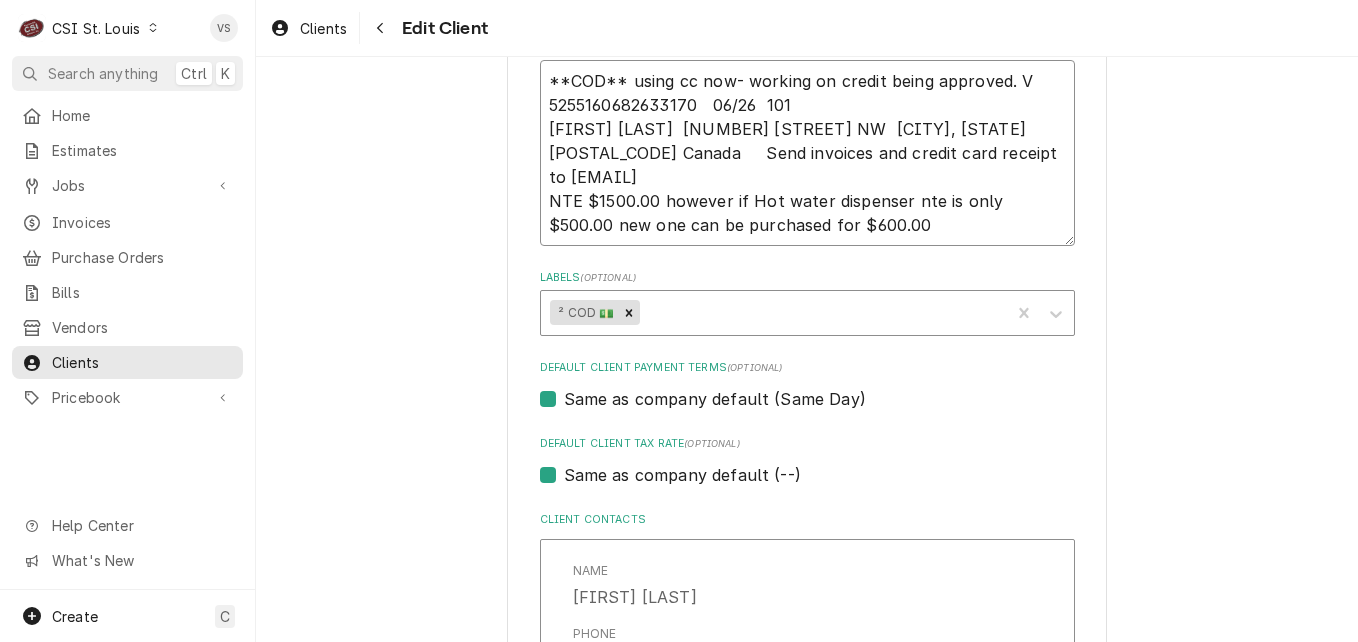 type on "x" 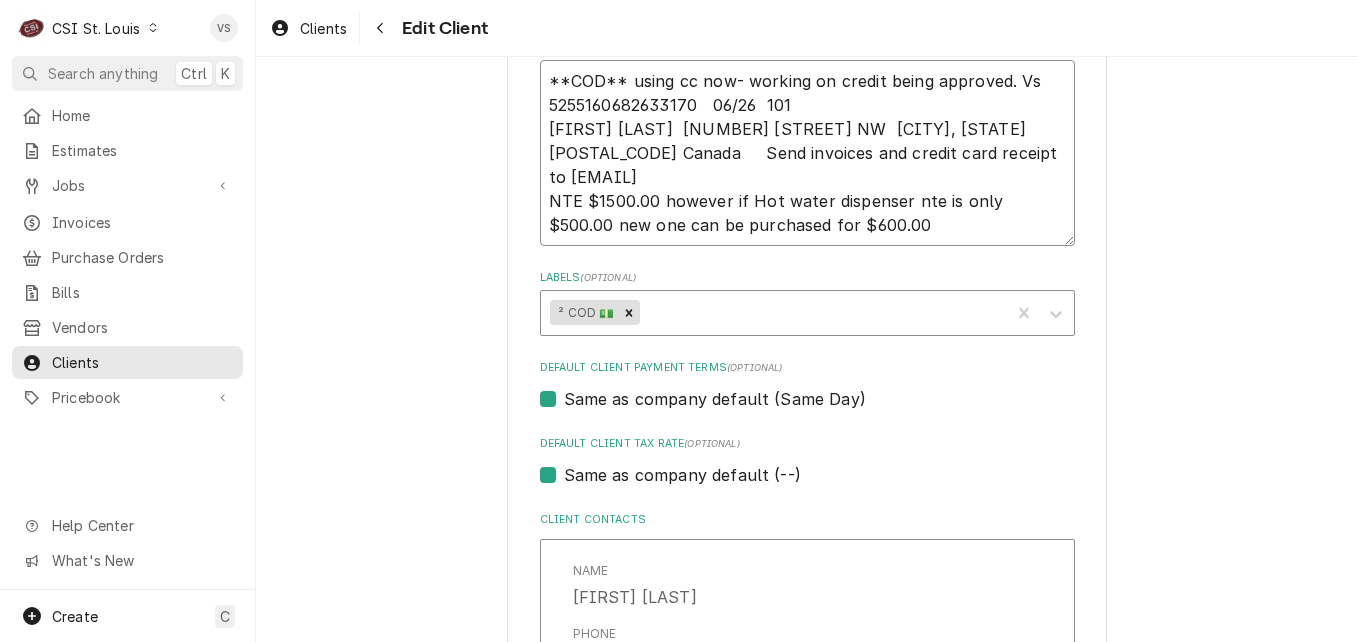 type on "x" 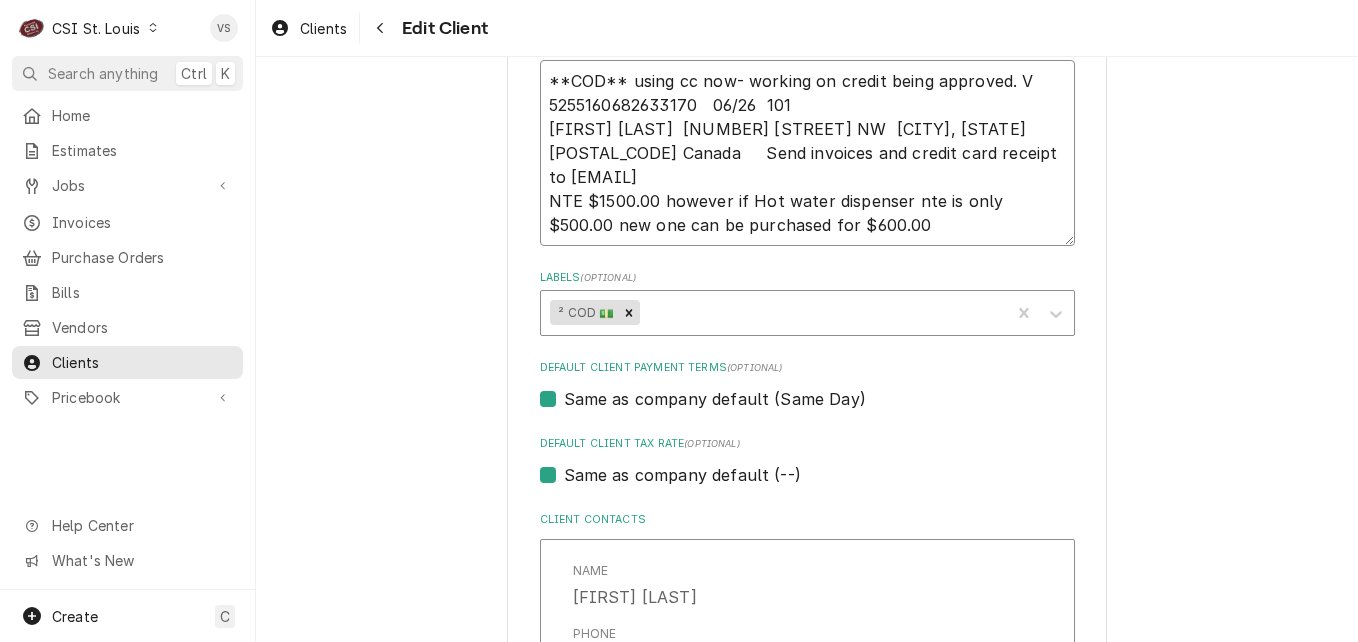 type on "x" 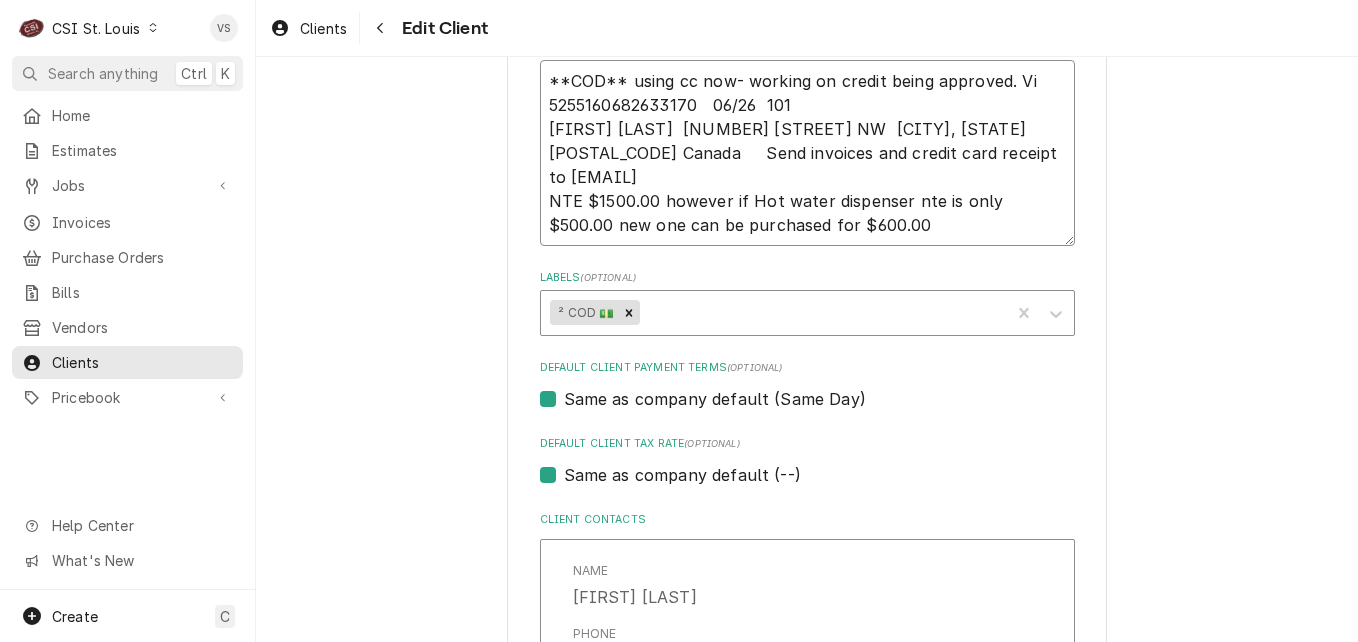 type on "x" 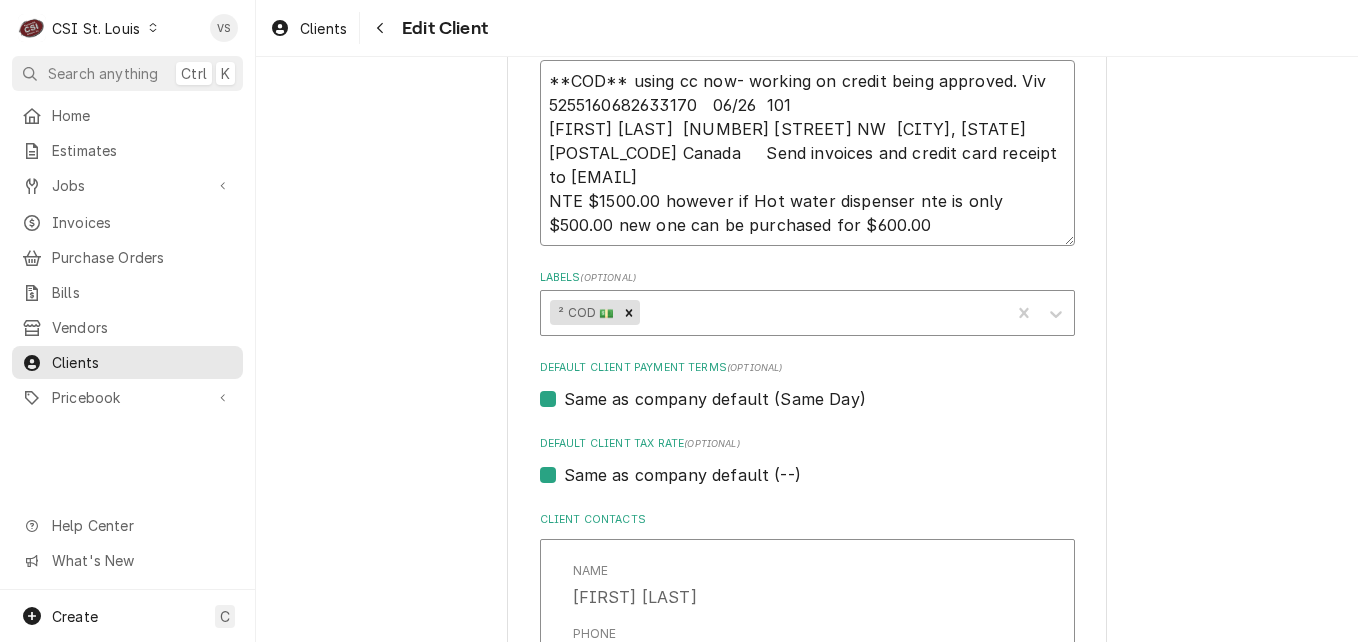 type on "x" 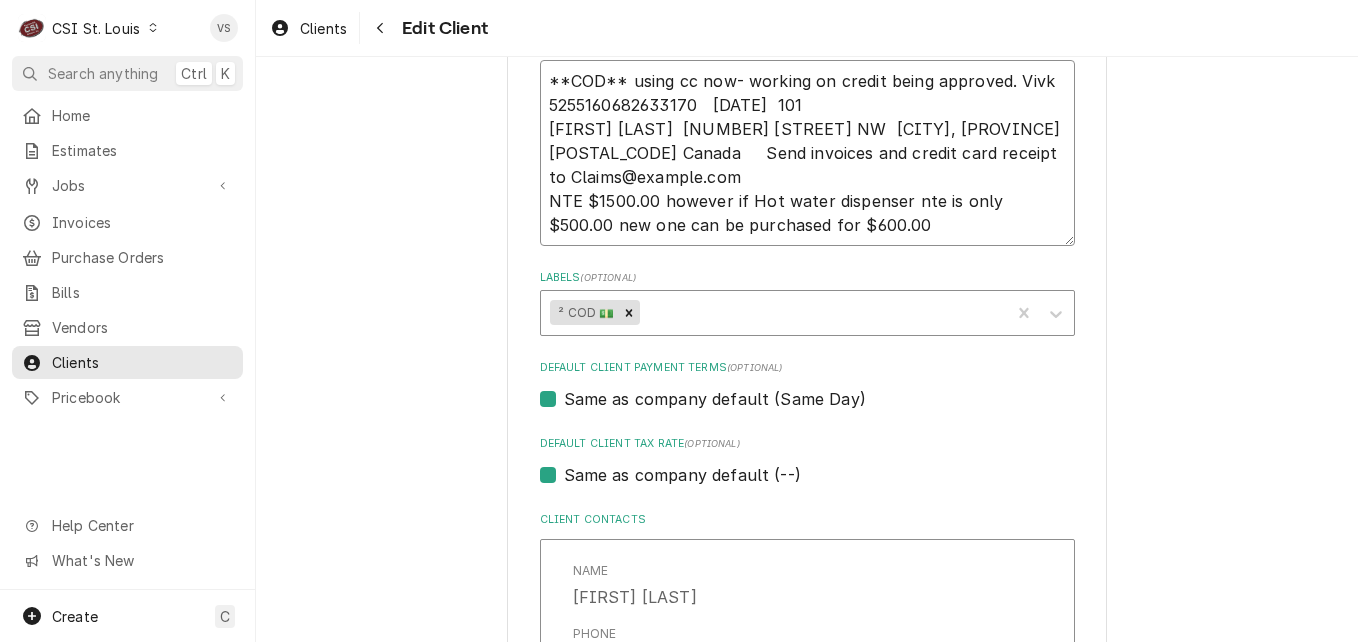 type on "x" 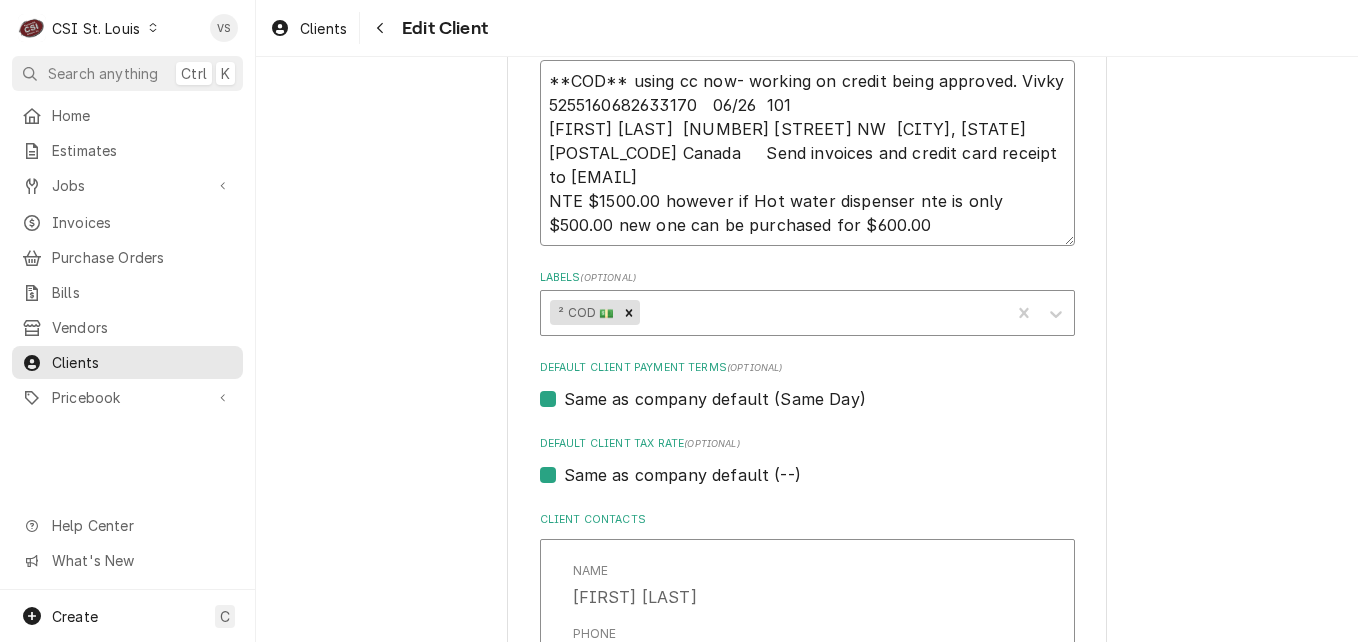 type on "x" 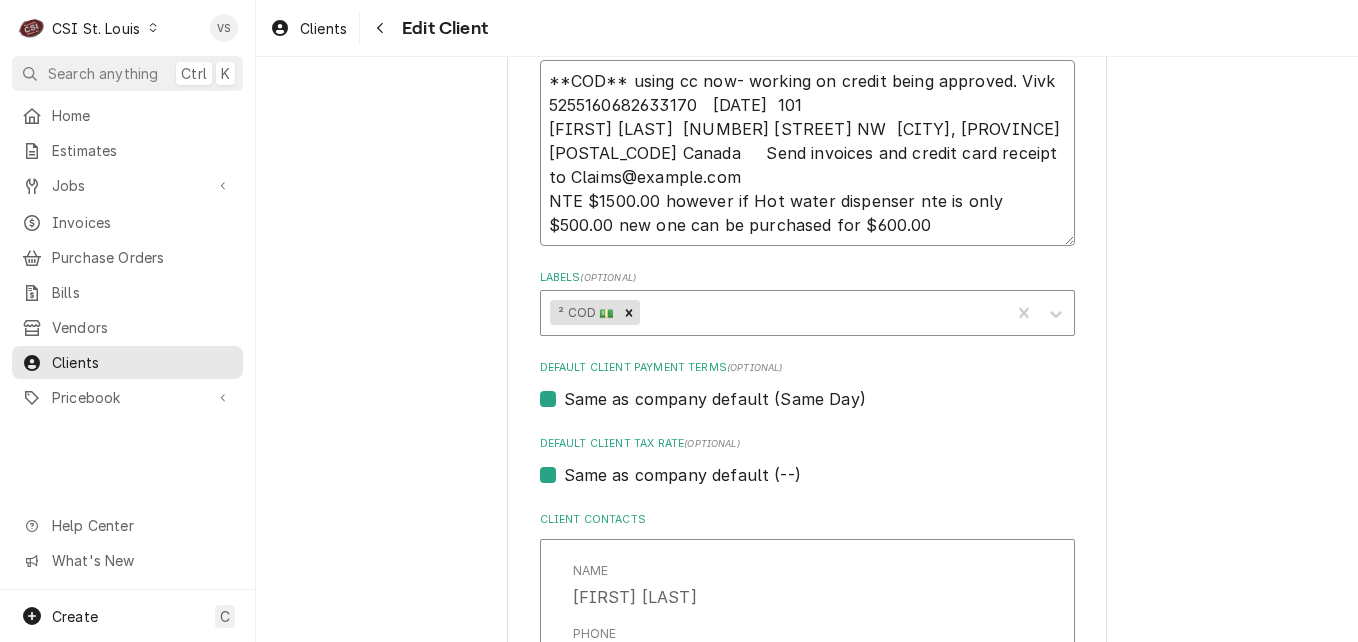 type on "x" 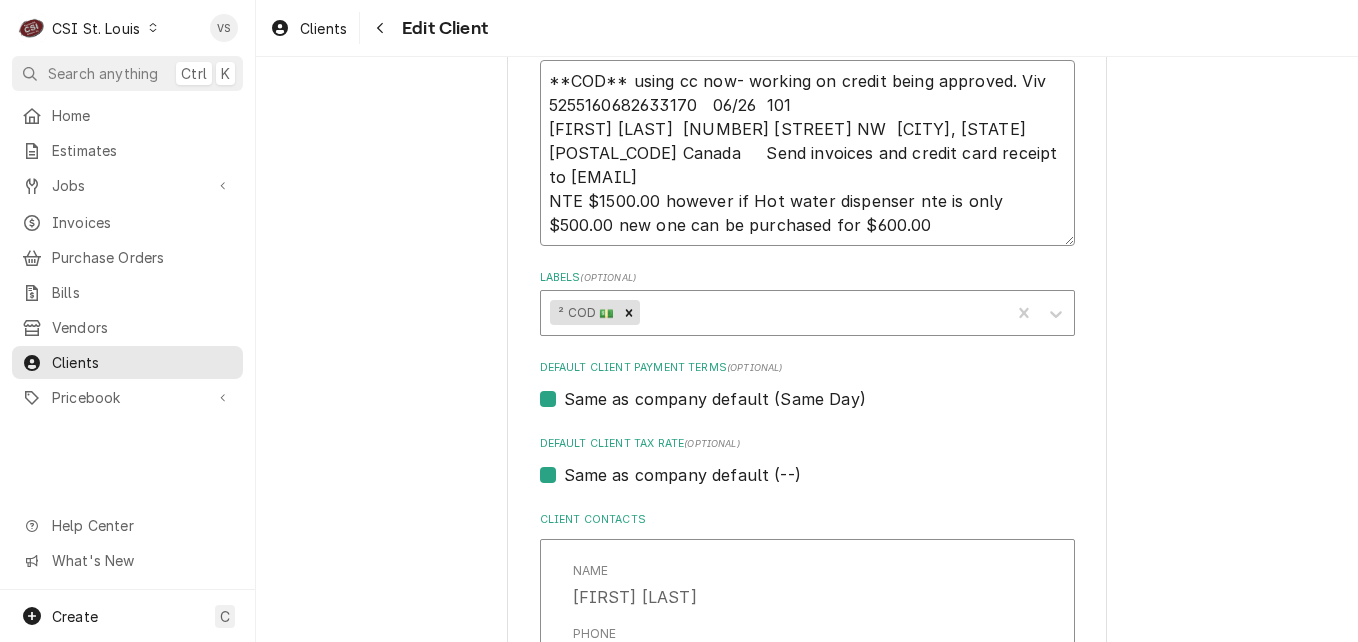type on "x" 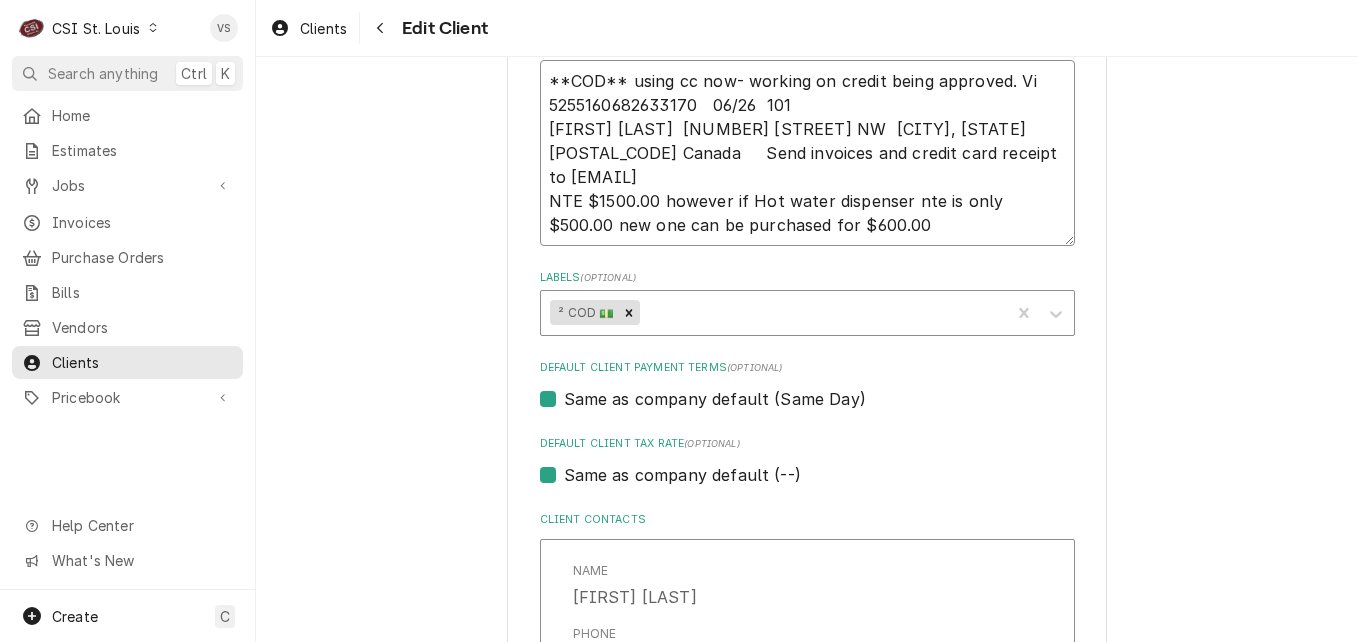 type on "x" 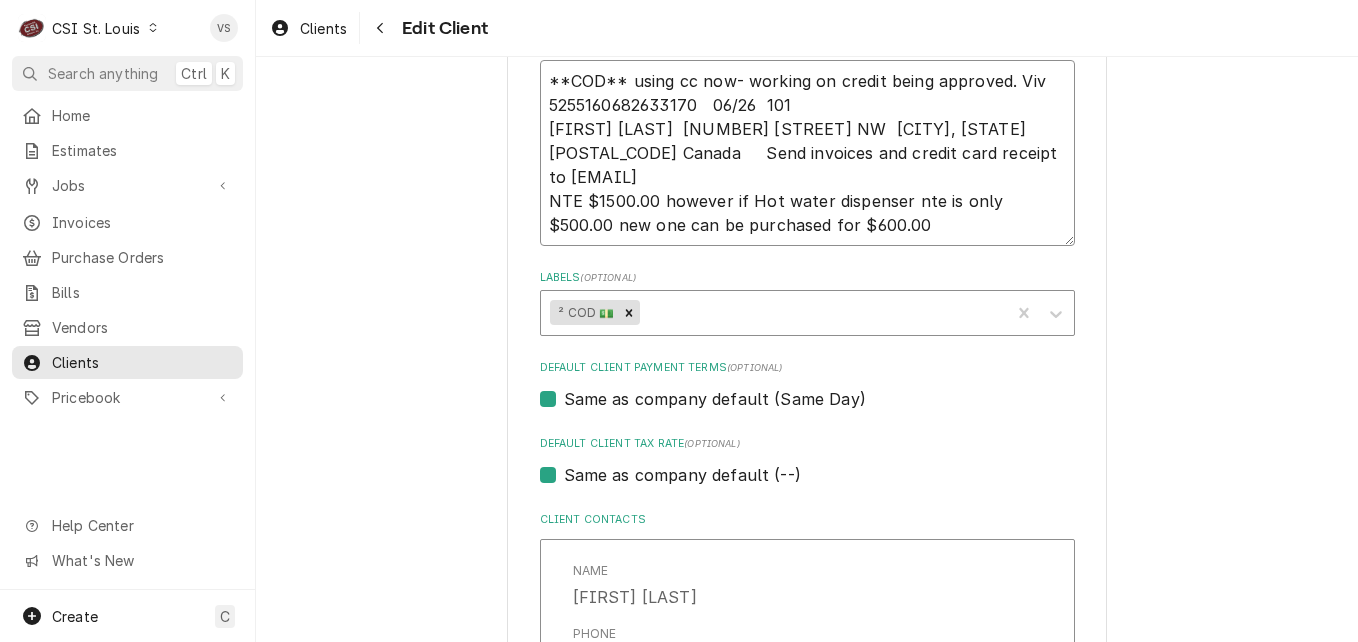type on "x" 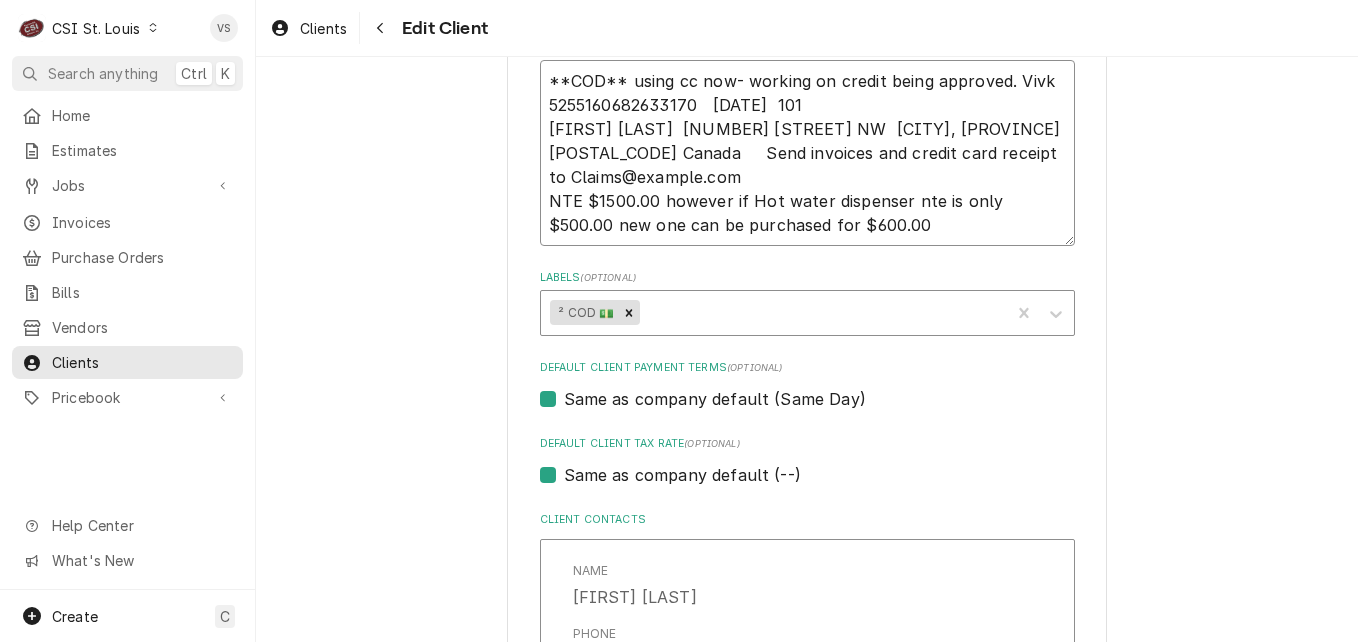 type on "x" 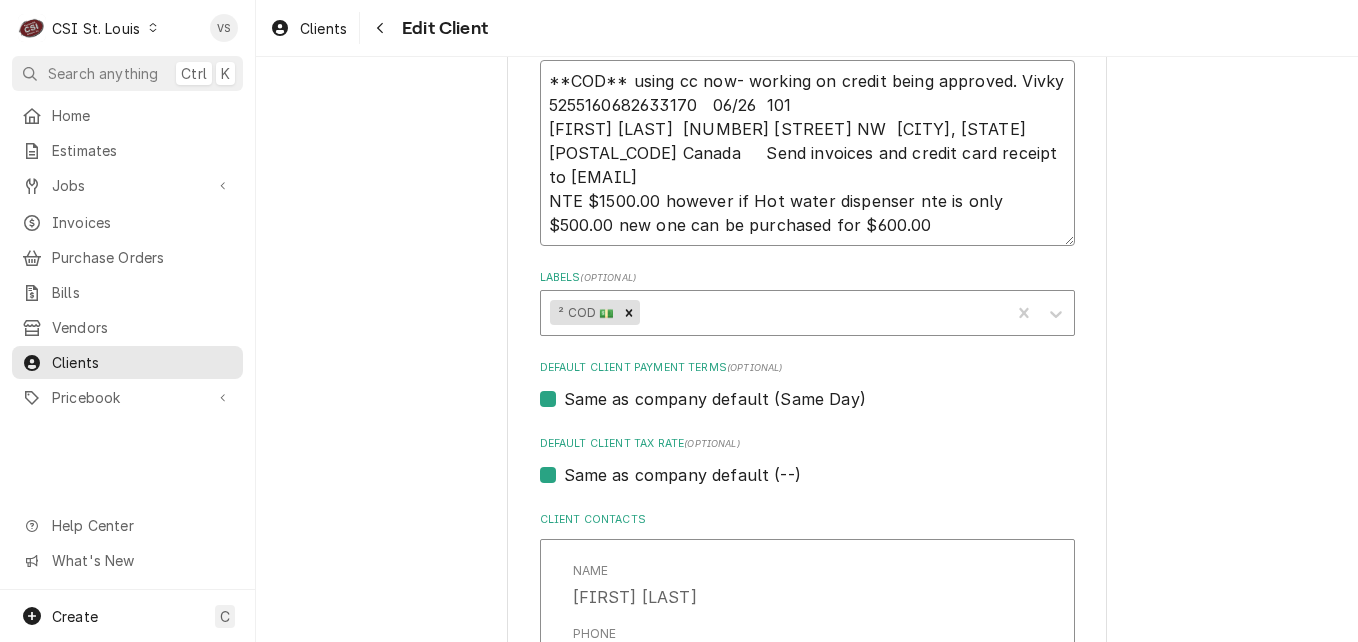 type on "x" 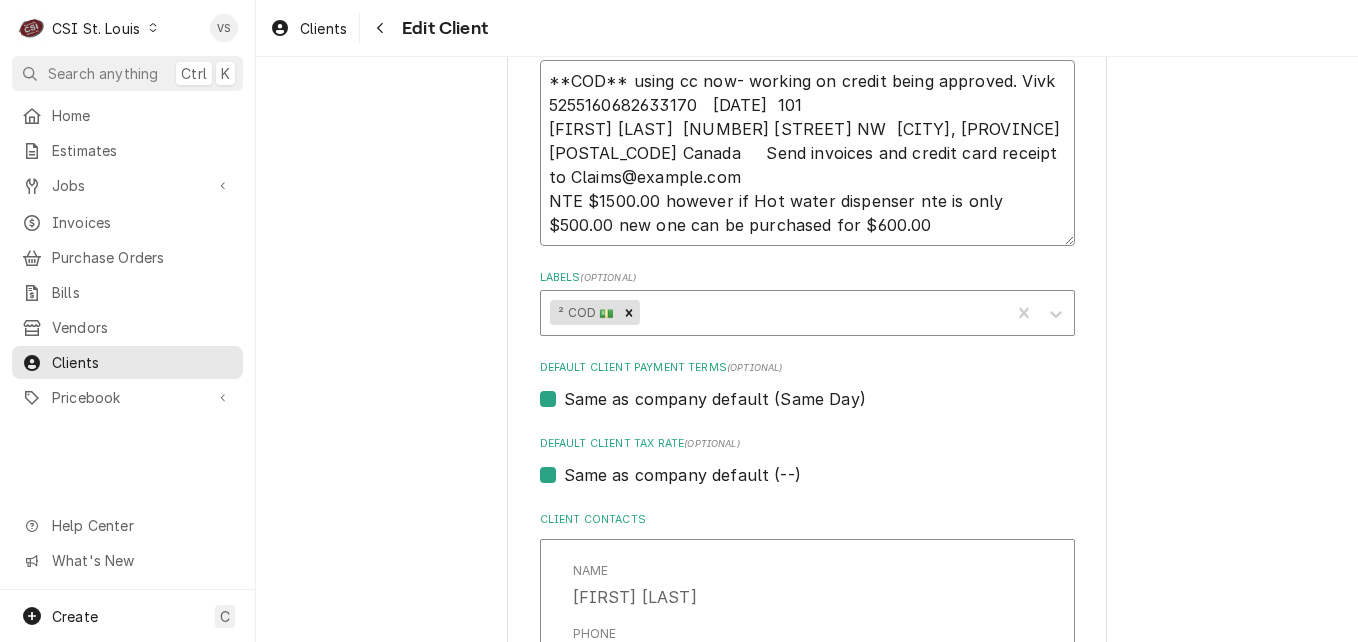 type on "x" 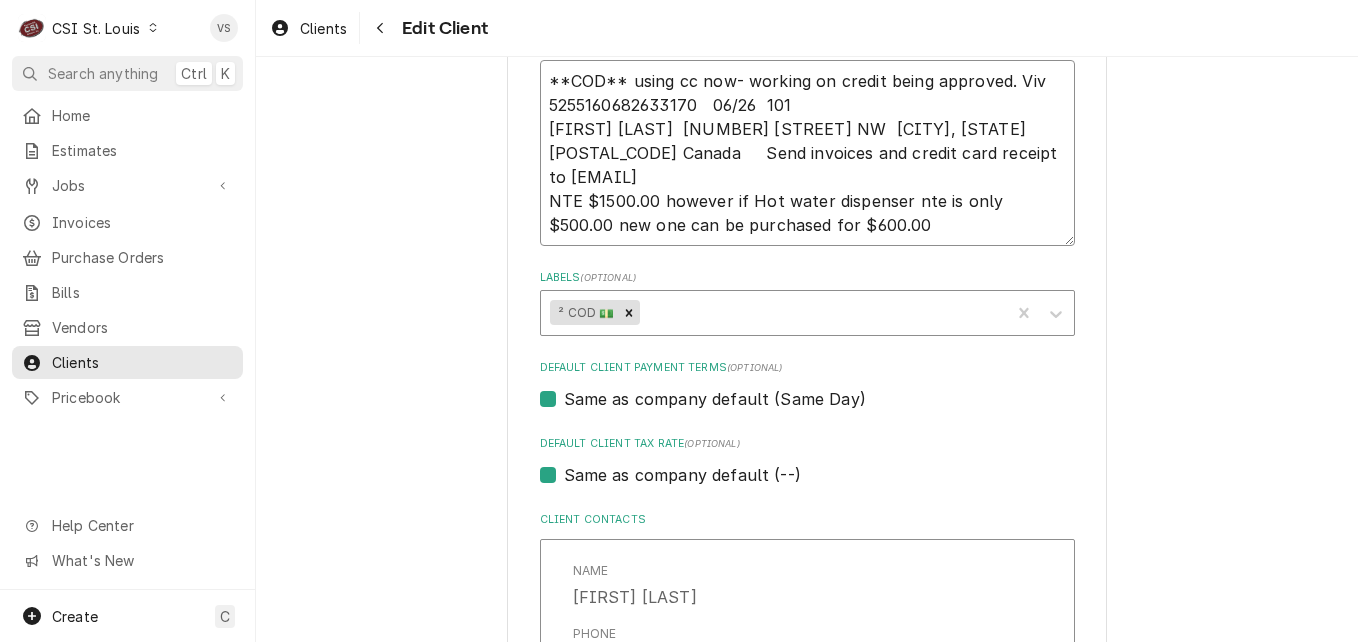 type on "x" 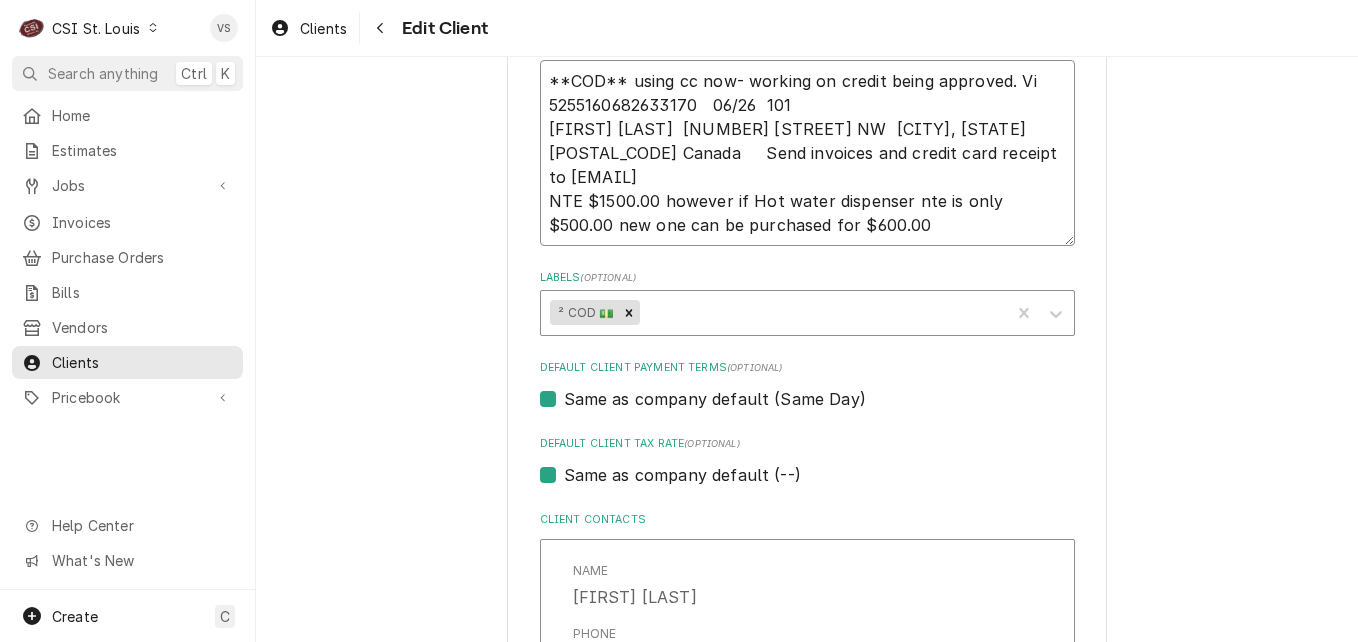 type on "x" 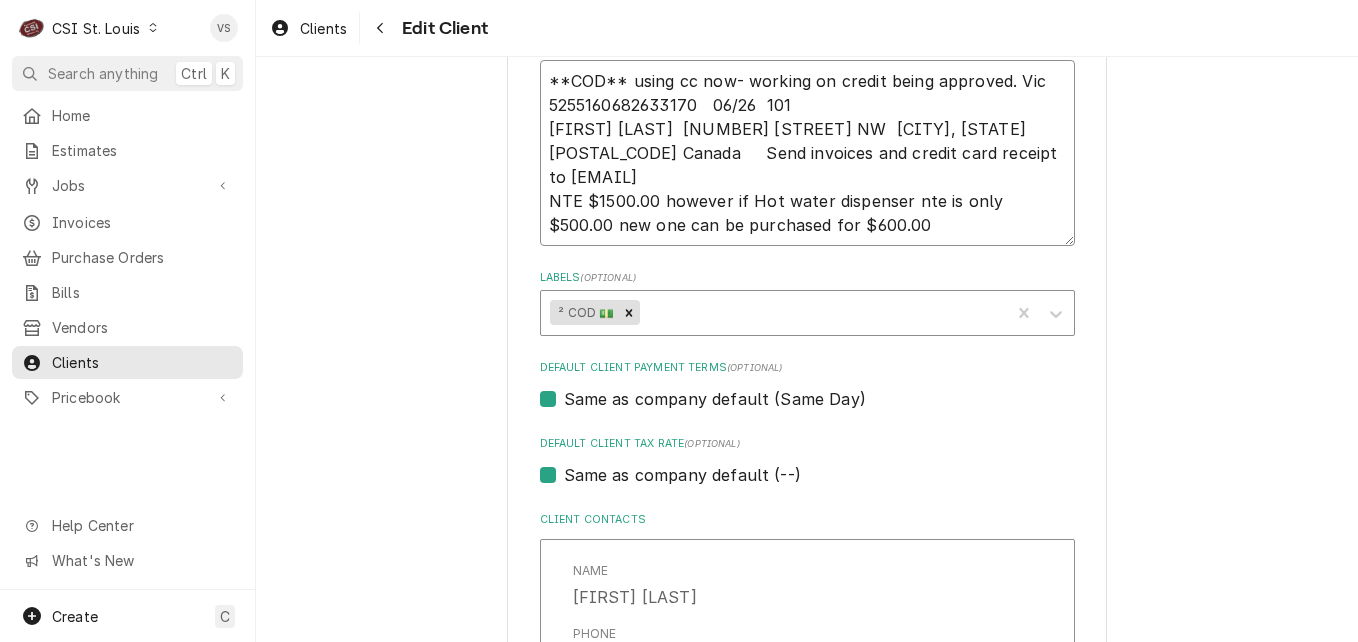 type on "x" 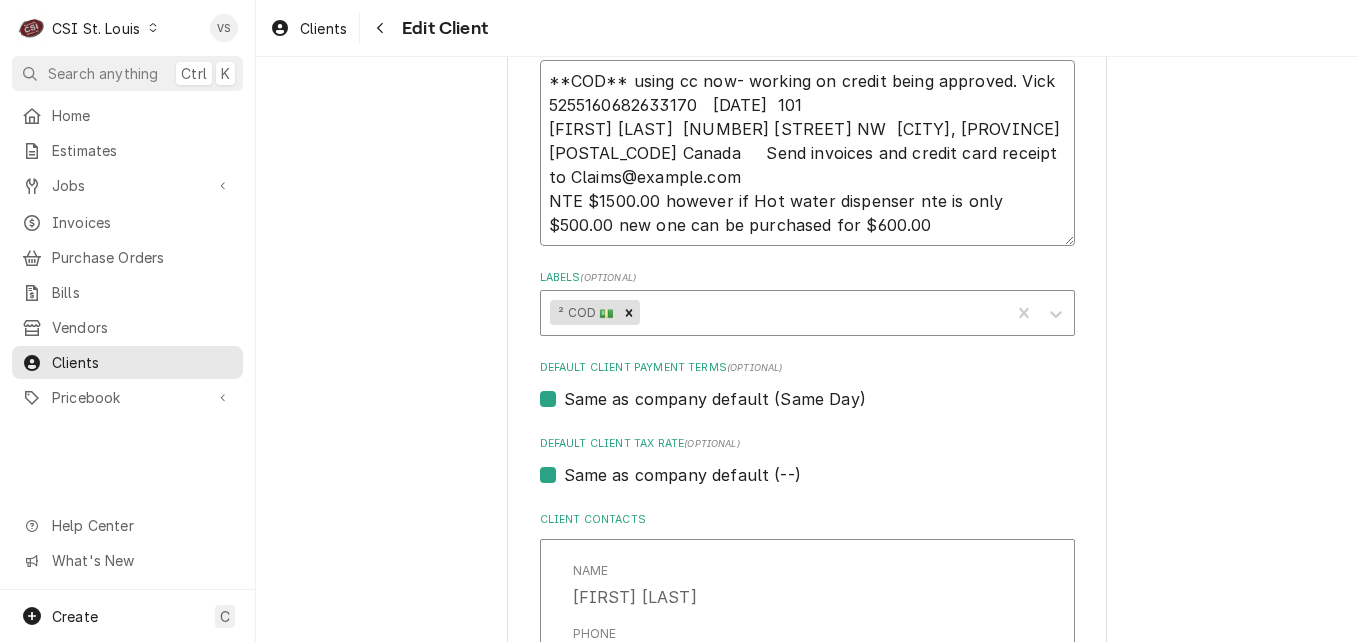 type on "x" 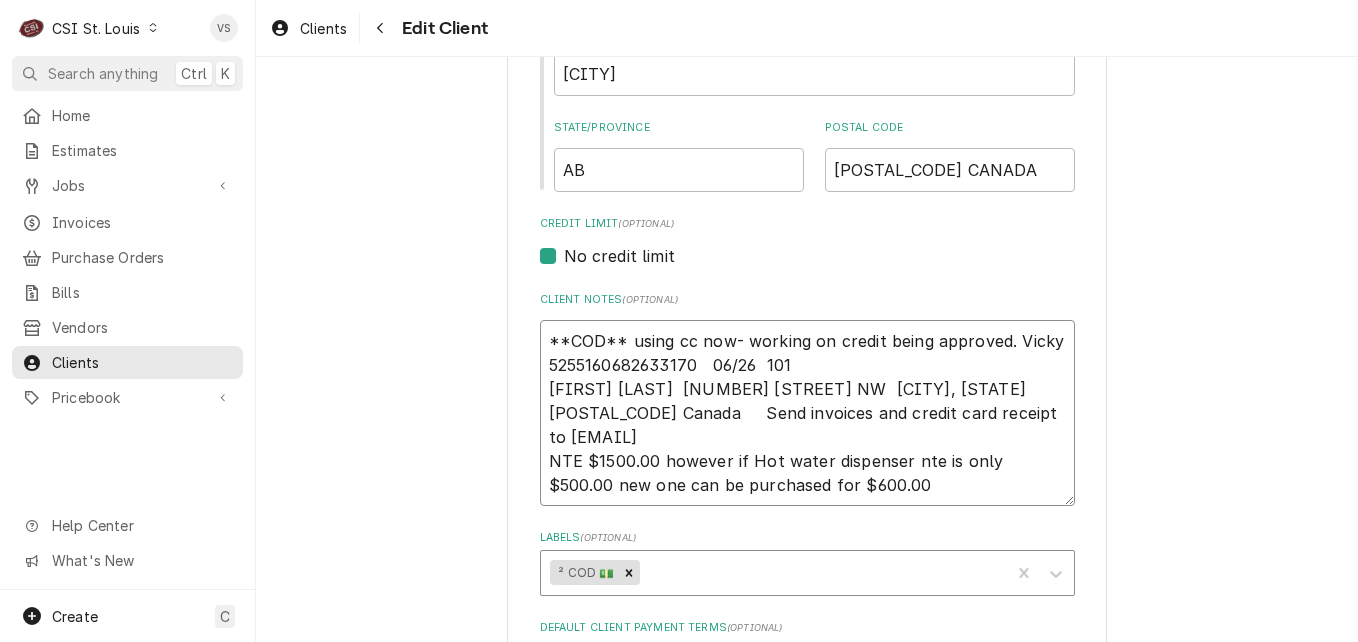 scroll, scrollTop: 795, scrollLeft: 0, axis: vertical 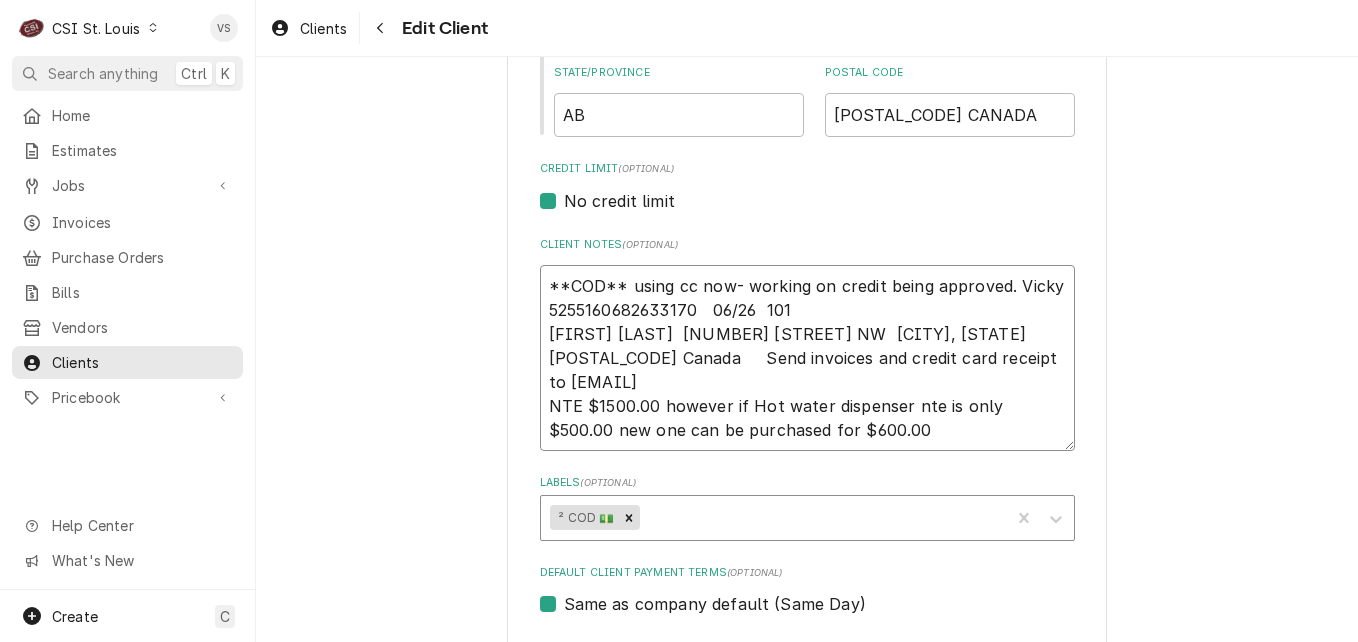 drag, startPoint x: 537, startPoint y: 284, endPoint x: 903, endPoint y: 436, distance: 396.30795 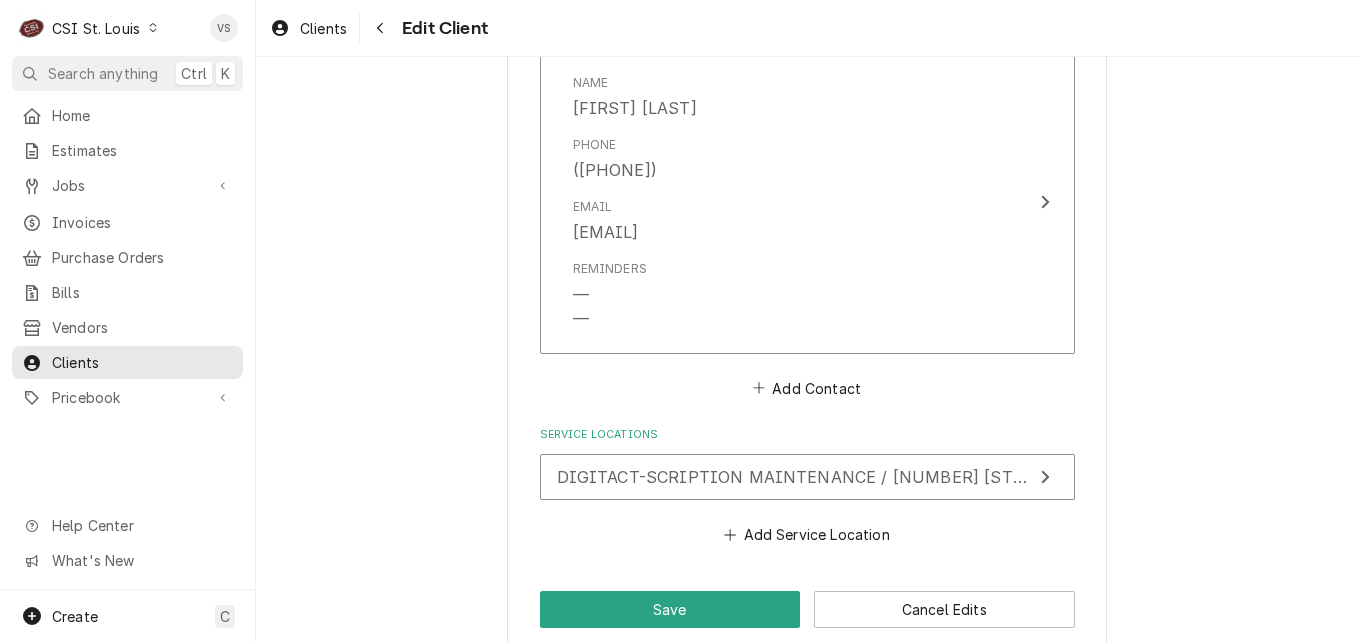 scroll, scrollTop: 2185, scrollLeft: 0, axis: vertical 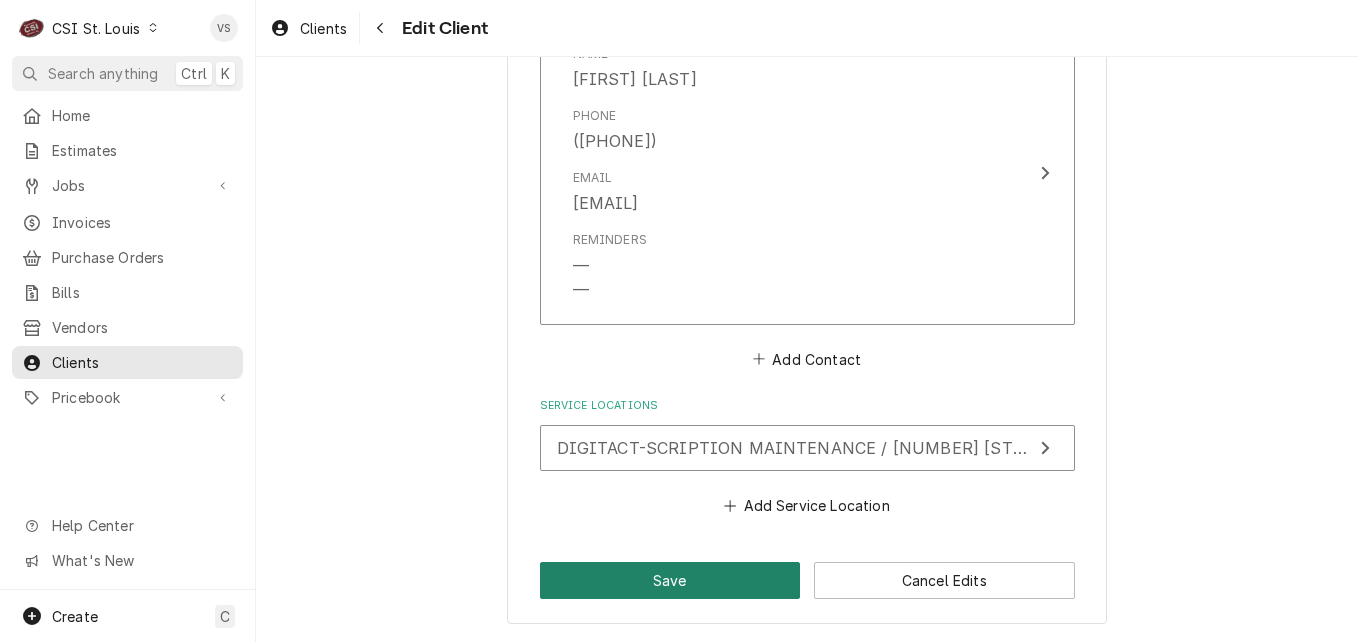 type on "**COD** using cc now- working on credit being approved. Vicky
5255160682633170   06/26  101
Kelly Bohne  10160 103 STREET NW  Edmonton, AB T5J0X6 Canada     Send invoices and credit card receipt to Claims@scription.ai
NTE $1500.00 however if Hot water dispenser nte is only $500.00 new one can be purchased for $600.00" 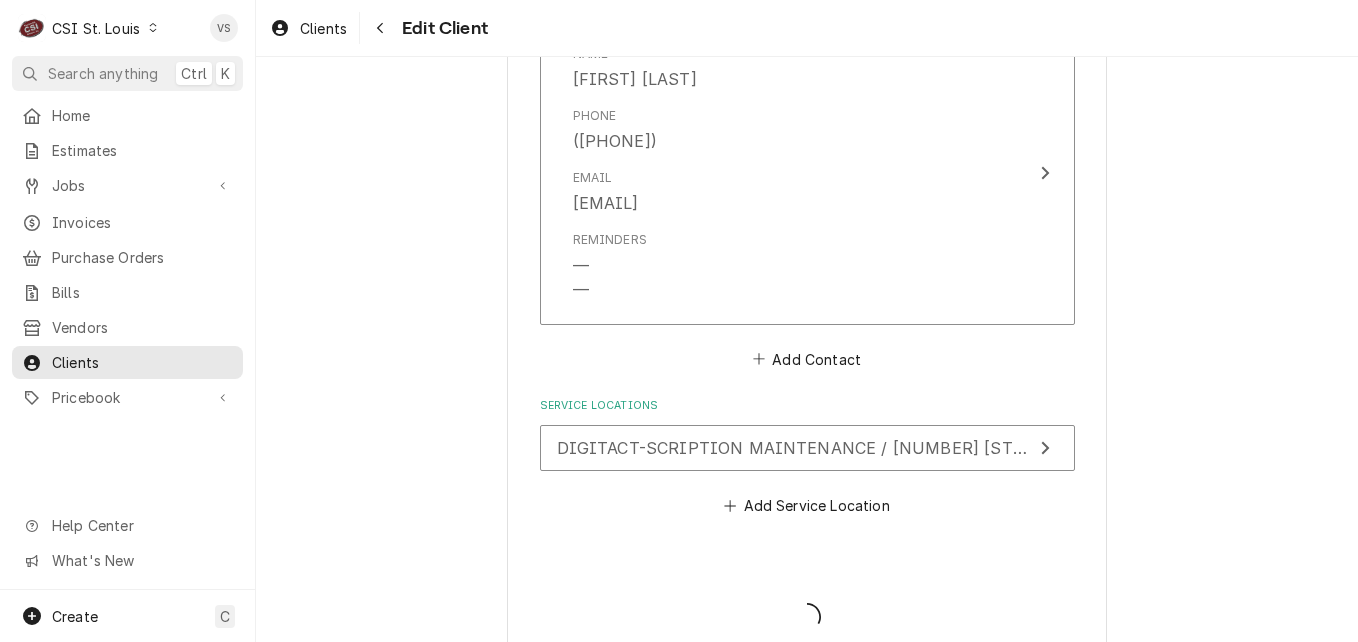 type on "x" 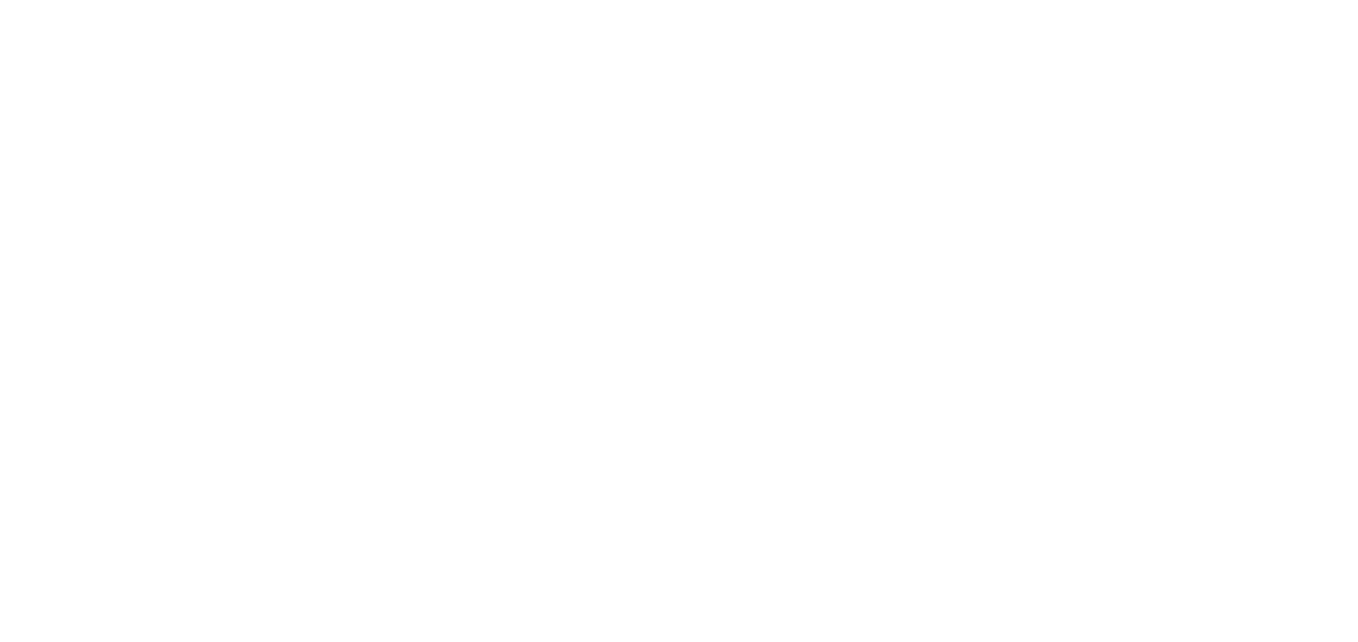 scroll, scrollTop: 0, scrollLeft: 0, axis: both 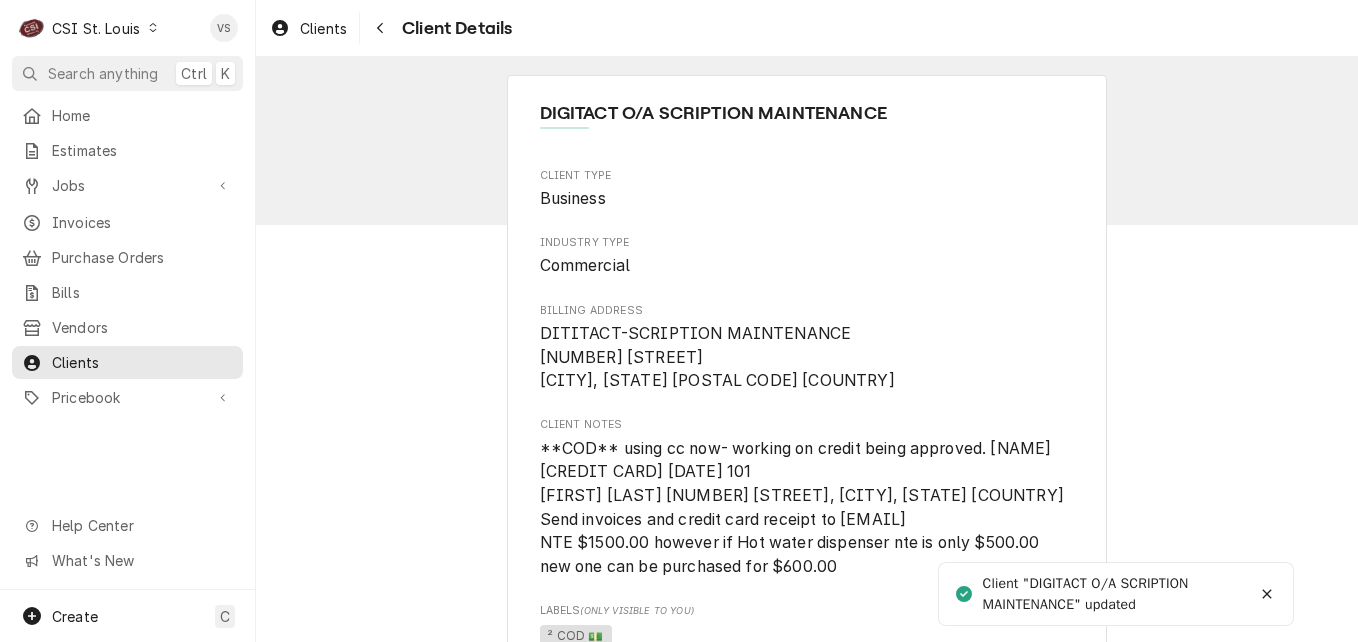 click 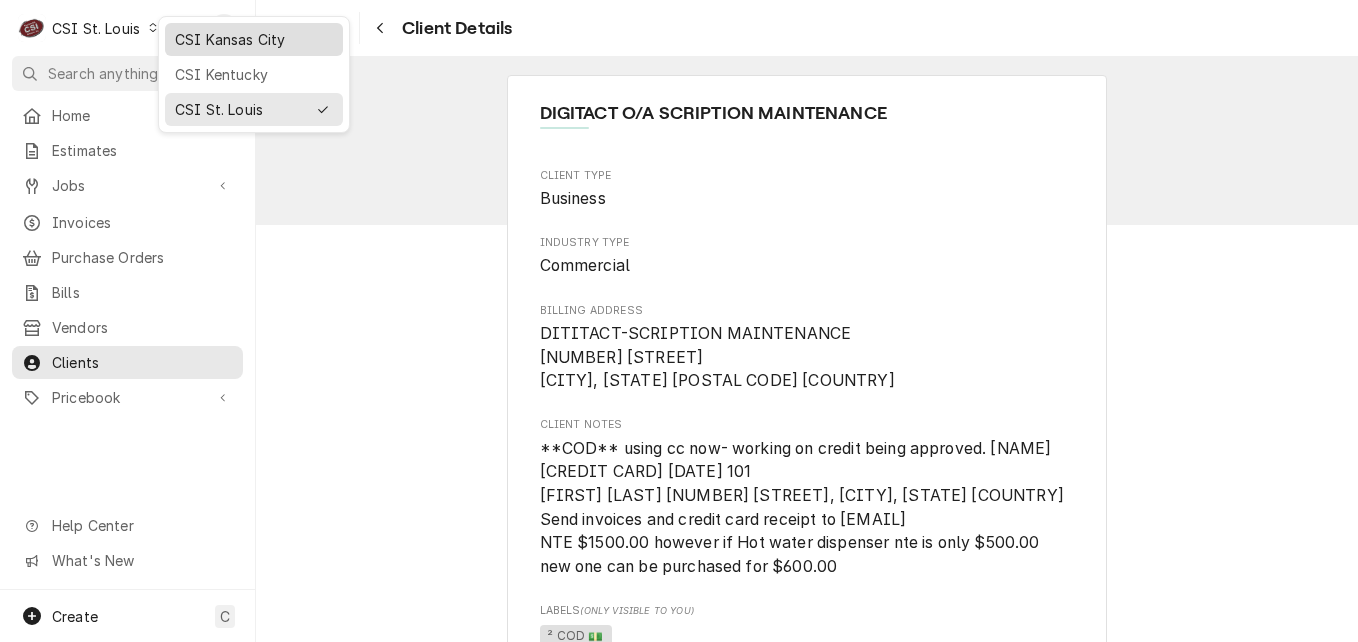 click on "CSI Kansas City" at bounding box center (254, 39) 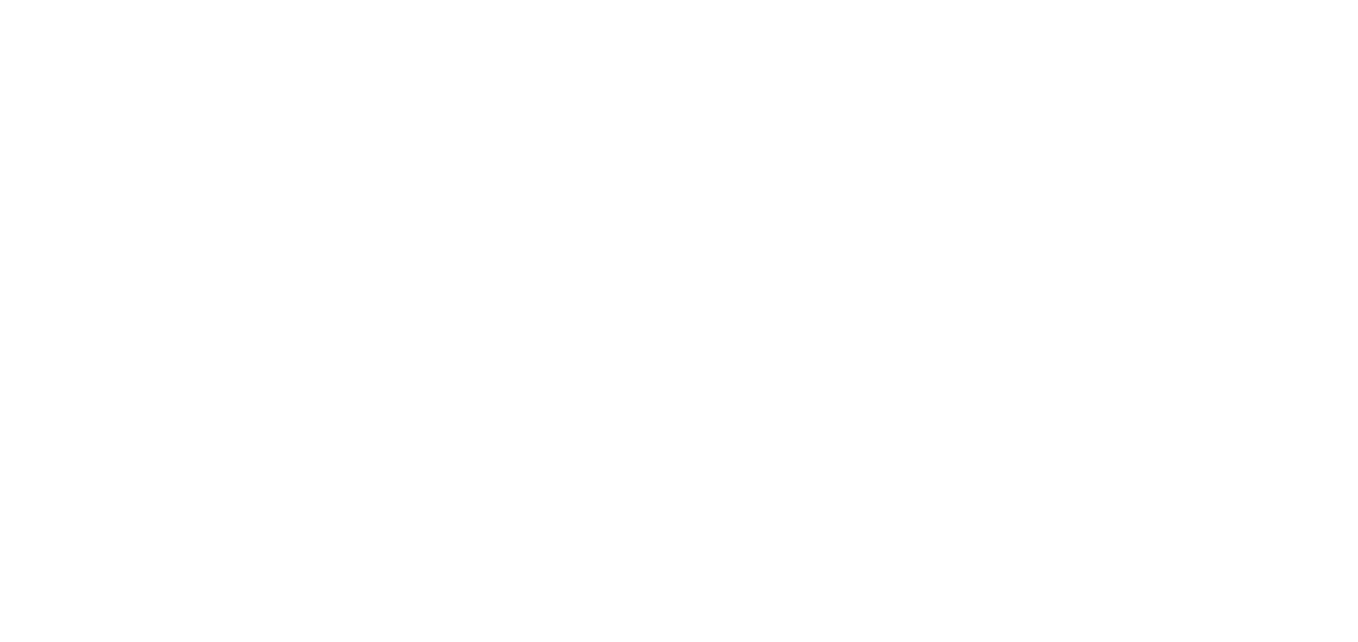 scroll, scrollTop: 0, scrollLeft: 0, axis: both 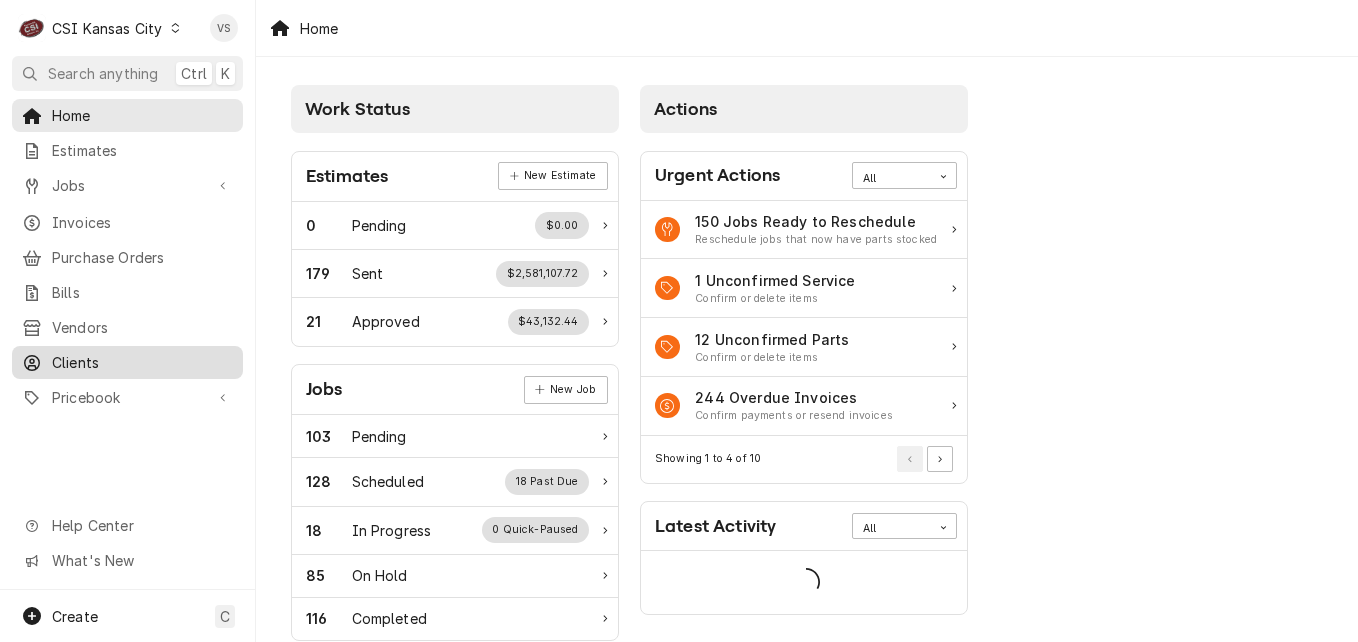 click on "Clients" at bounding box center (142, 362) 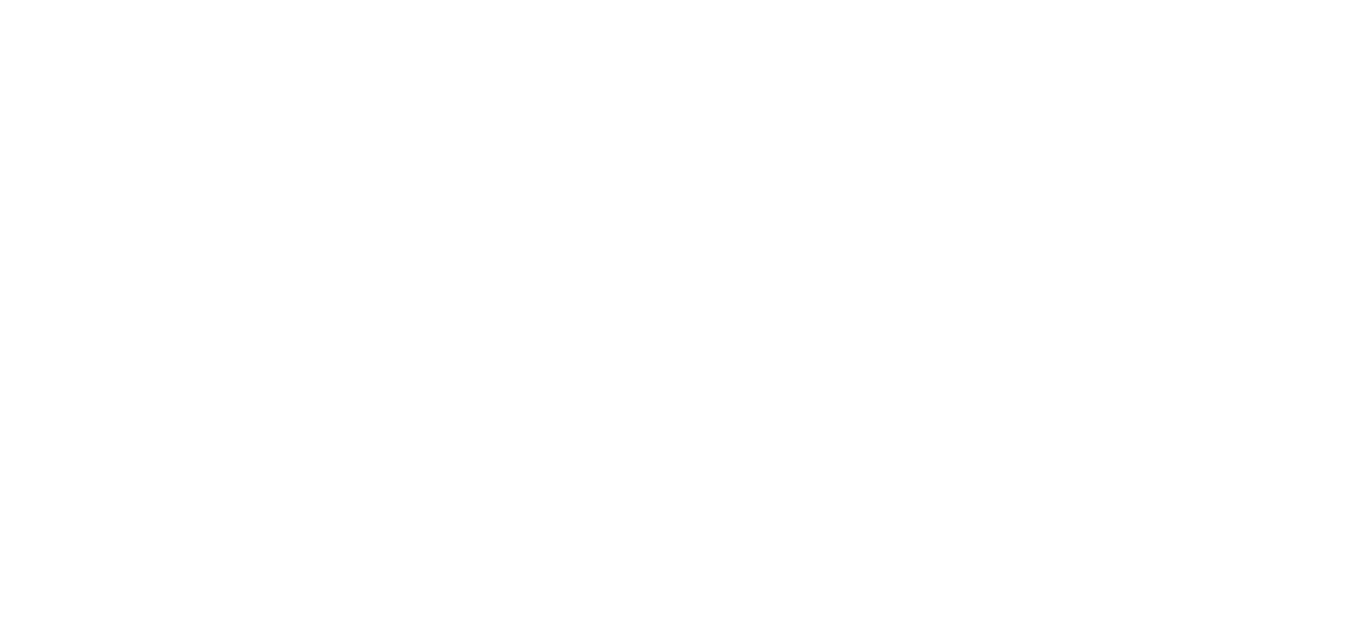 scroll, scrollTop: 0, scrollLeft: 0, axis: both 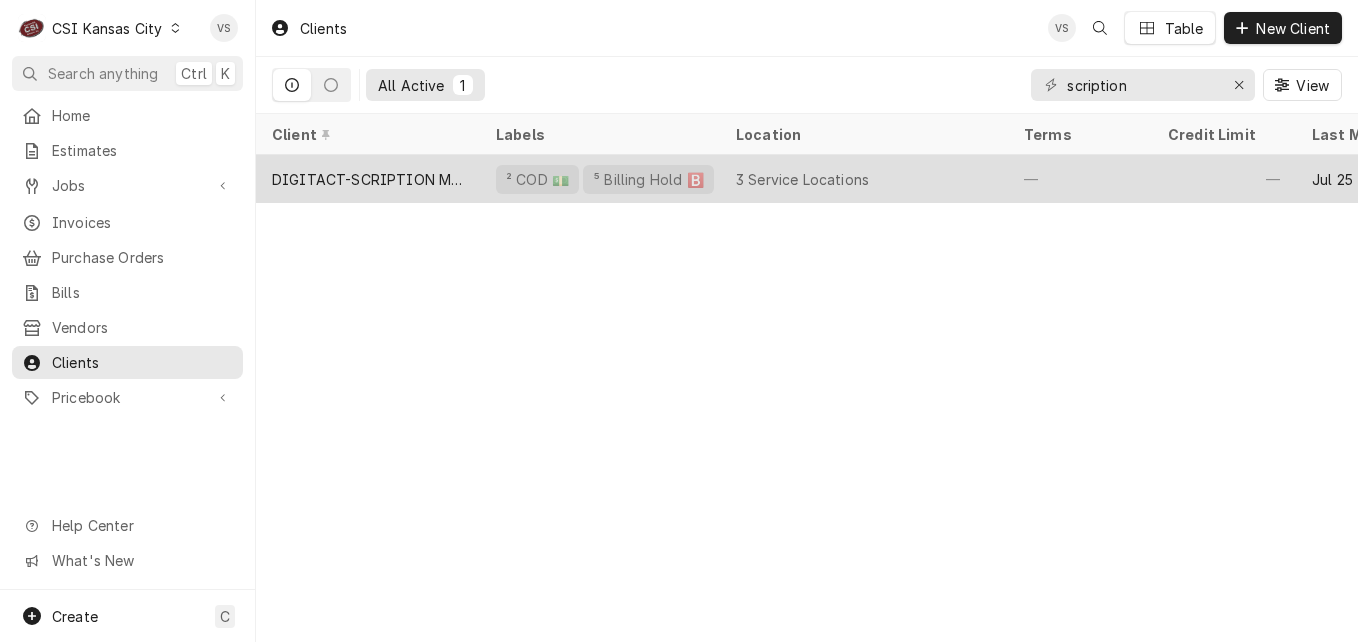 click on "DIGITACT-SCRIPTION MAINTENANCE" at bounding box center (368, 179) 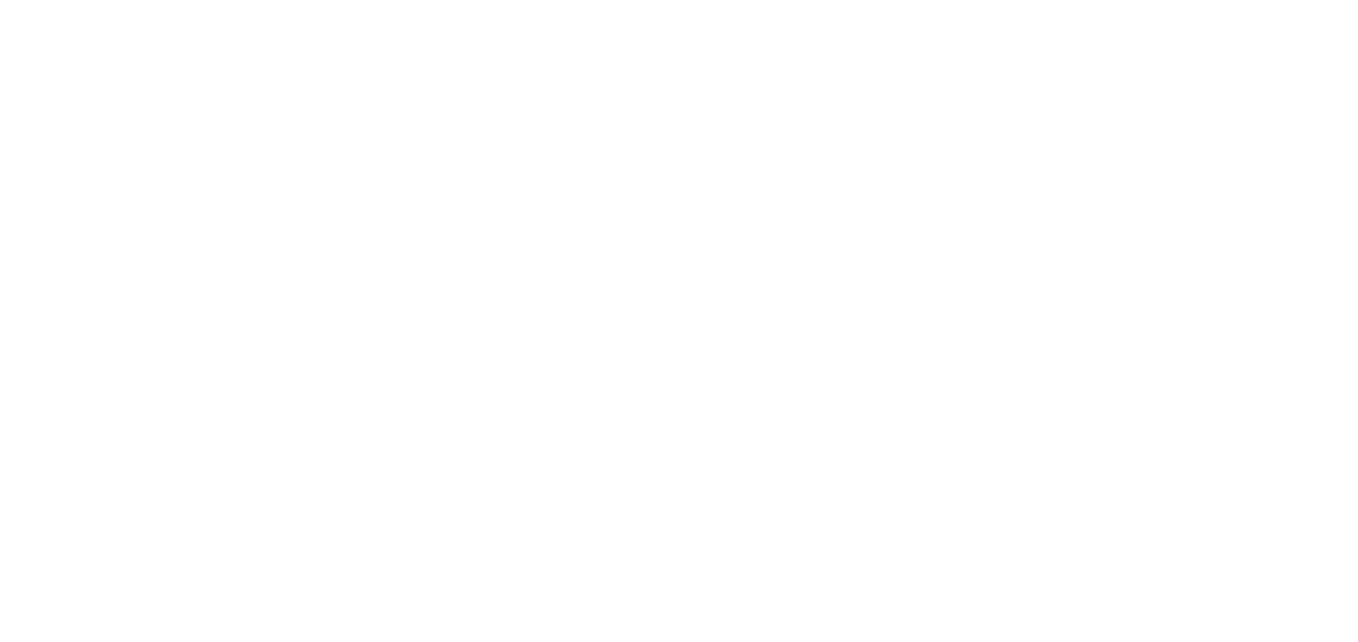 scroll, scrollTop: 0, scrollLeft: 0, axis: both 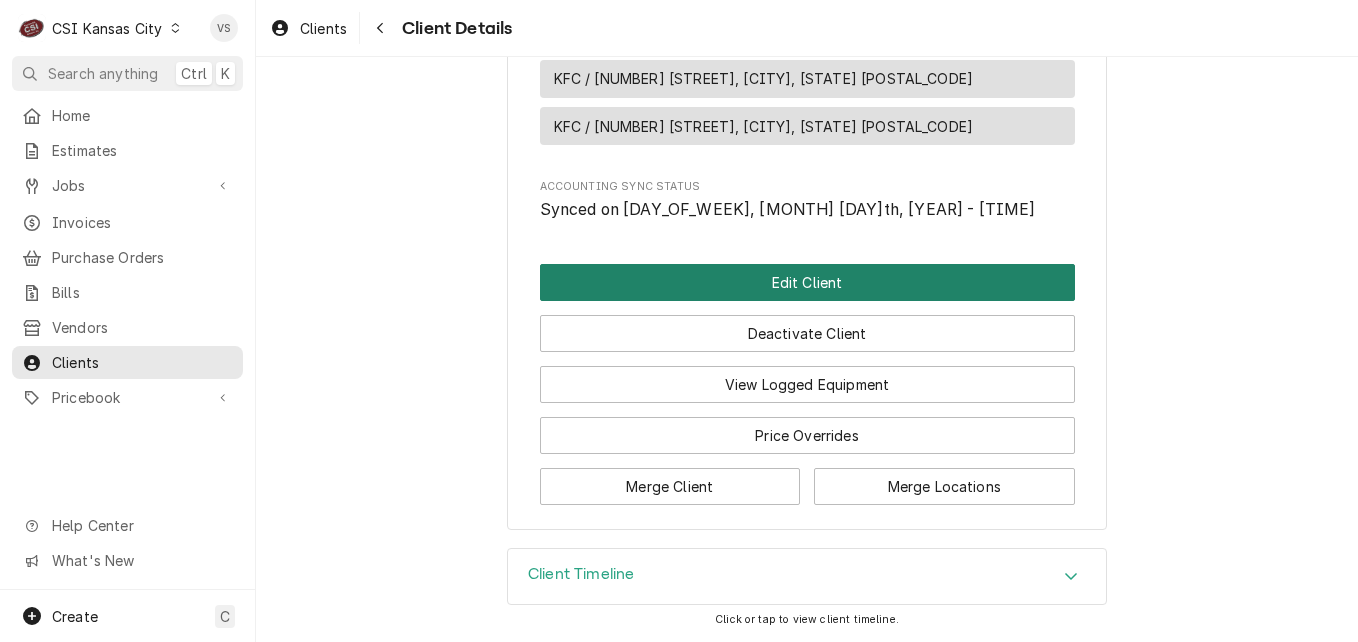 click on "Edit Client" at bounding box center [807, 282] 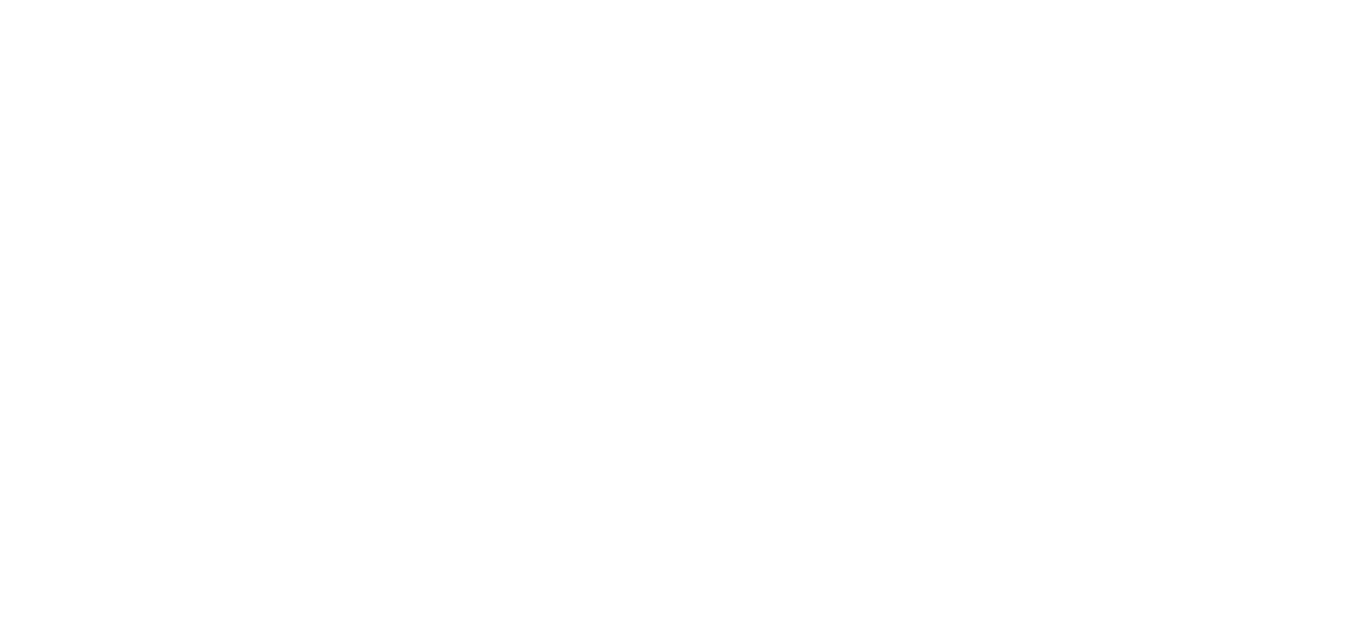 scroll, scrollTop: 0, scrollLeft: 0, axis: both 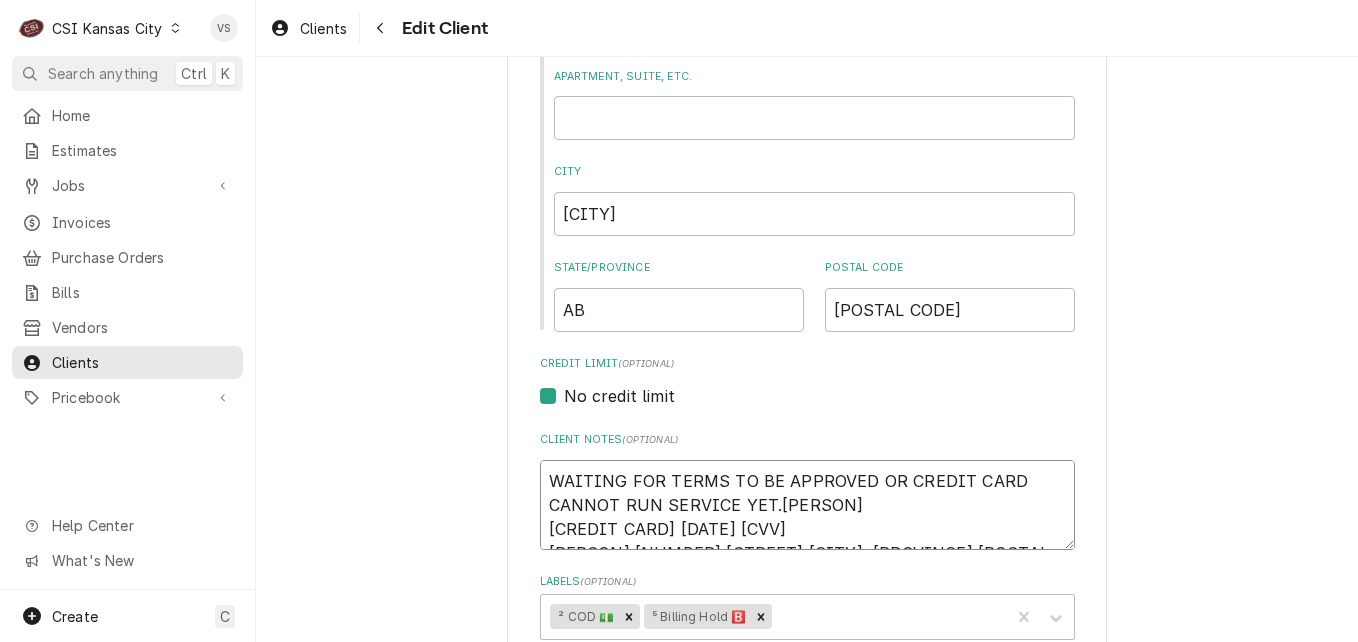 drag, startPoint x: 545, startPoint y: 479, endPoint x: 734, endPoint y: 508, distance: 191.21193 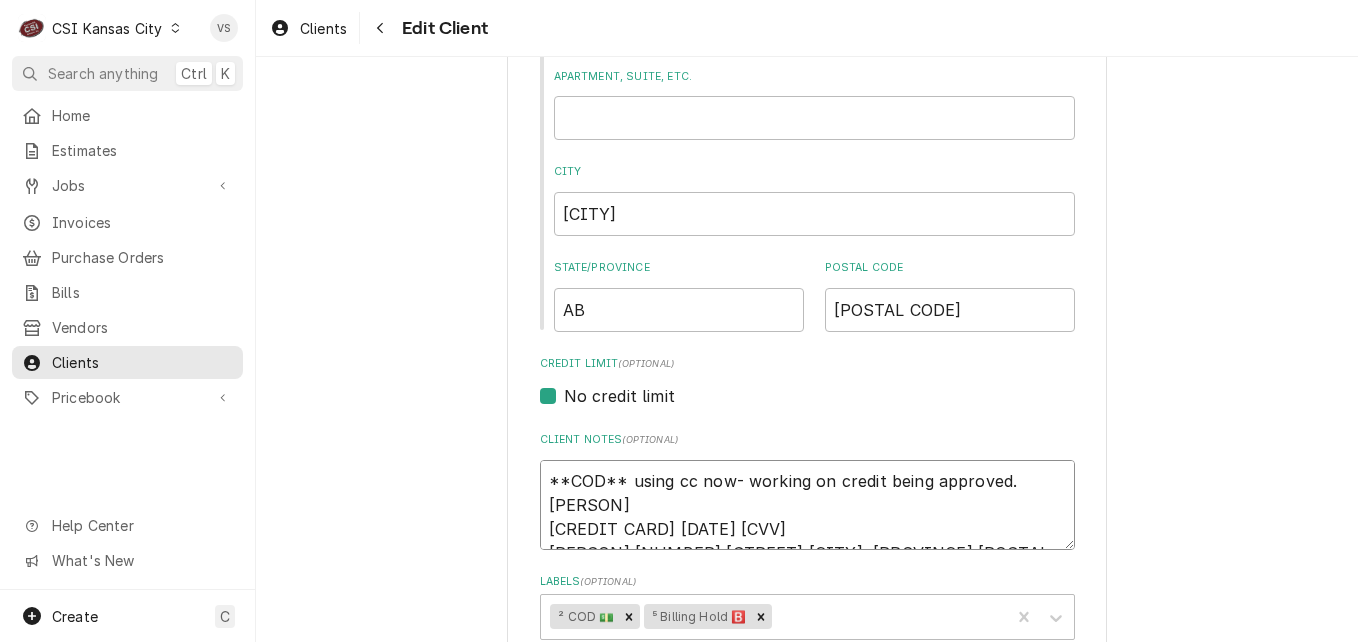 scroll, scrollTop: 14, scrollLeft: 0, axis: vertical 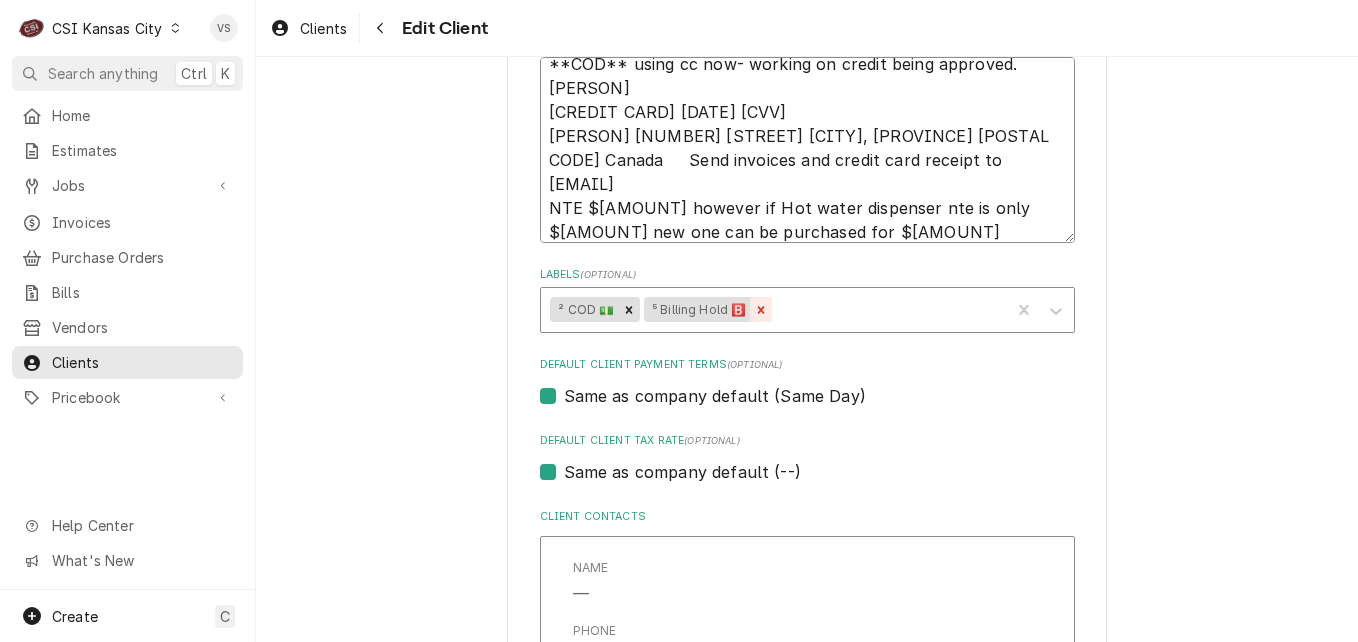 click 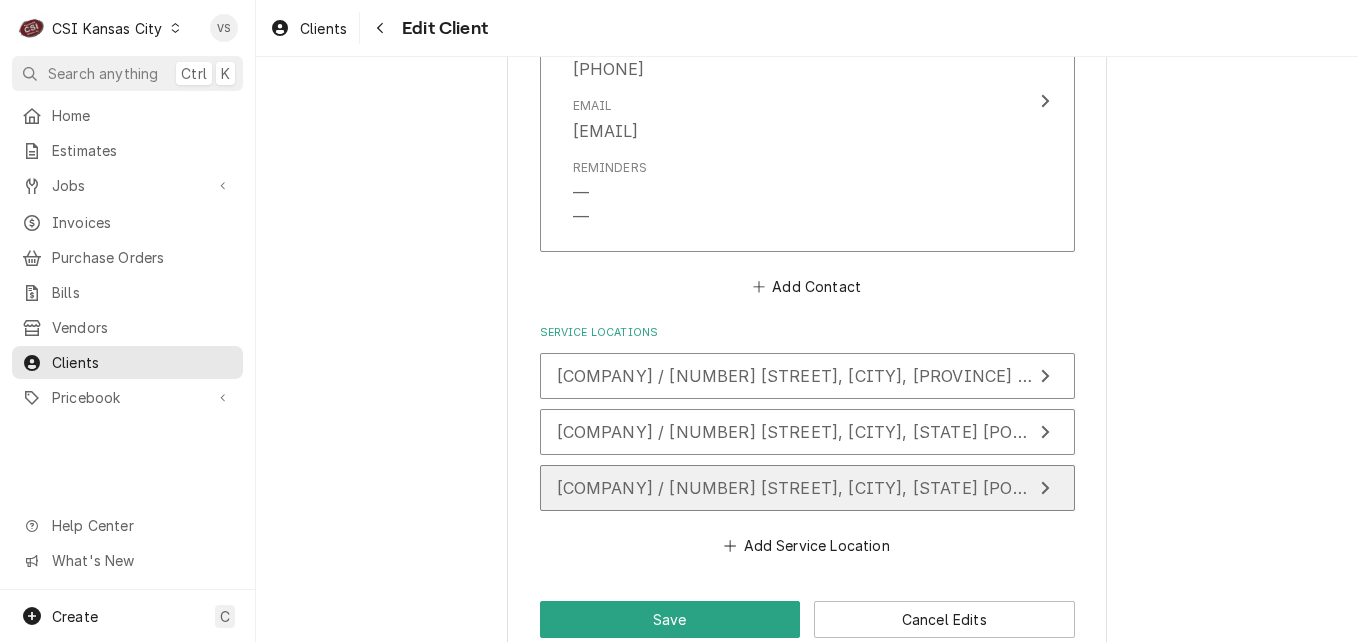 scroll, scrollTop: 2609, scrollLeft: 0, axis: vertical 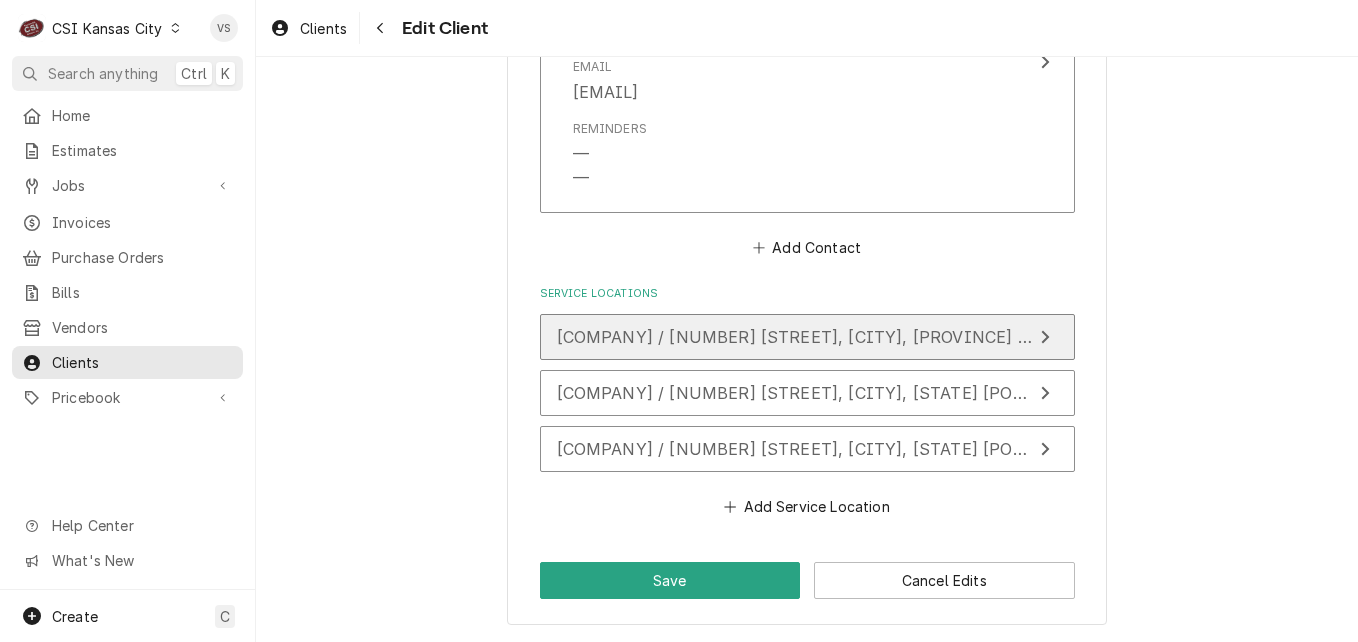 click on "DIGITACT-SCRIPTION MAINTENANCE / [NUMBER] [STREET], [CITY], [PROVINCE] [POSTAL_CODE]" at bounding box center (851, 337) 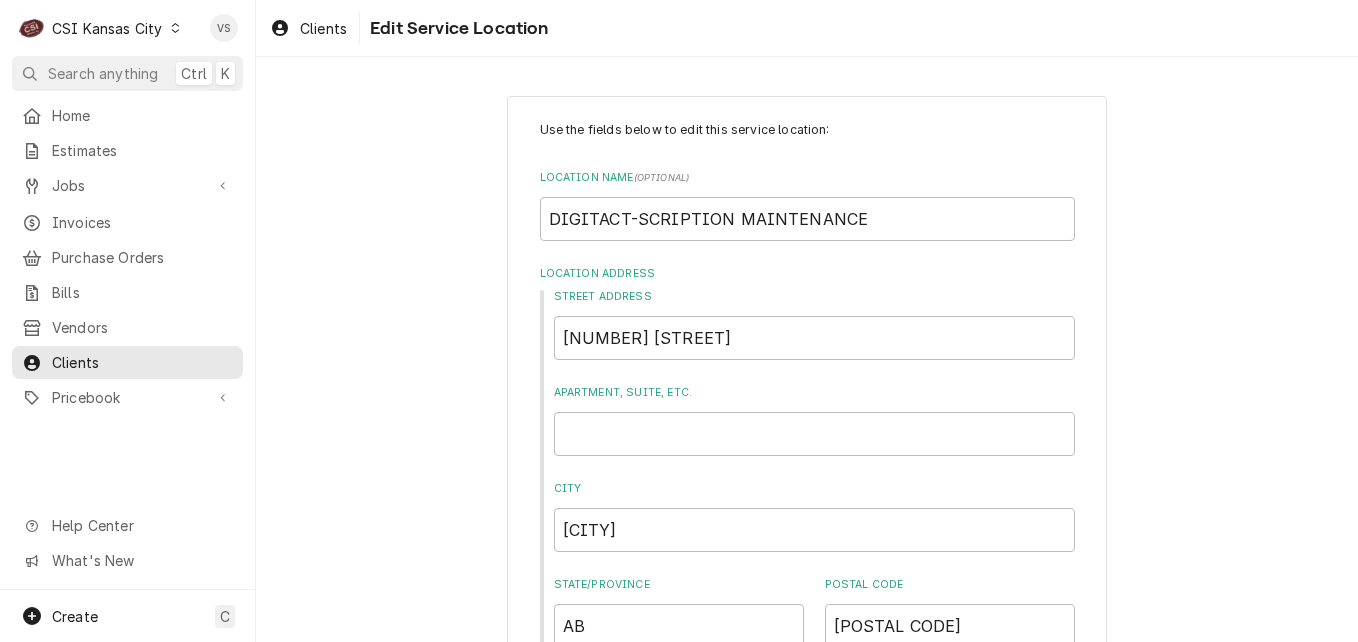 scroll, scrollTop: 588, scrollLeft: 0, axis: vertical 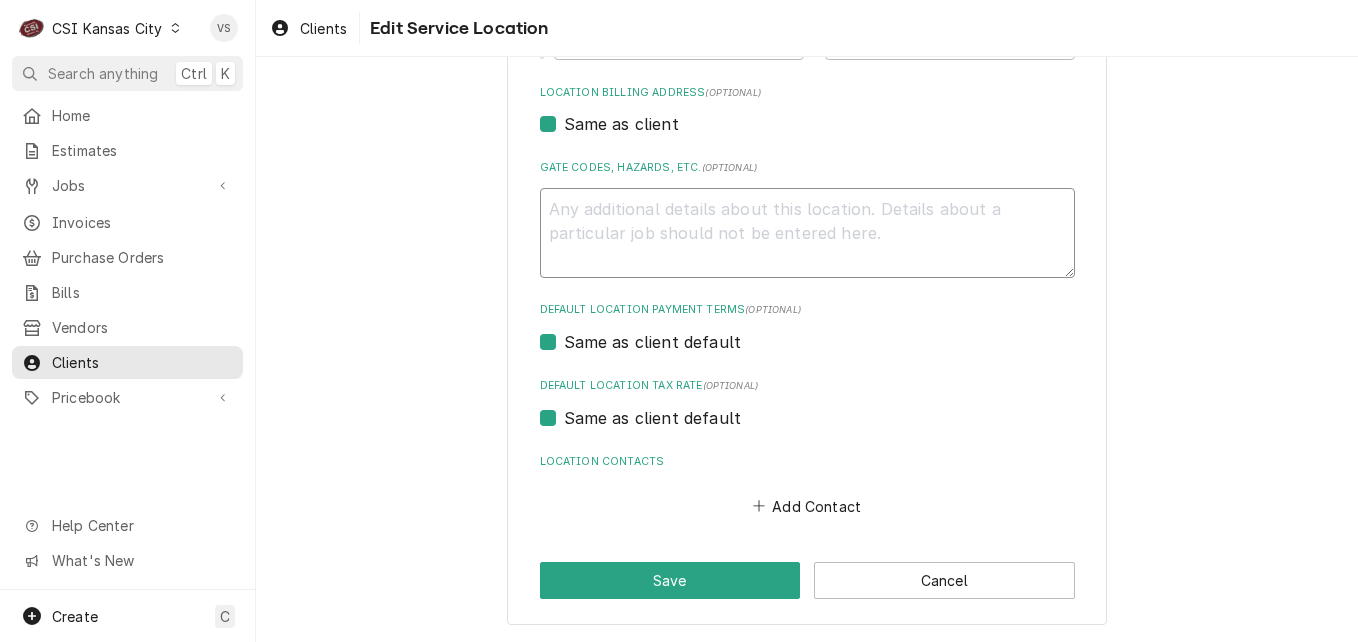 click on "Gate Codes, Hazards, etc.  ( optional )" at bounding box center [807, 233] 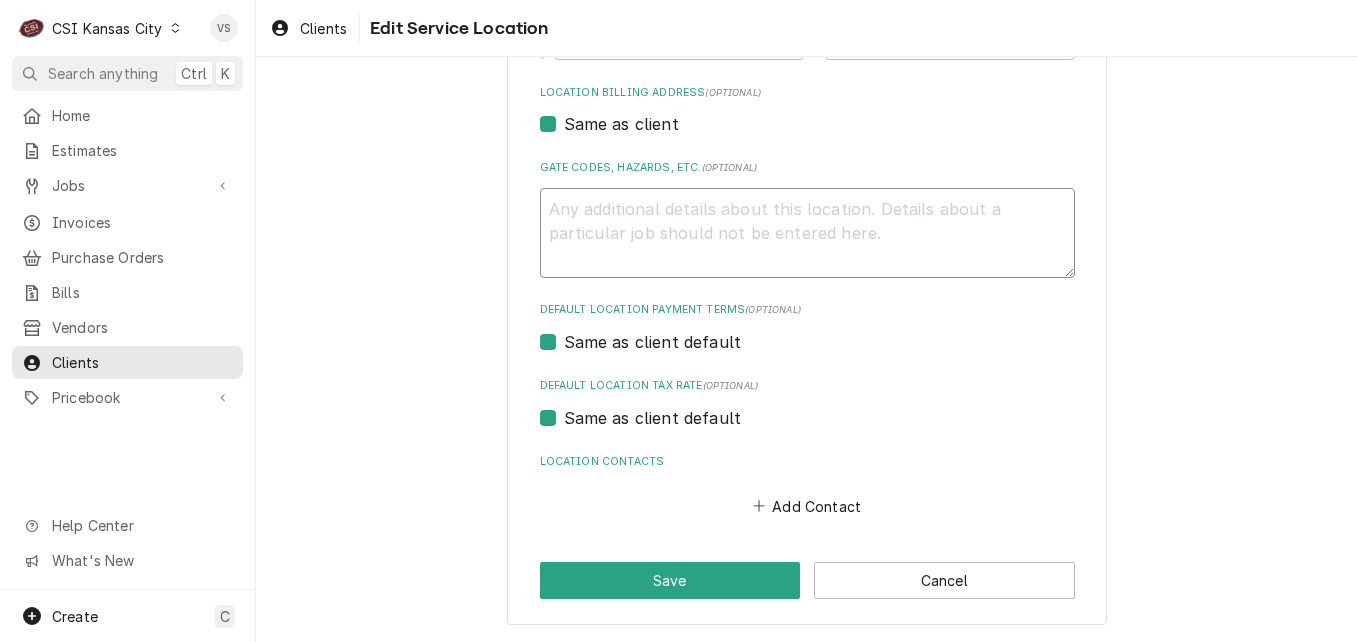 paste on "**COD** using cc now- working on credit being approved. [FIRST]  [CREDIT_CARD]   [DATE]  [NUMBER]
[FIRST] [LAST]  [NUMBER] [STREET]  [CITY], [PROVINCE] [POSTAL_CODE] Canada     Send invoices and credit card receipt to [EMAIL]
NTE $1500.00 however if Hot water dispenser nte is only $500.00 new one can be purchased for $600.00" 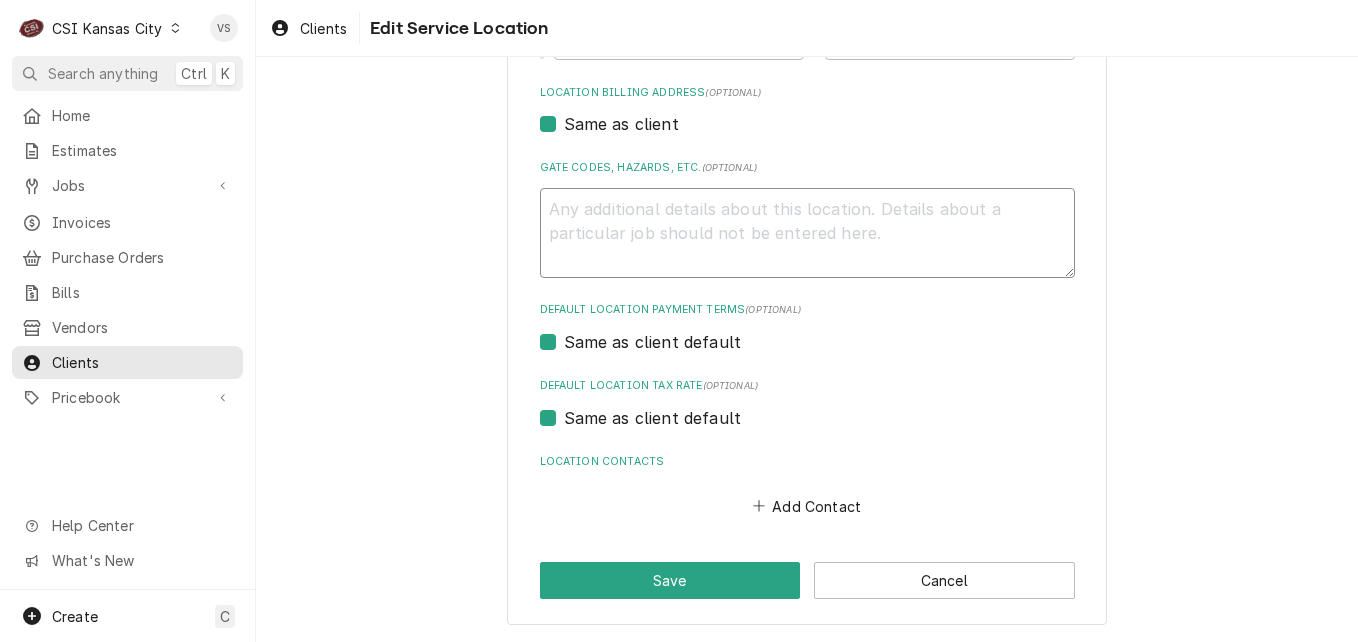 type on "x" 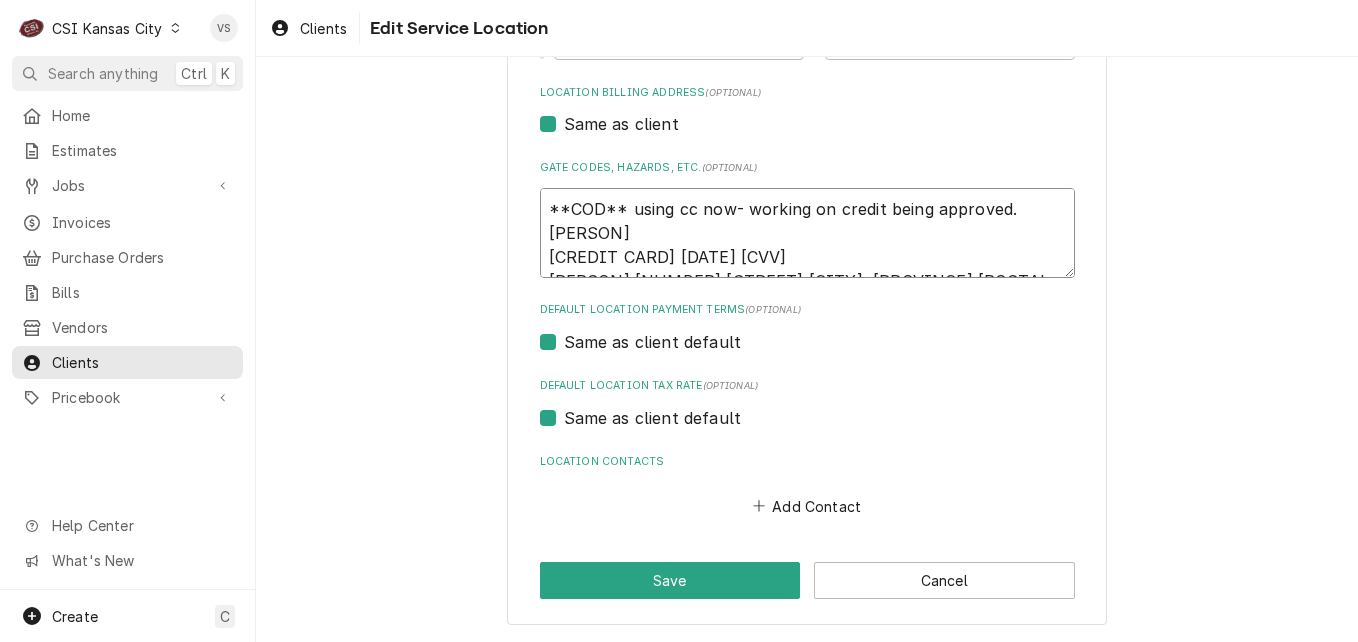 scroll, scrollTop: 14, scrollLeft: 0, axis: vertical 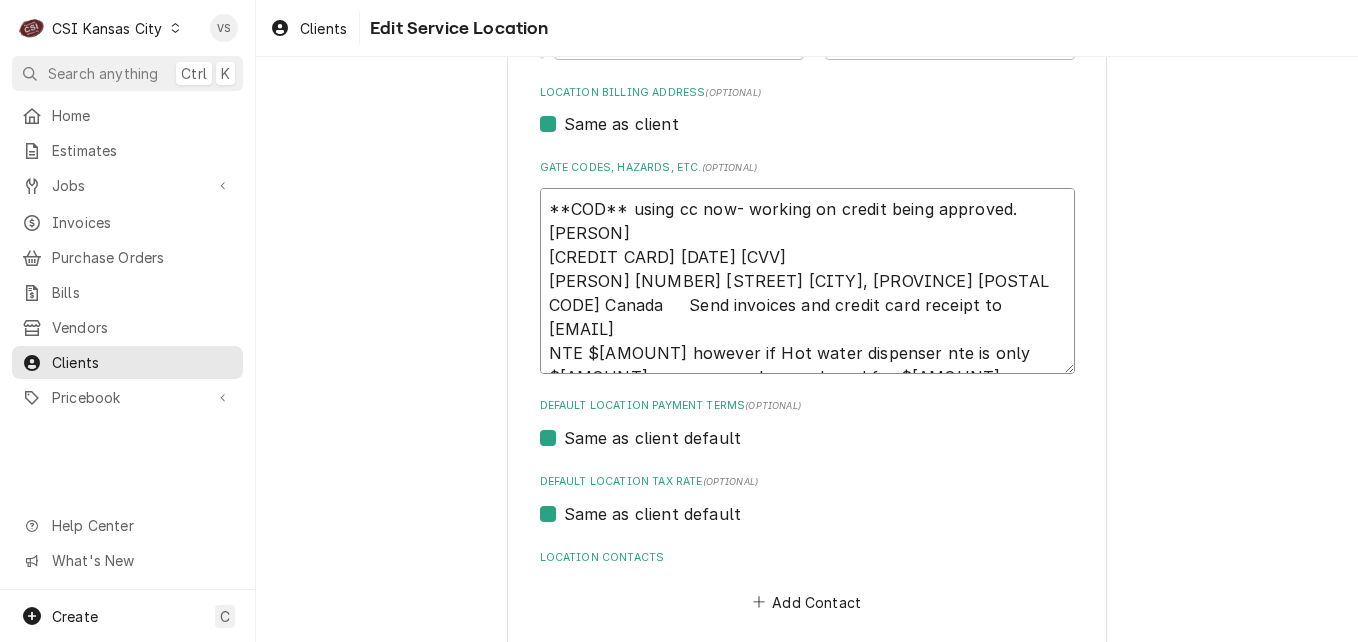 drag, startPoint x: 536, startPoint y: 193, endPoint x: 723, endPoint y: 325, distance: 228.89517 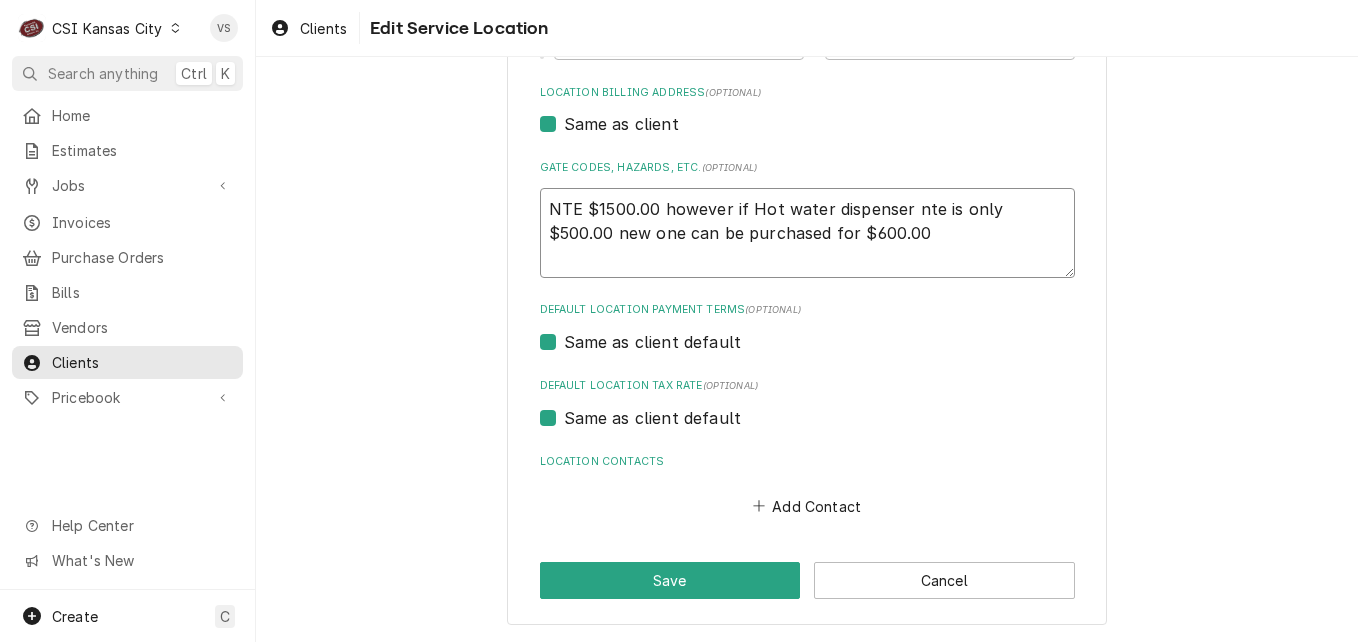 click on "NTE $1500.00 however if Hot water dispenser nte is only $500.00 new one can be purchased for $600.00" at bounding box center [807, 233] 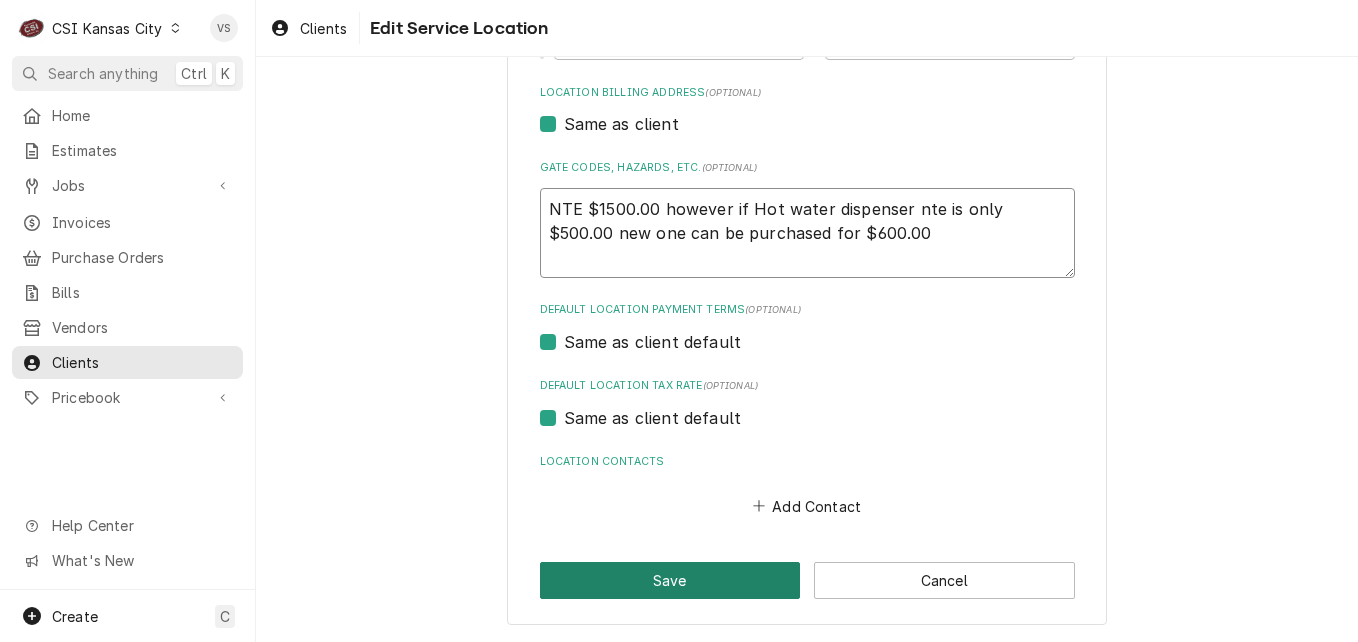 type on "NTE $1500.00 however if Hot water dispenser nte is only $500.00 new one can be purchased for $600.00" 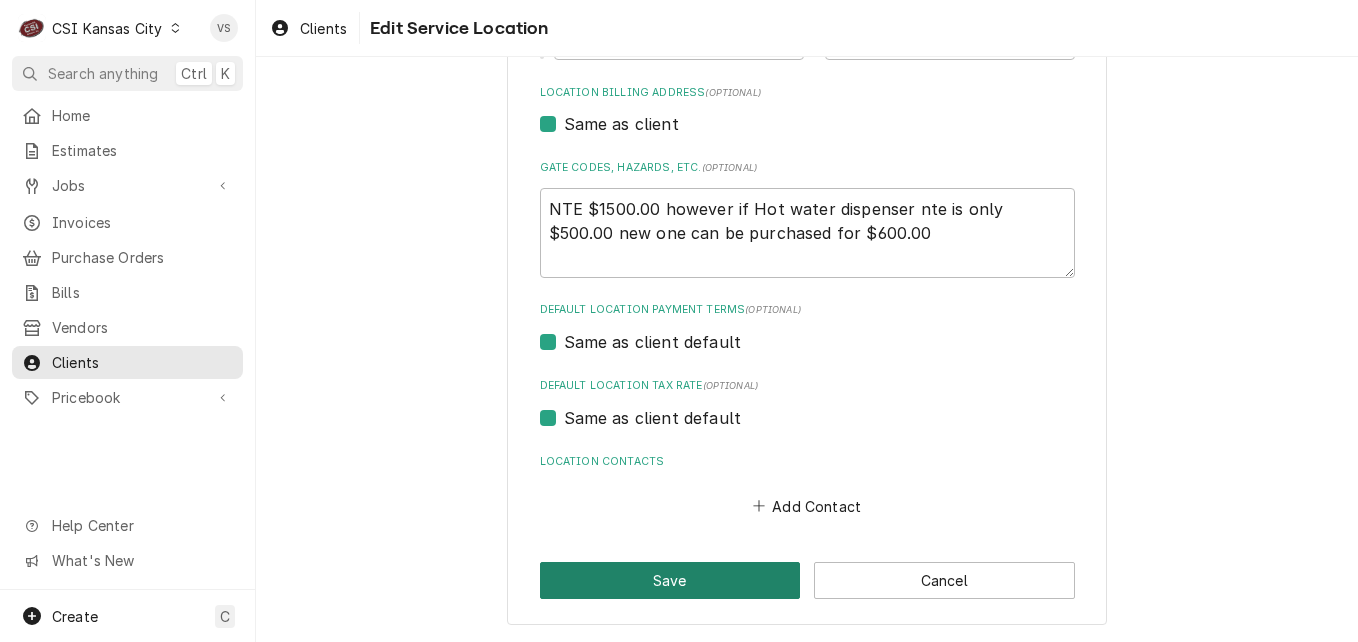 click on "Save" at bounding box center (670, 580) 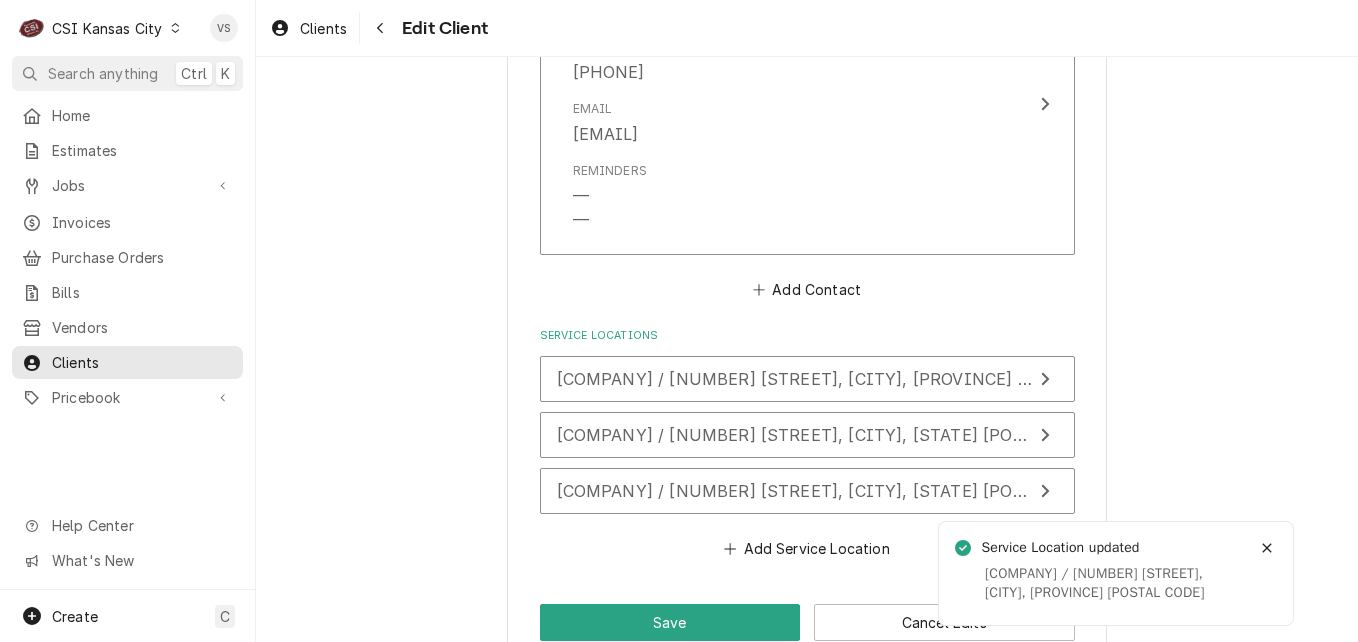 scroll, scrollTop: 2609, scrollLeft: 0, axis: vertical 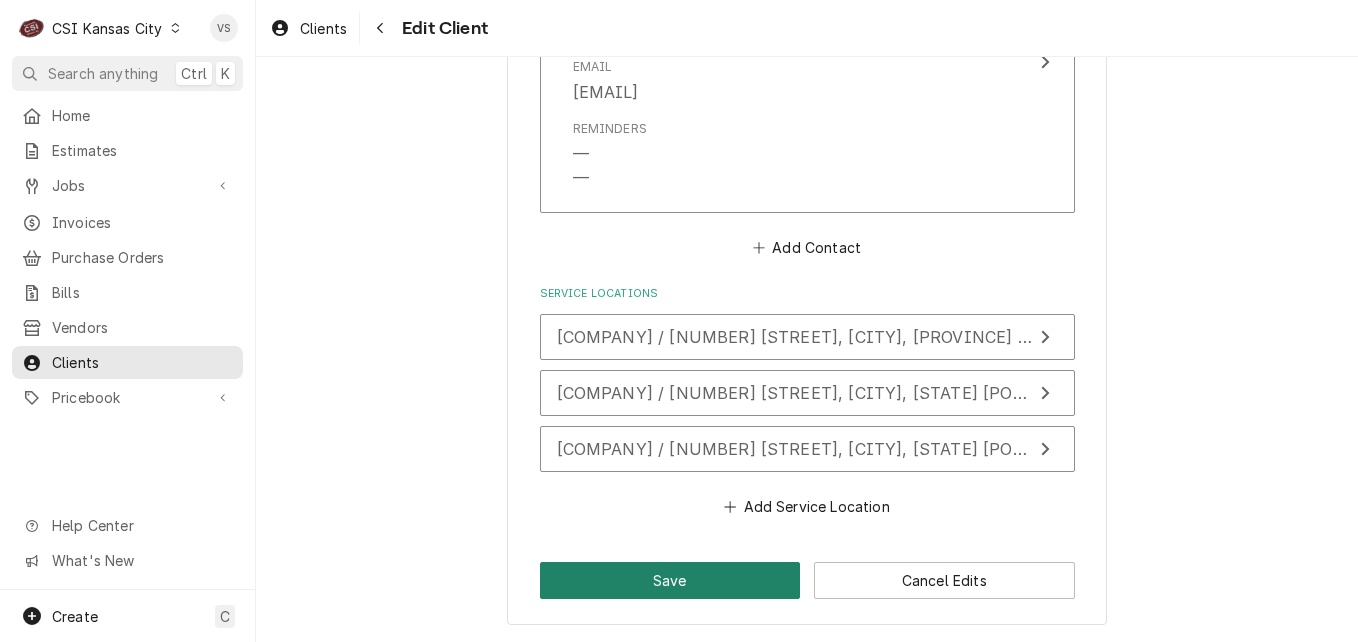 click on "Save" at bounding box center (670, 580) 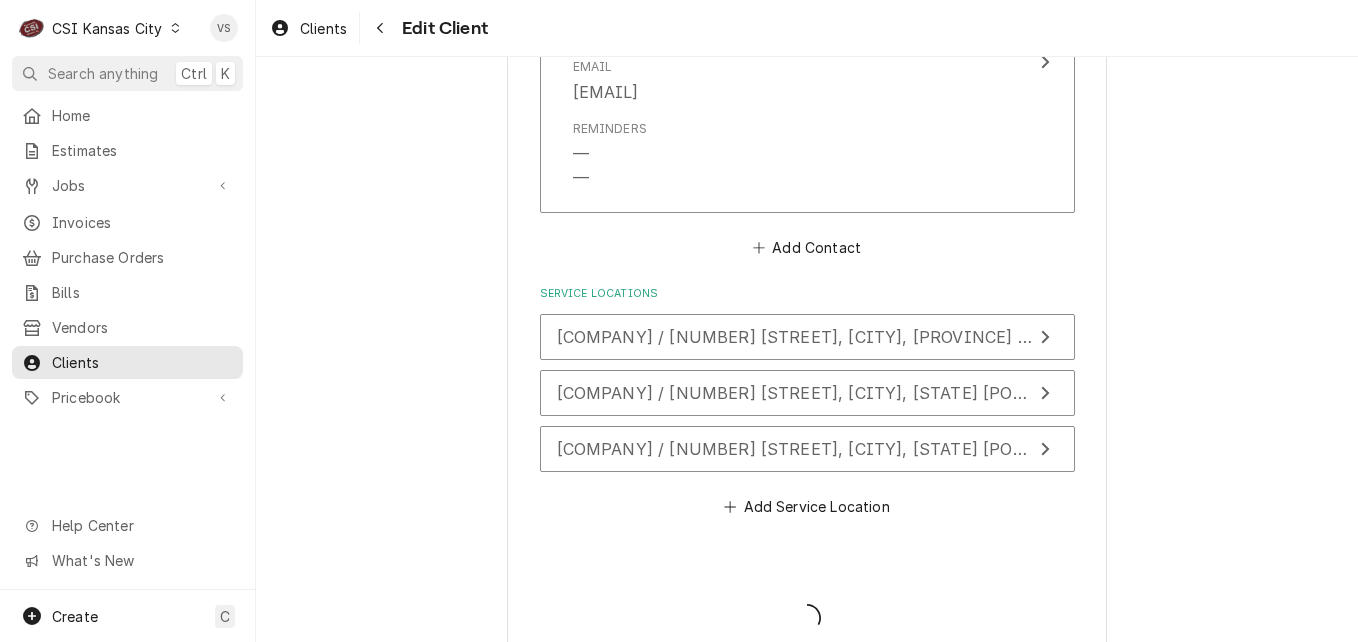 type on "x" 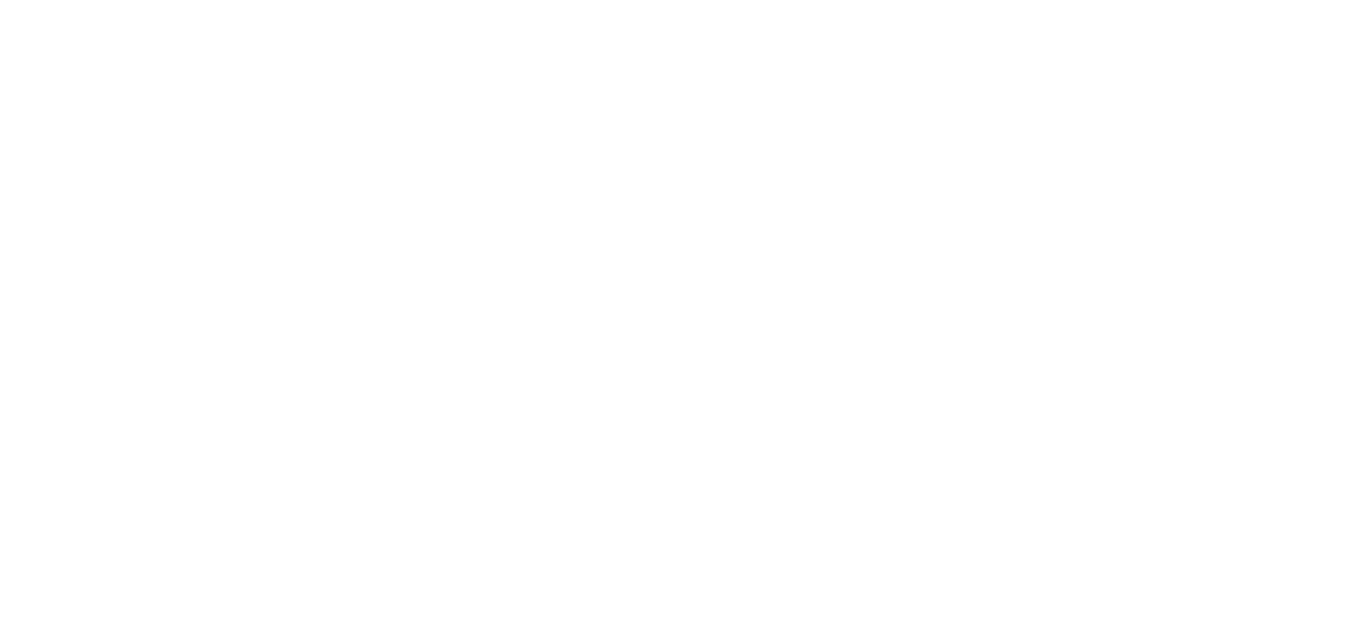 scroll, scrollTop: 0, scrollLeft: 0, axis: both 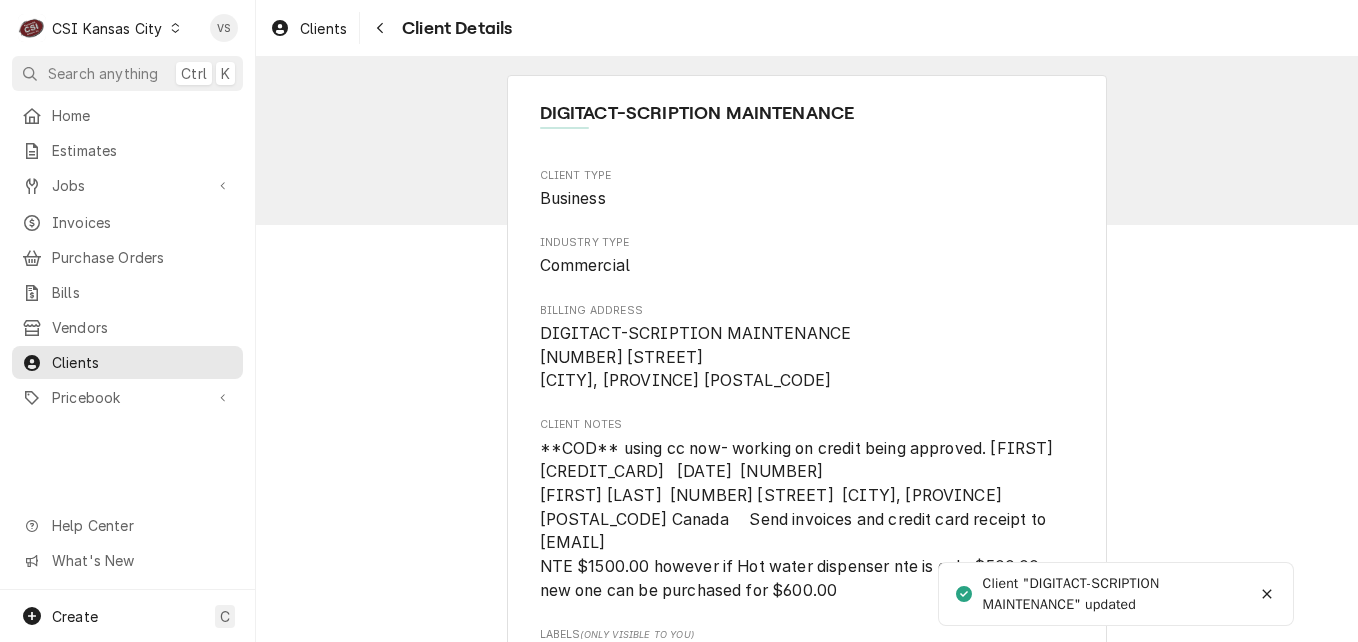 click 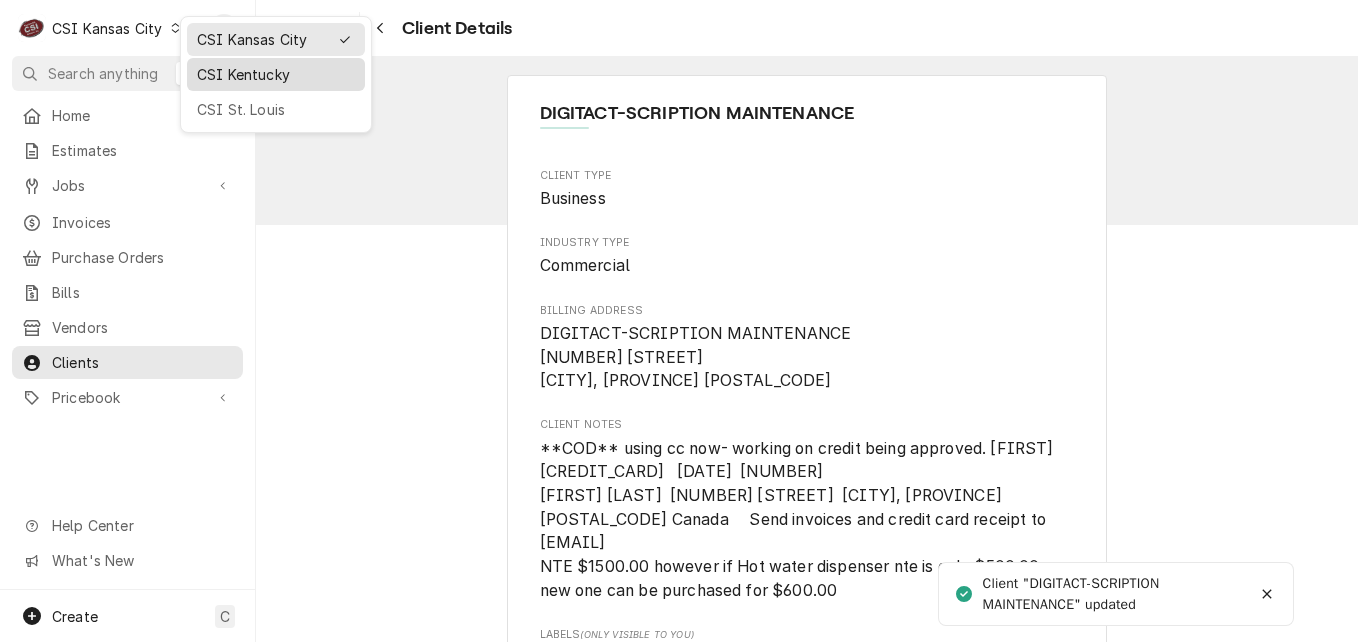 click on "CSI Kentucky" at bounding box center (276, 74) 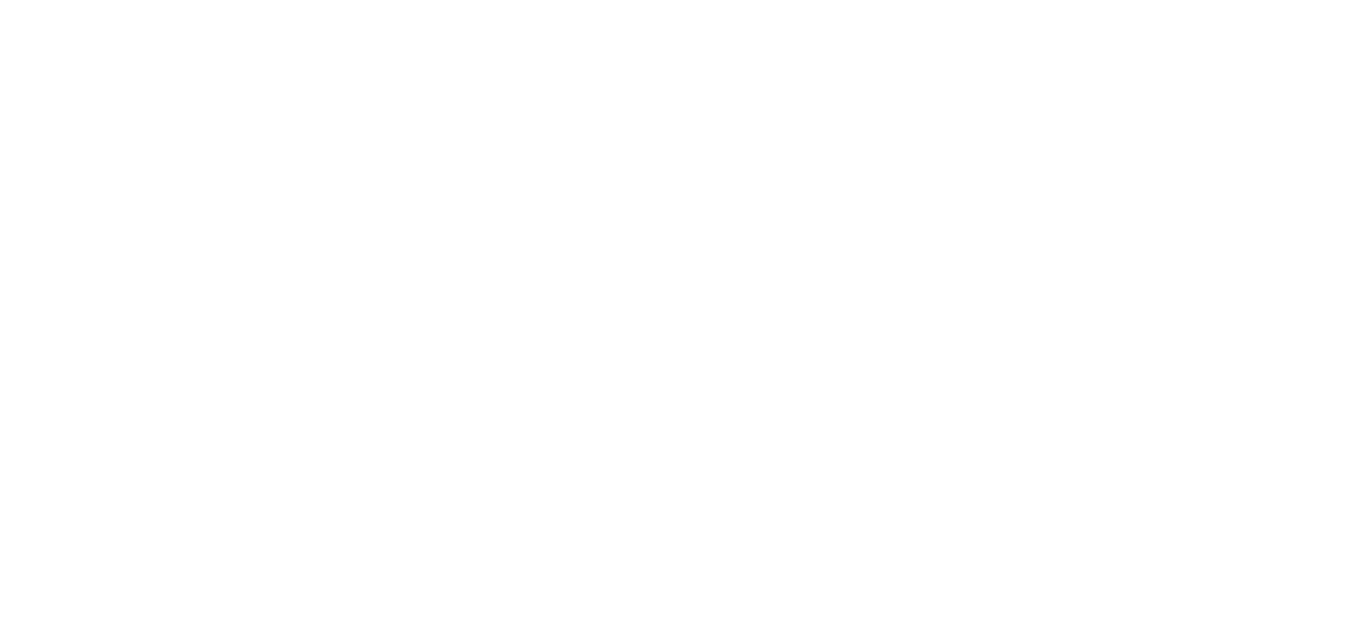 scroll, scrollTop: 0, scrollLeft: 0, axis: both 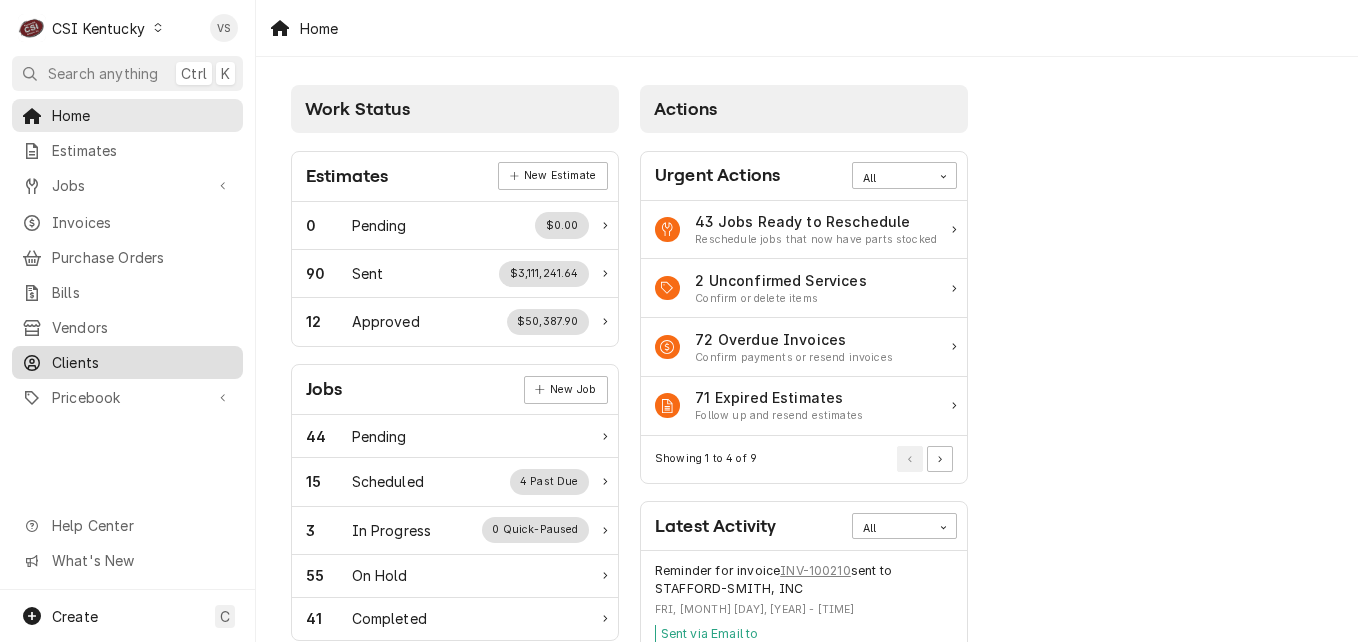 click on "Clients" at bounding box center (142, 362) 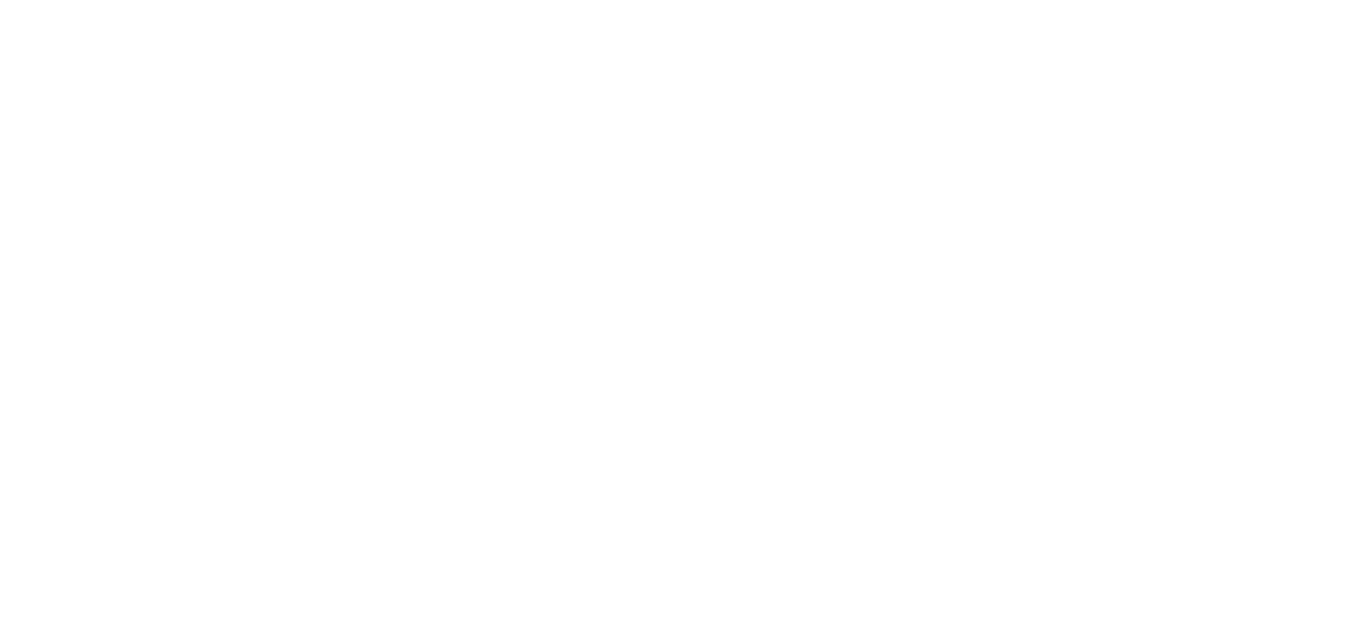 scroll, scrollTop: 0, scrollLeft: 0, axis: both 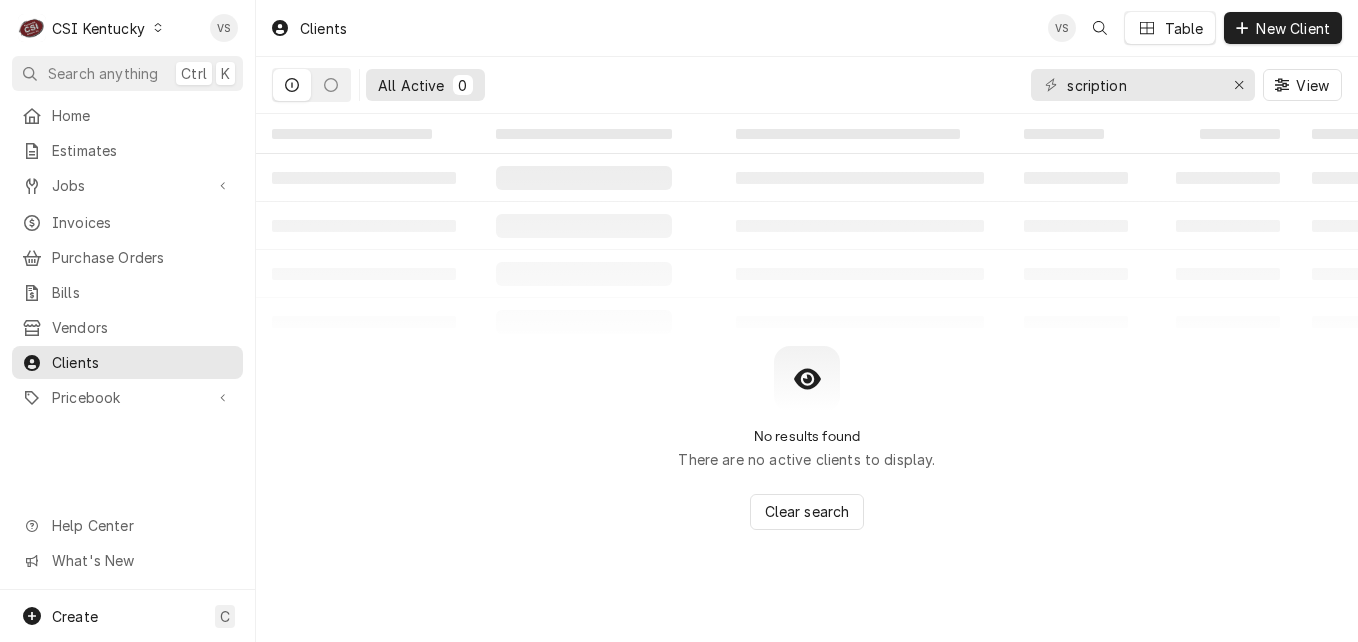 click 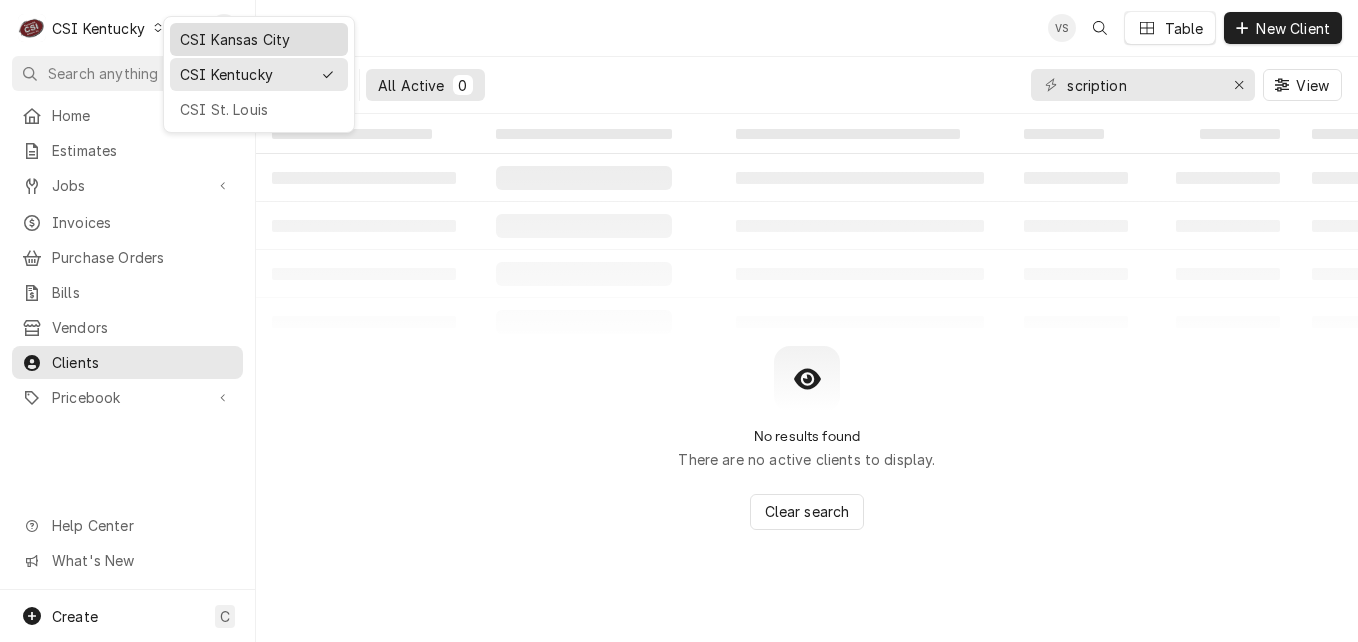click on "CSI Kansas City" at bounding box center [259, 39] 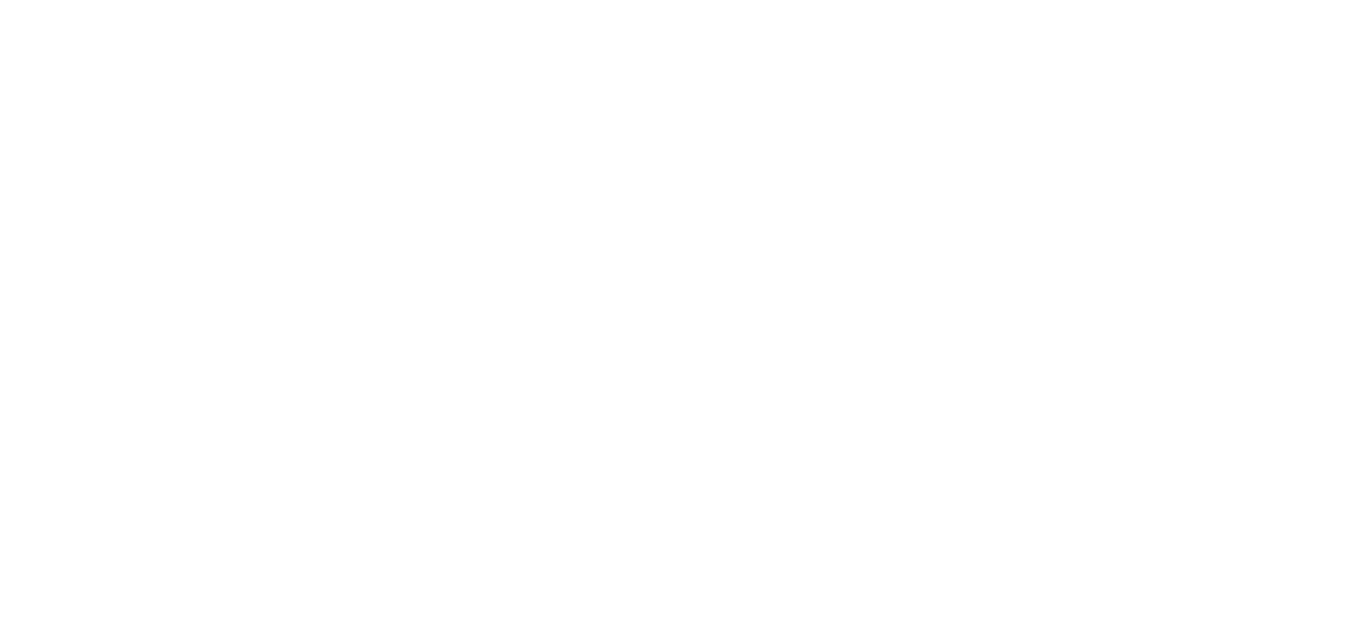 scroll, scrollTop: 0, scrollLeft: 0, axis: both 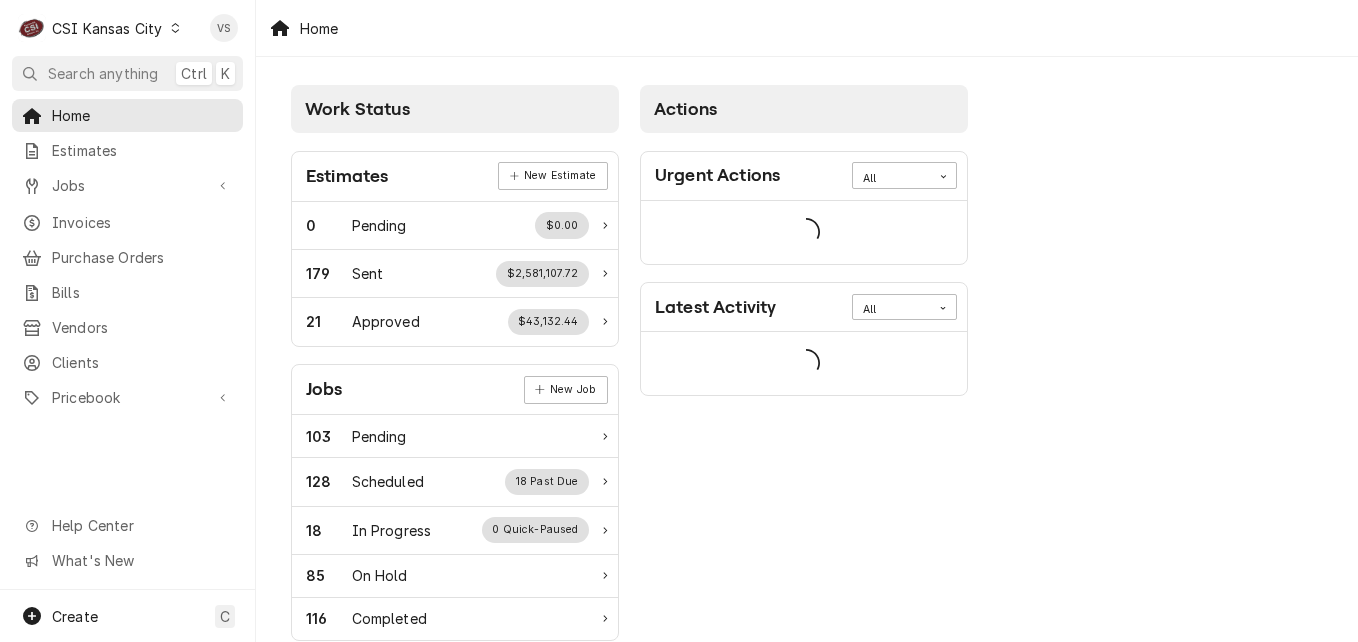 click on "Invoices" at bounding box center [142, 222] 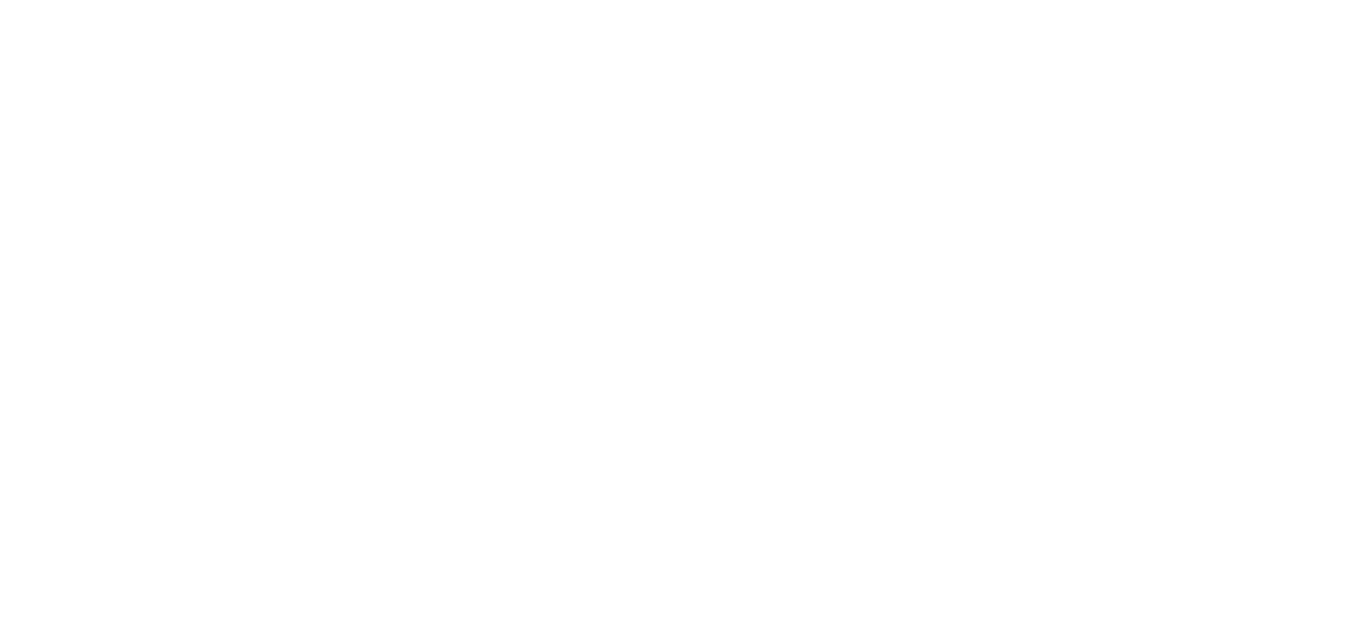 scroll, scrollTop: 0, scrollLeft: 0, axis: both 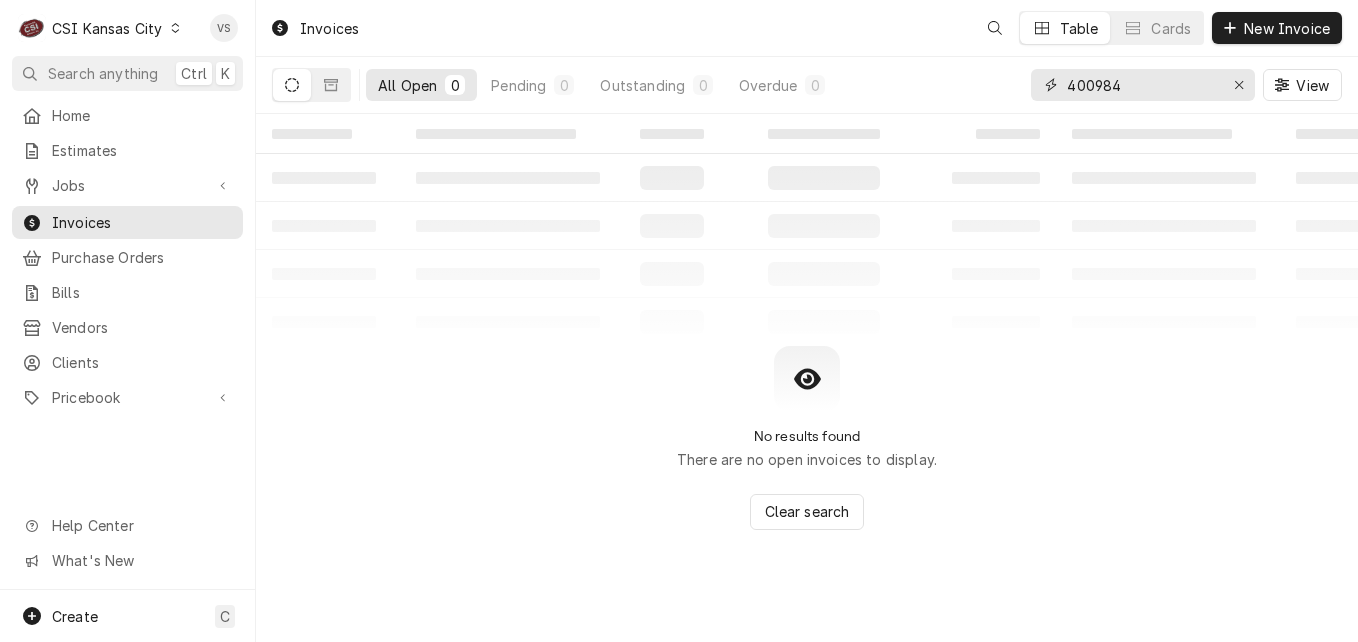 click on "400984" at bounding box center (1143, 85) 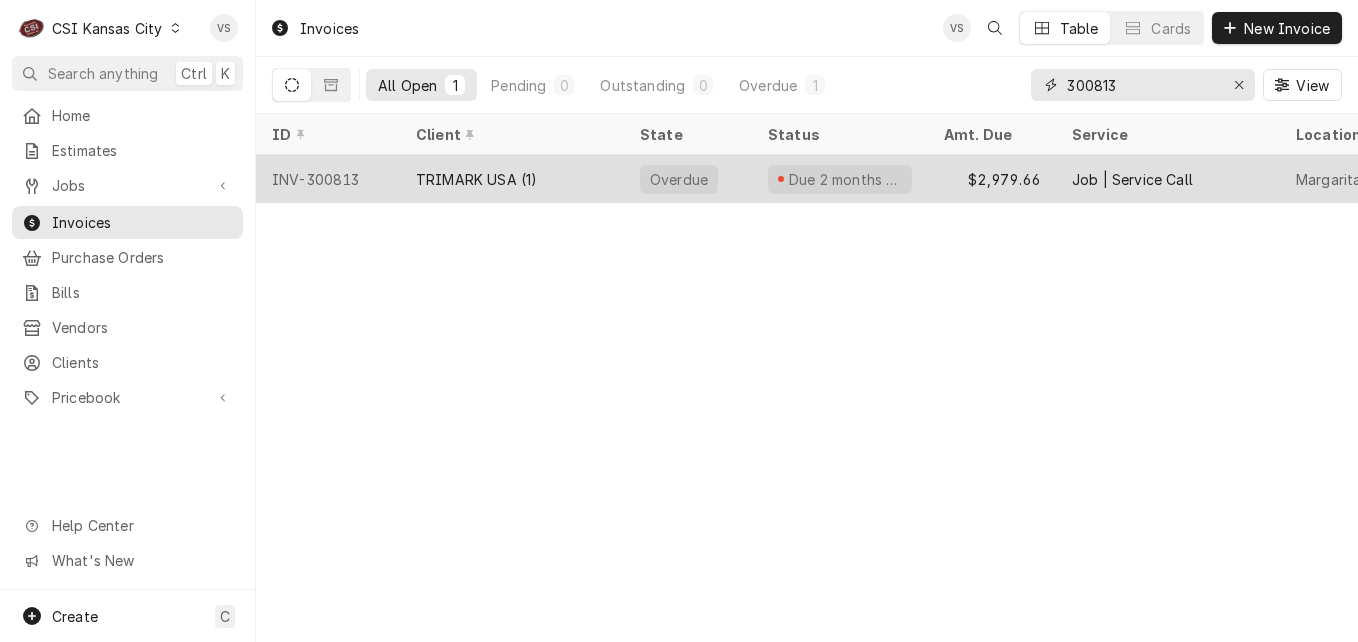 type on "300813" 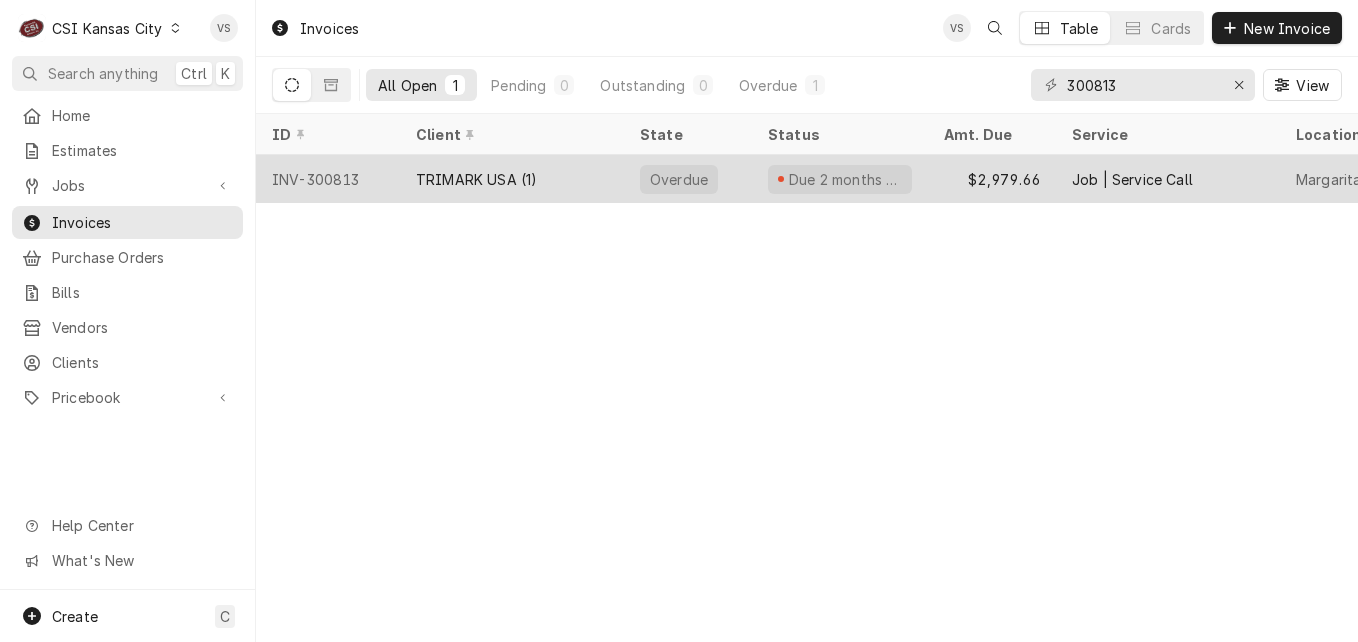 click on "TRIMARK USA (1)" at bounding box center (476, 179) 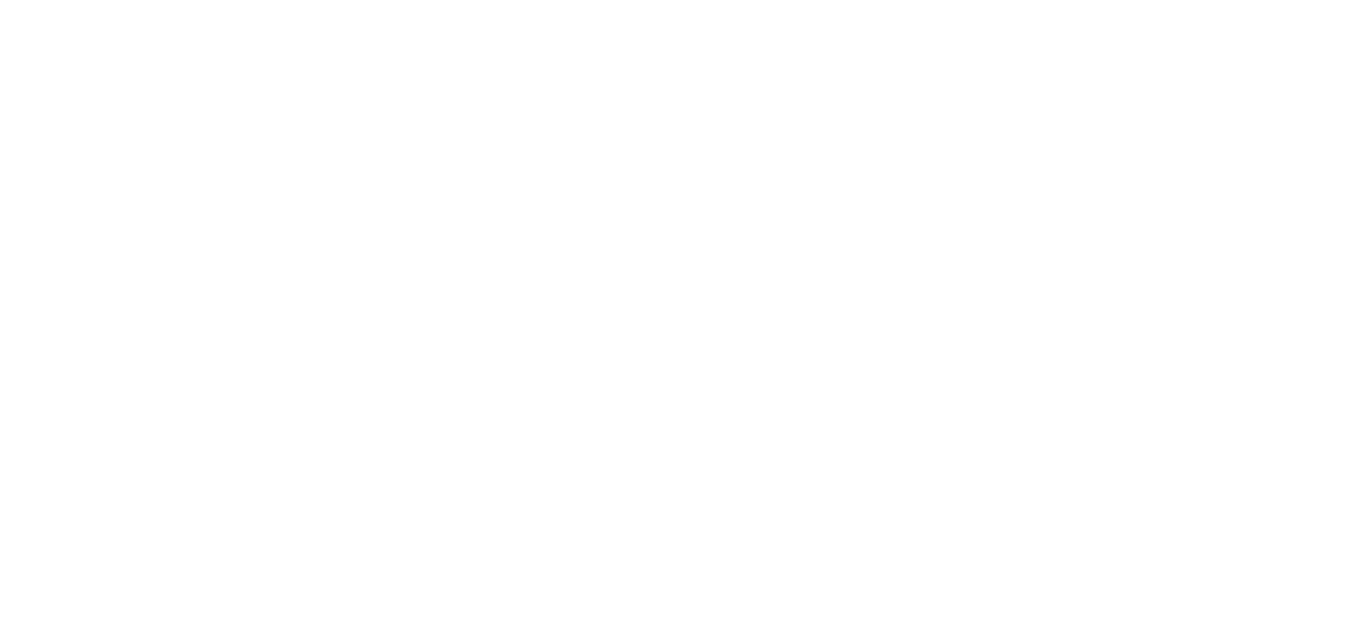 scroll, scrollTop: 0, scrollLeft: 0, axis: both 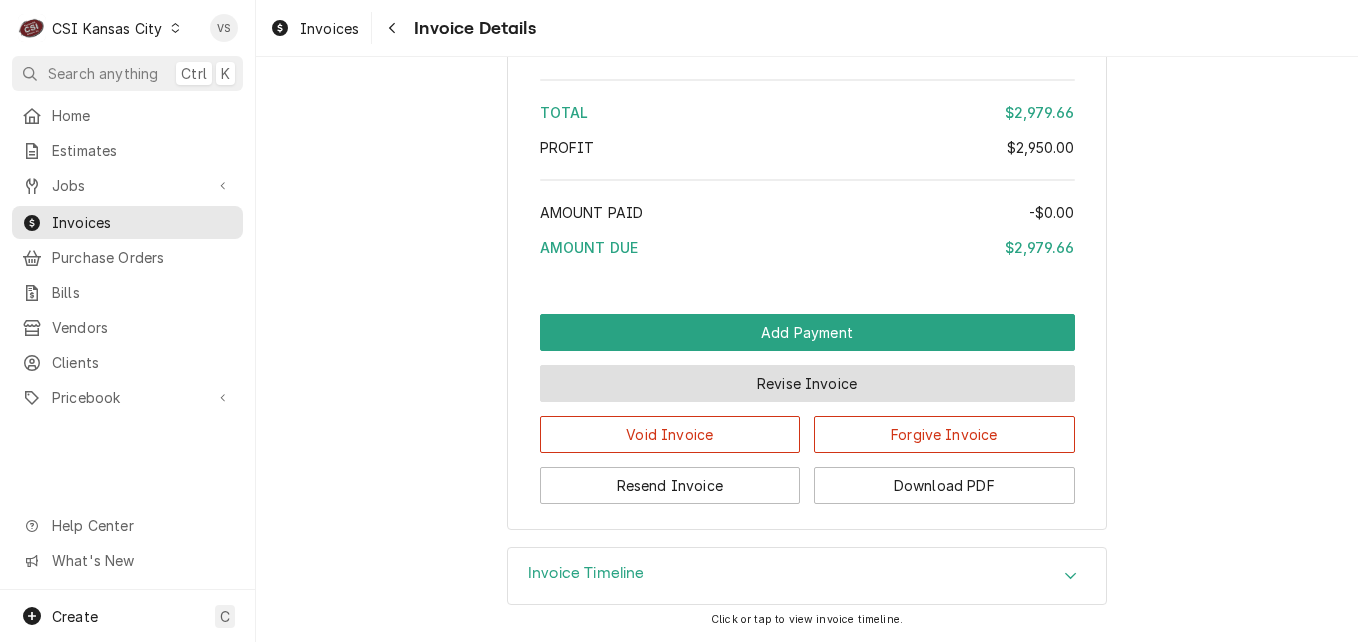click on "Revise Invoice" at bounding box center (807, 383) 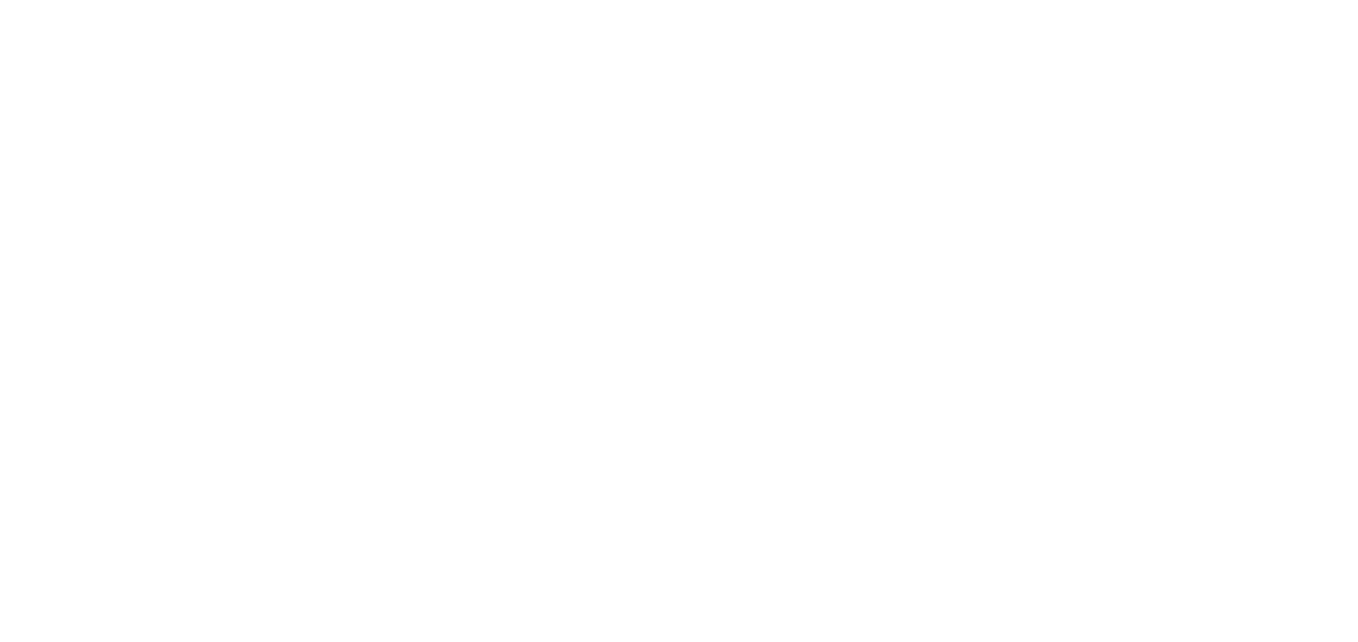 scroll, scrollTop: 0, scrollLeft: 0, axis: both 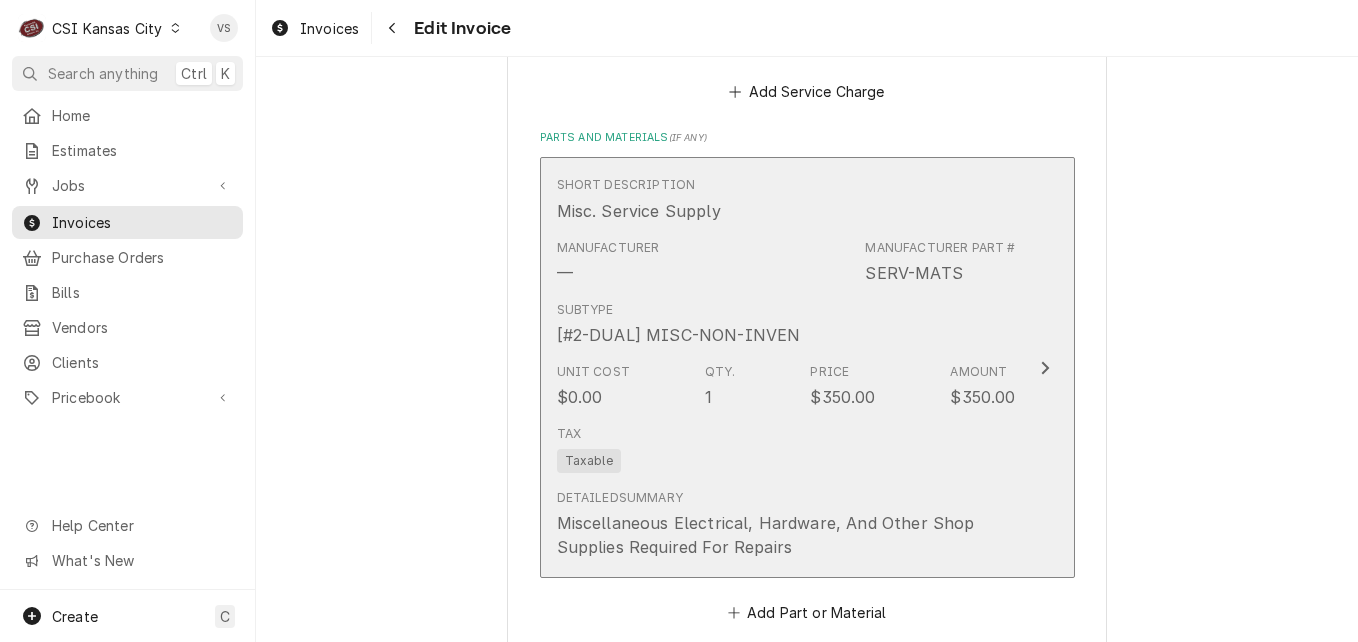 click on "Tax Taxable" at bounding box center (786, 449) 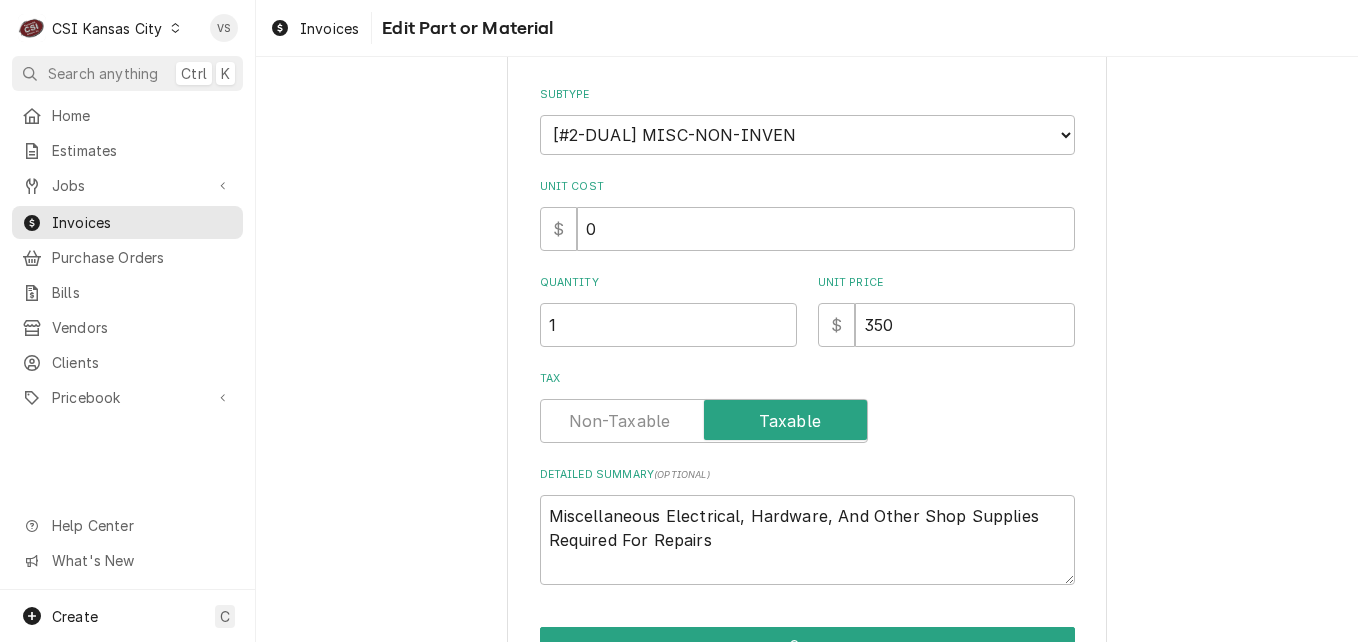 type on "x" 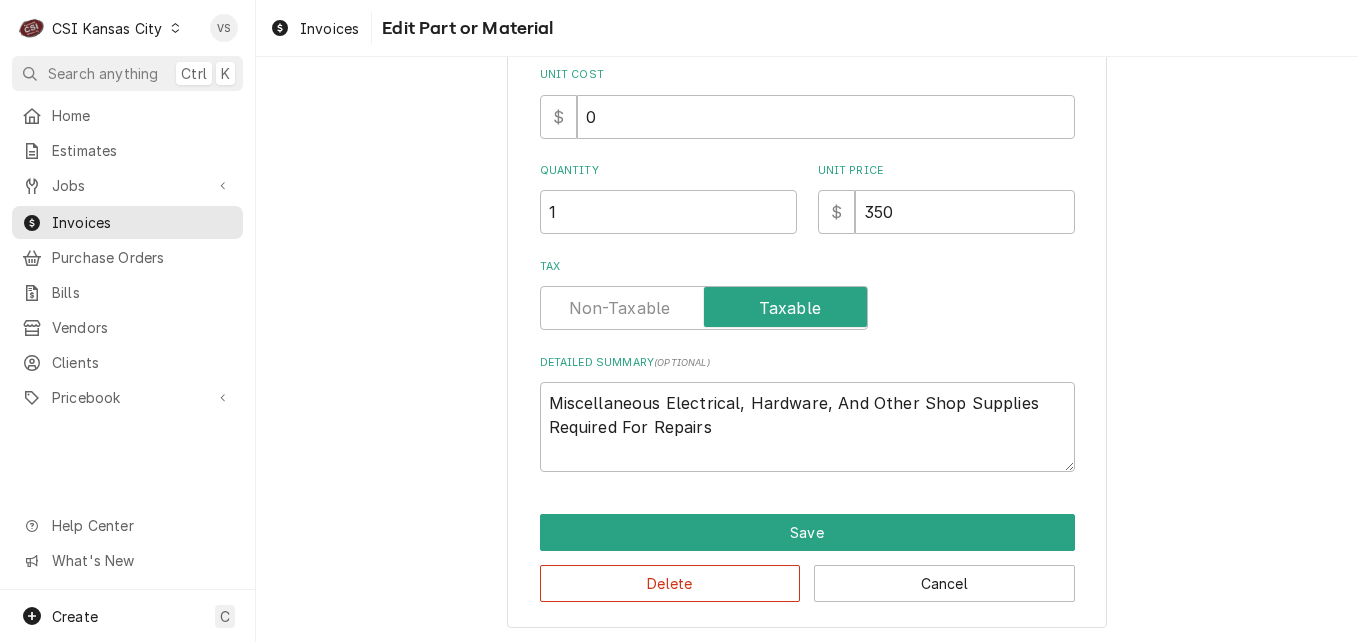scroll, scrollTop: 389, scrollLeft: 0, axis: vertical 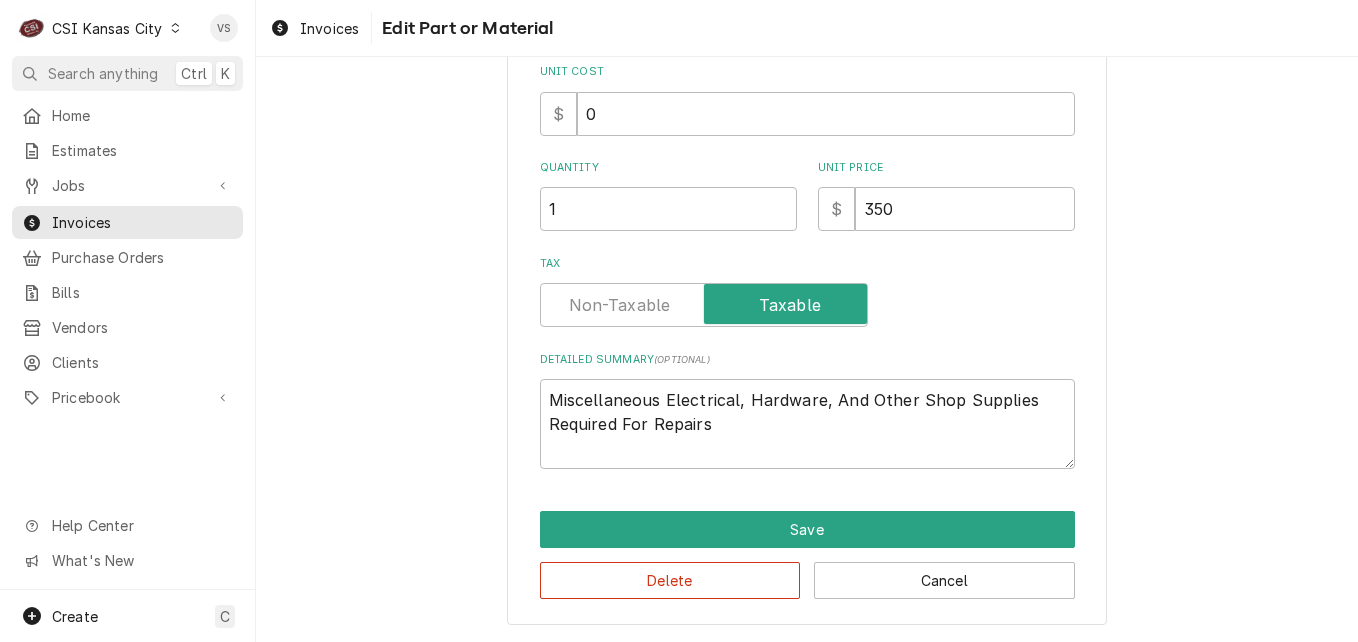 click at bounding box center [704, 305] 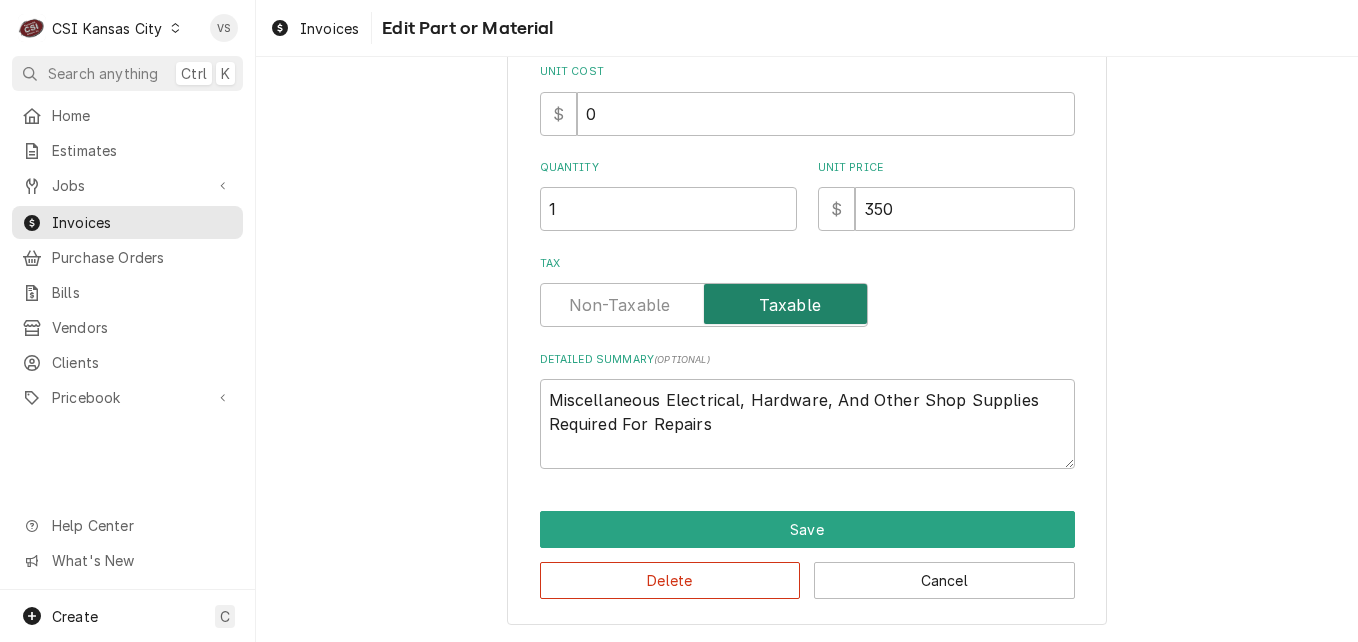 click at bounding box center (704, 305) 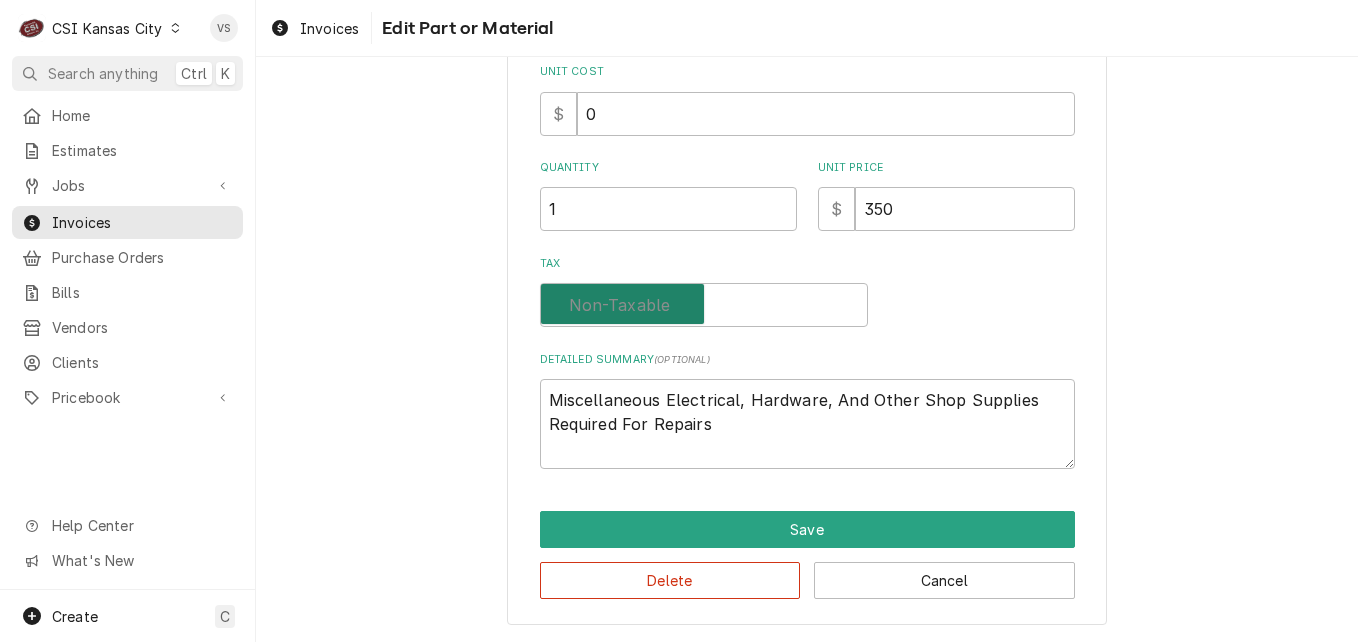 checkbox on "false" 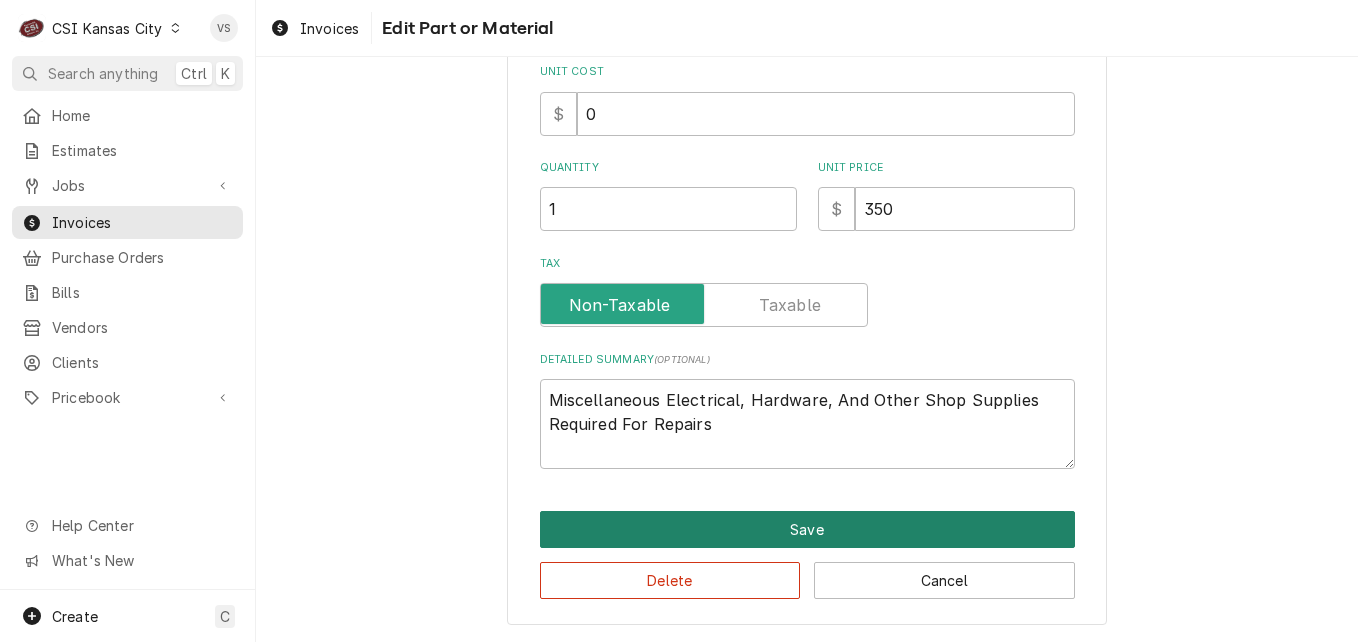 click on "Save" at bounding box center [807, 529] 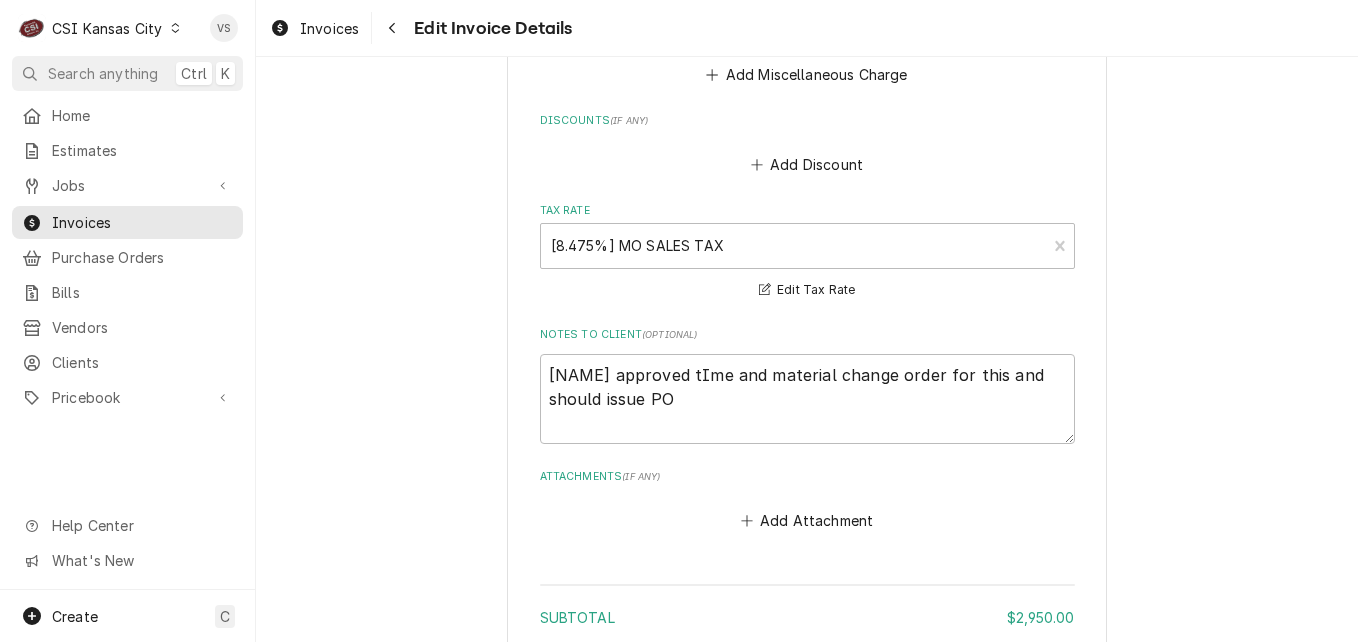 scroll, scrollTop: 2963, scrollLeft: 0, axis: vertical 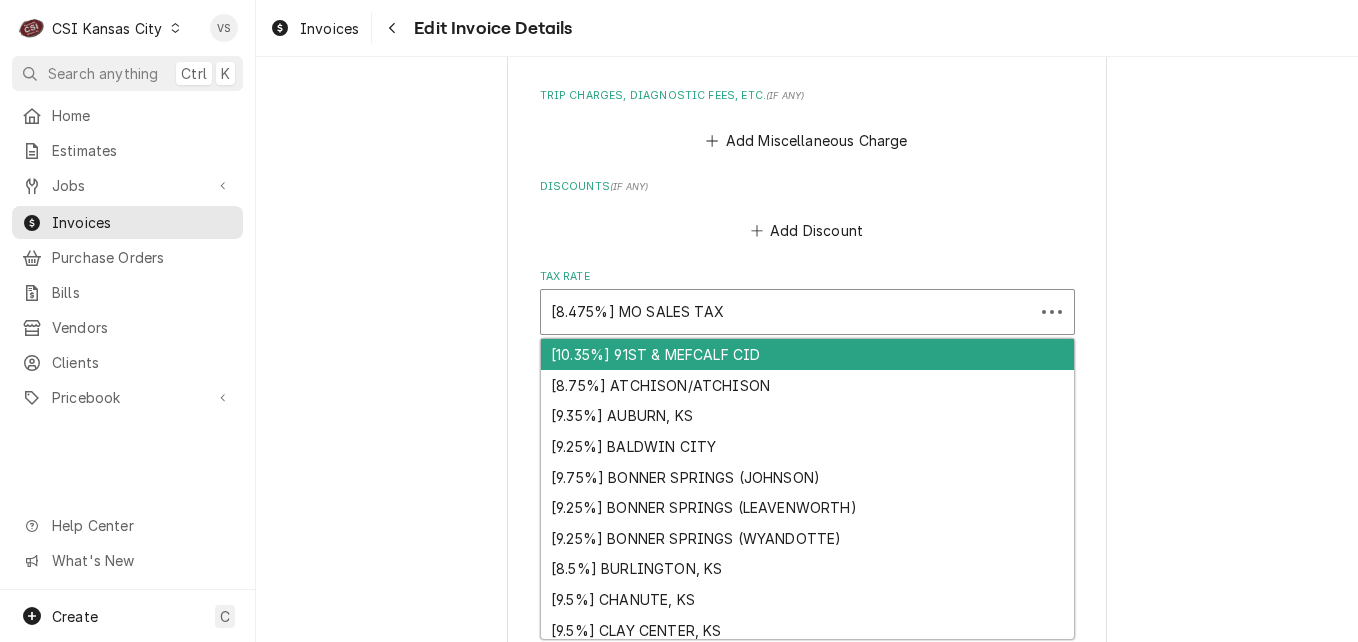 click at bounding box center (787, 312) 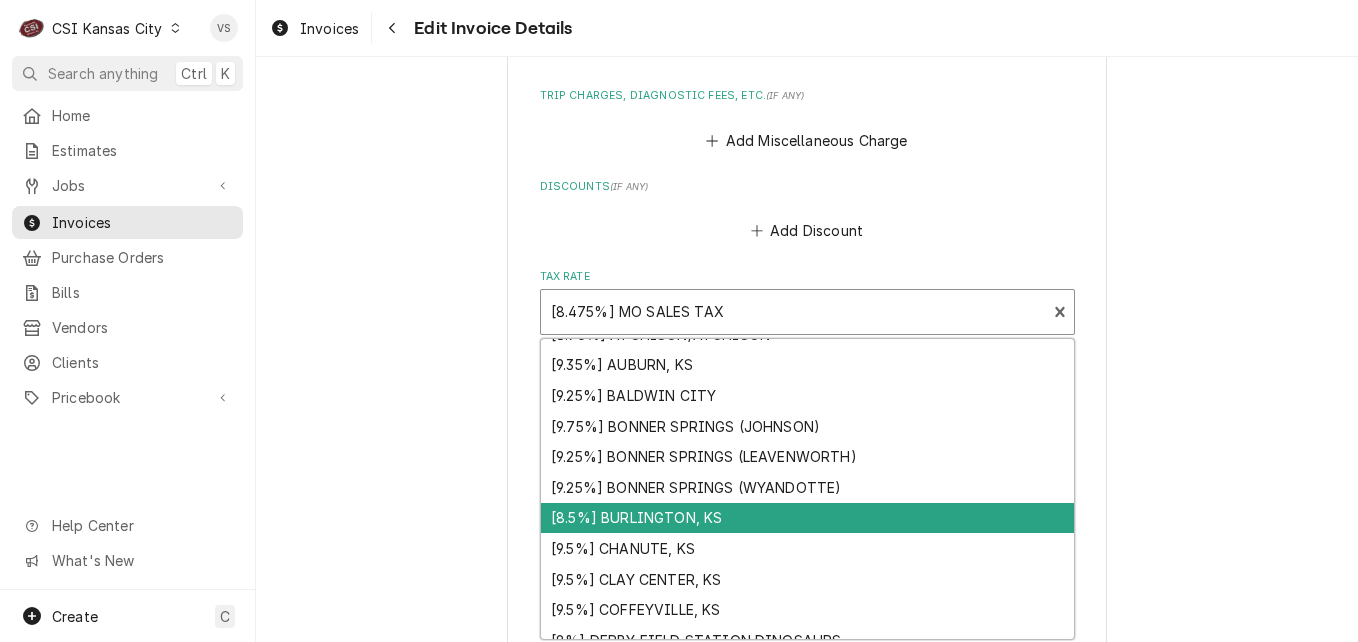 scroll, scrollTop: 0, scrollLeft: 0, axis: both 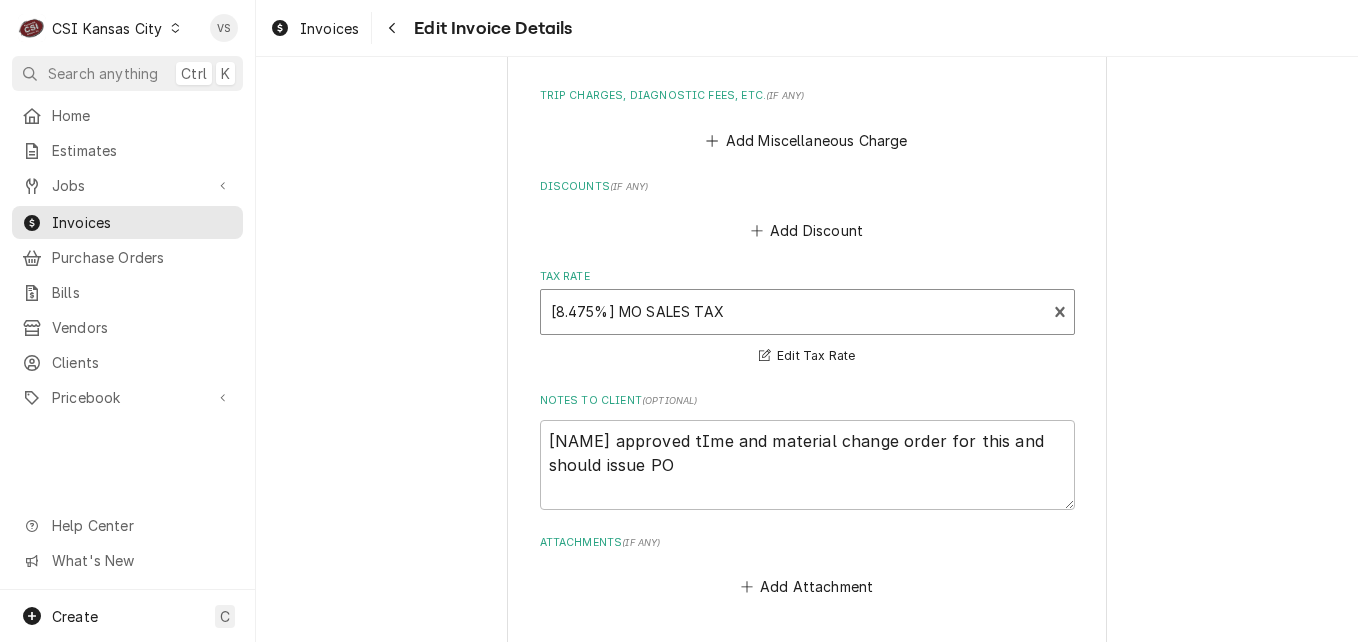 click at bounding box center [794, 312] 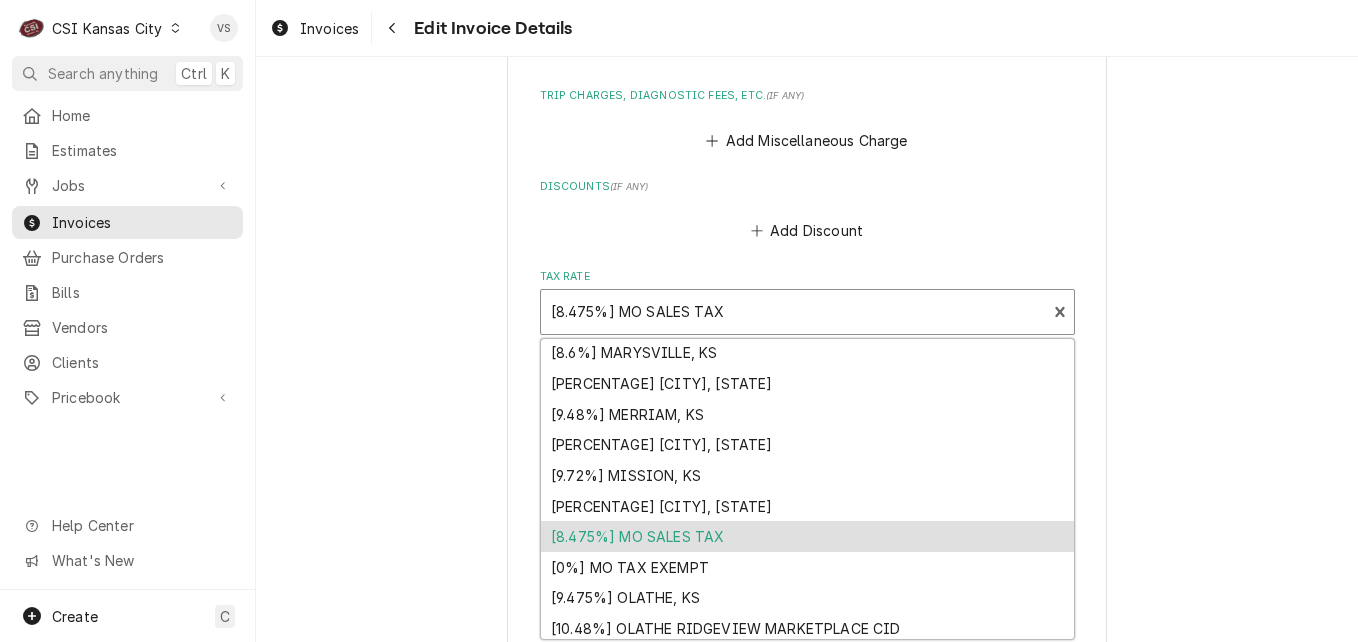 scroll, scrollTop: 1731, scrollLeft: 0, axis: vertical 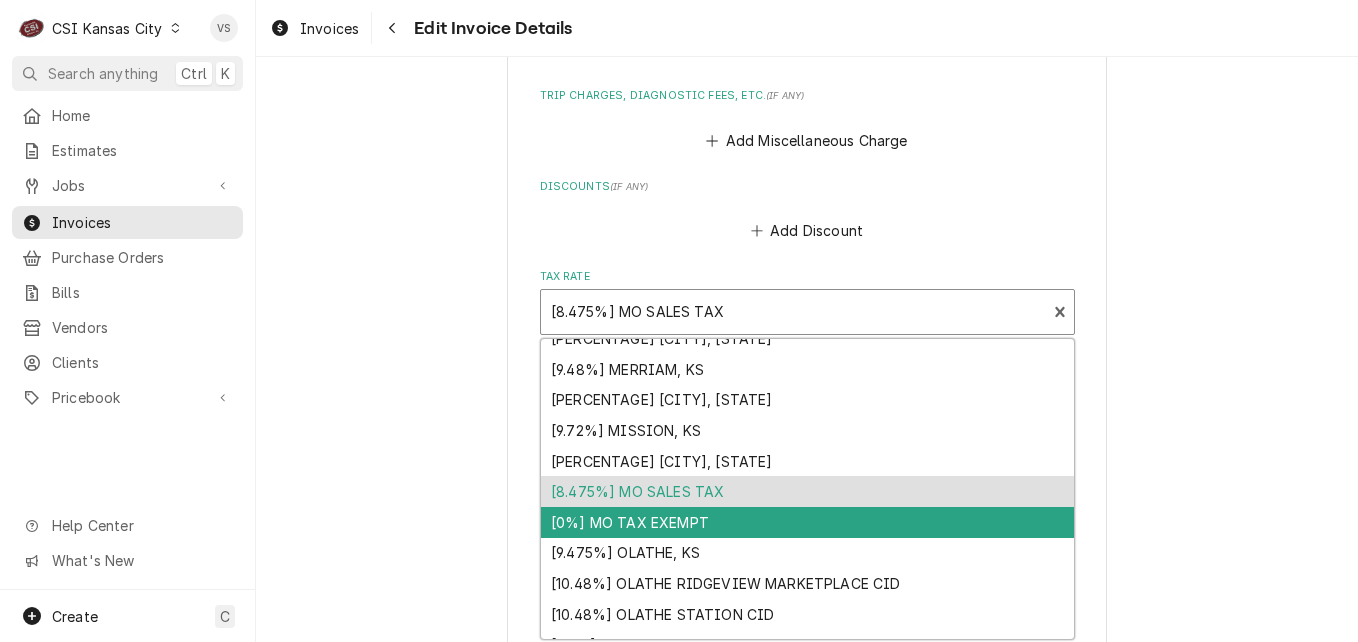 click on "[0%] MO TAX EXEMPT" at bounding box center [807, 522] 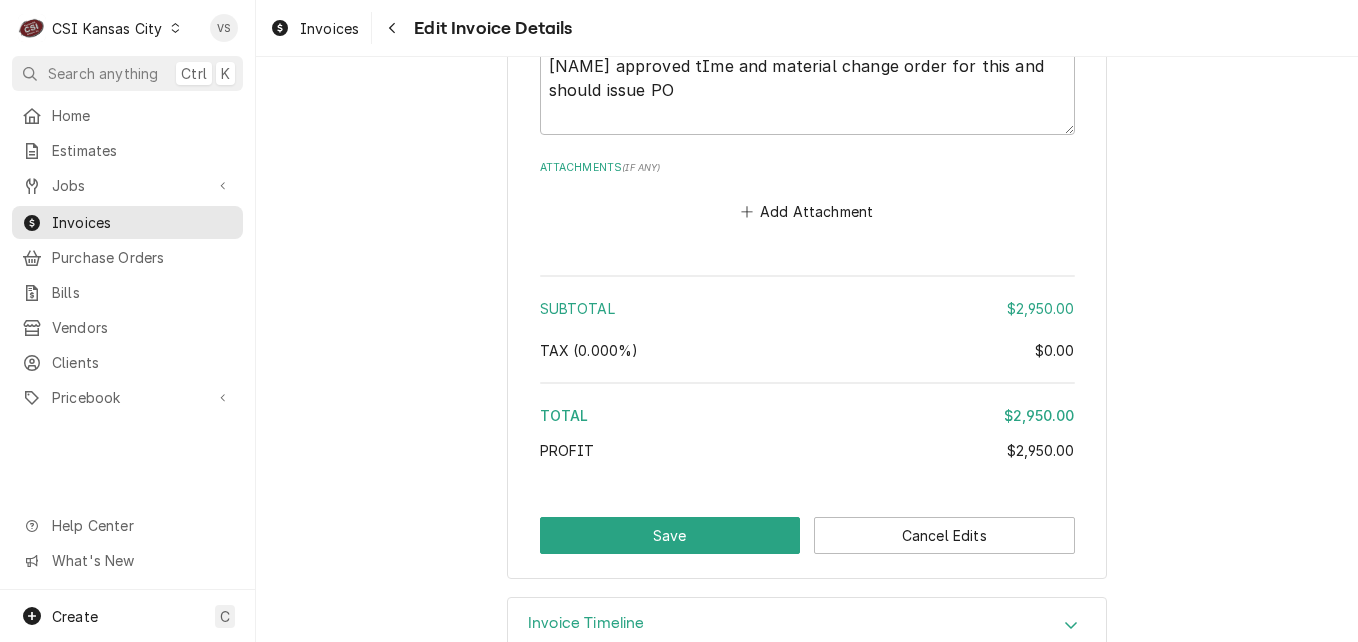 scroll, scrollTop: 3363, scrollLeft: 0, axis: vertical 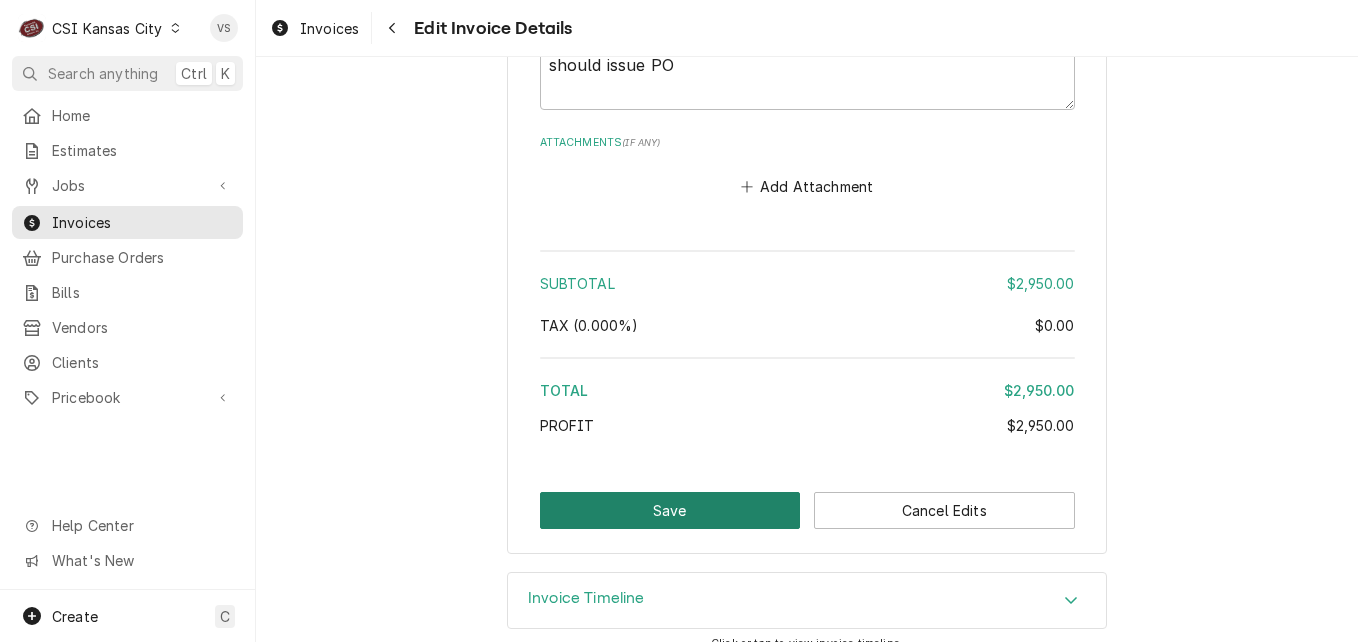 click on "Save" at bounding box center (670, 510) 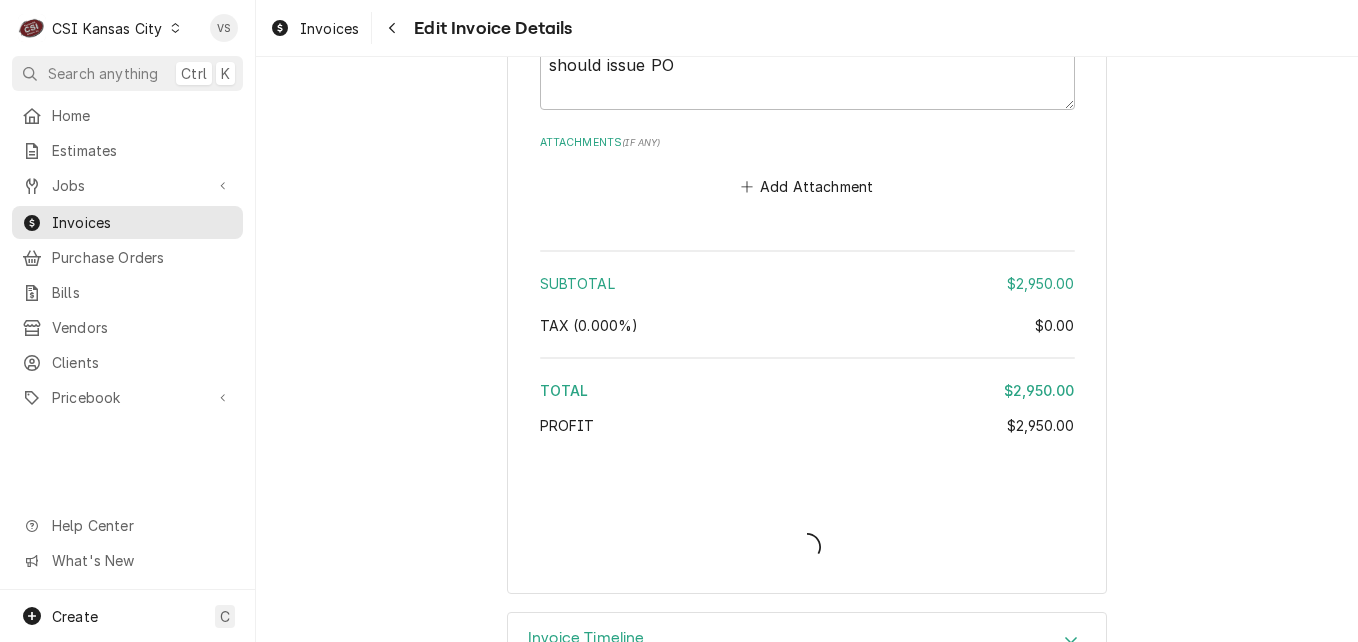 type on "x" 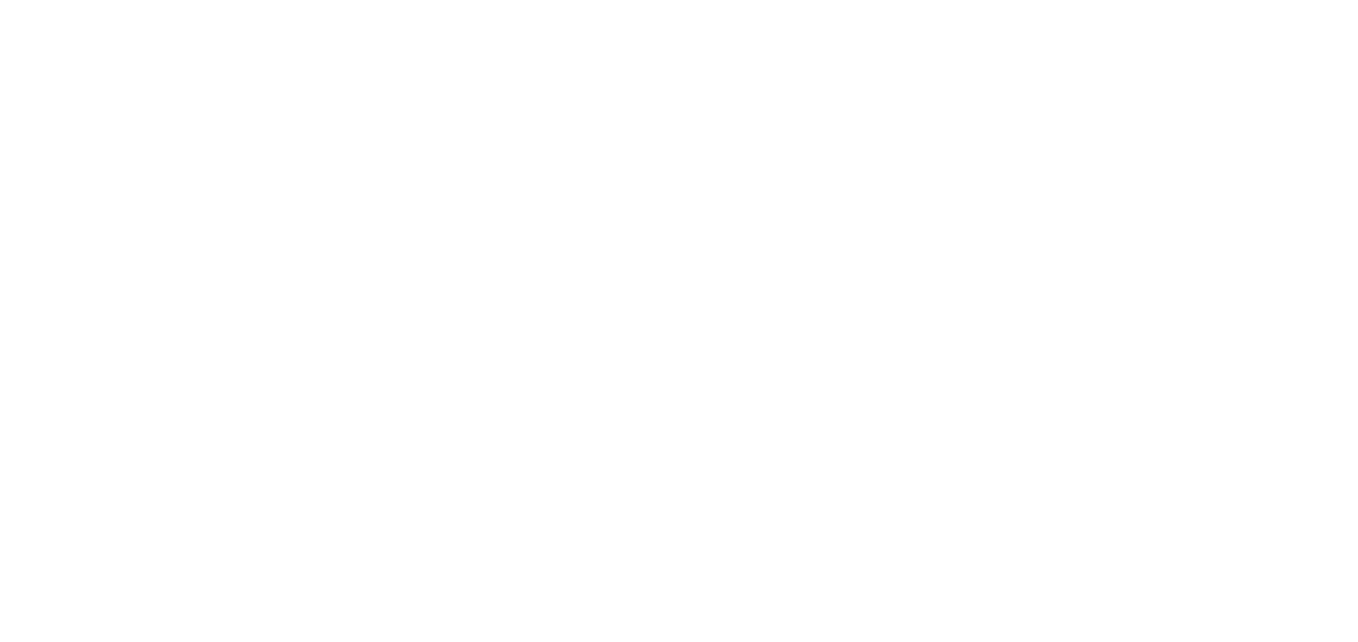 scroll, scrollTop: 0, scrollLeft: 0, axis: both 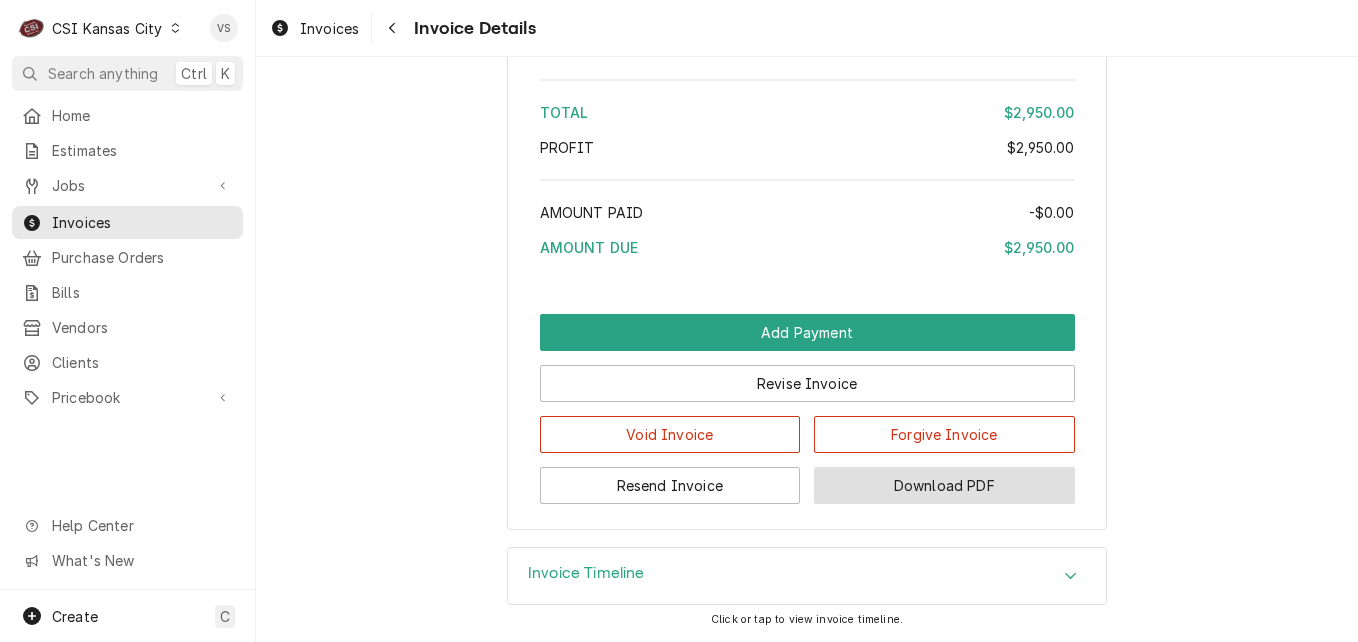 click on "Download PDF" at bounding box center [944, 485] 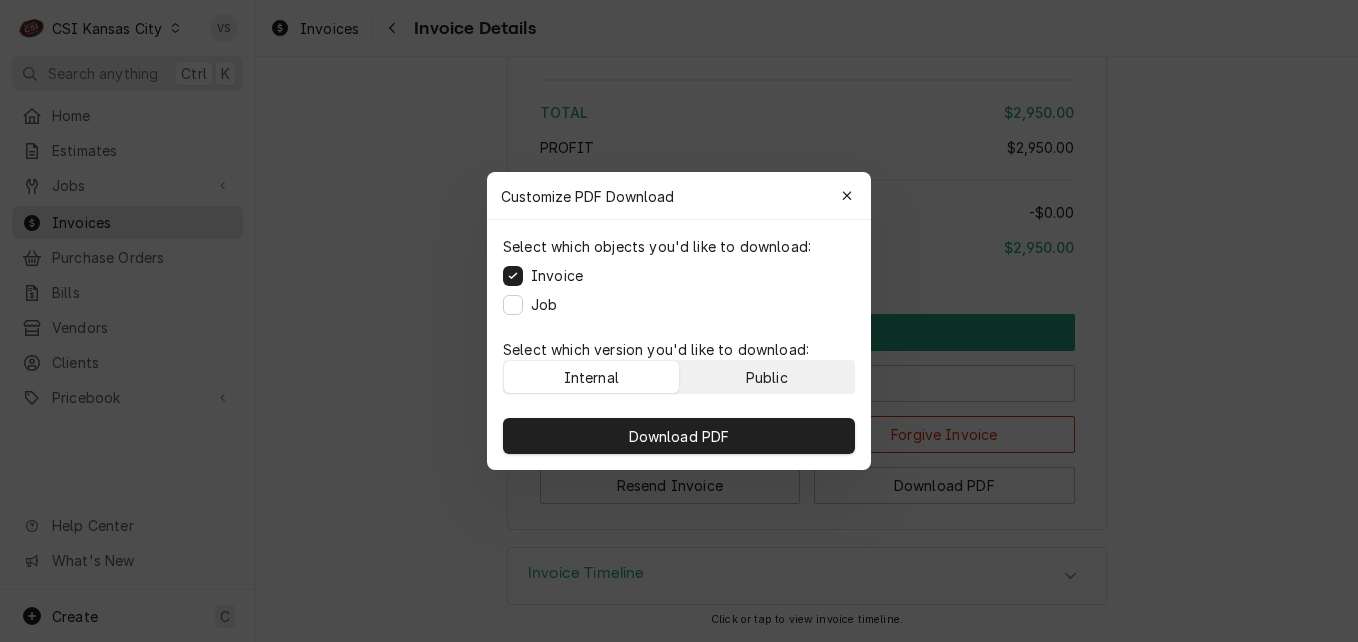 click on "Public" at bounding box center [767, 377] 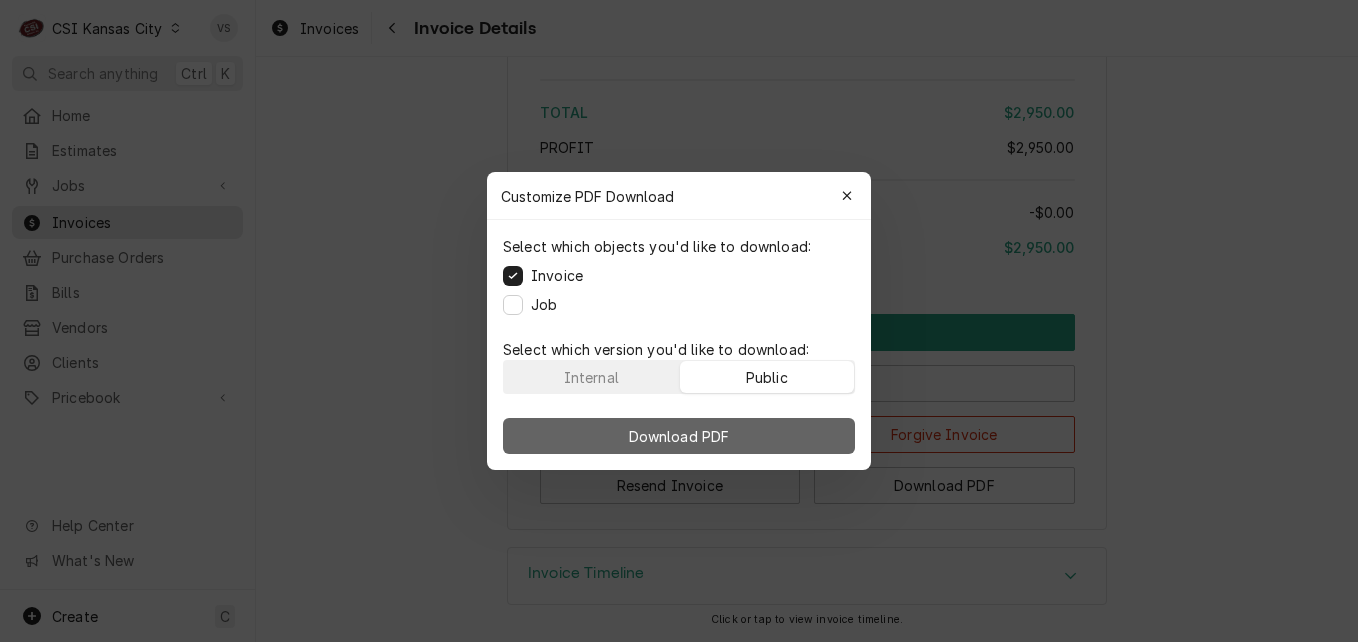 click on "Download PDF" at bounding box center (679, 436) 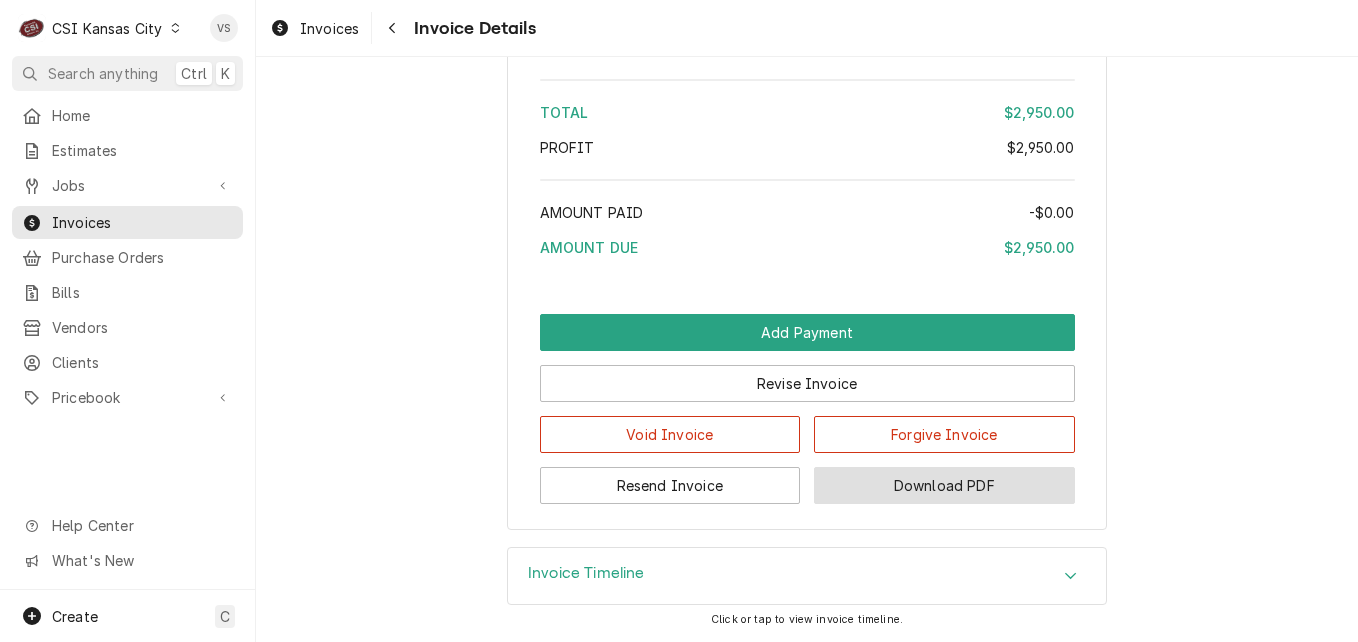click on "Download PDF" at bounding box center (944, 485) 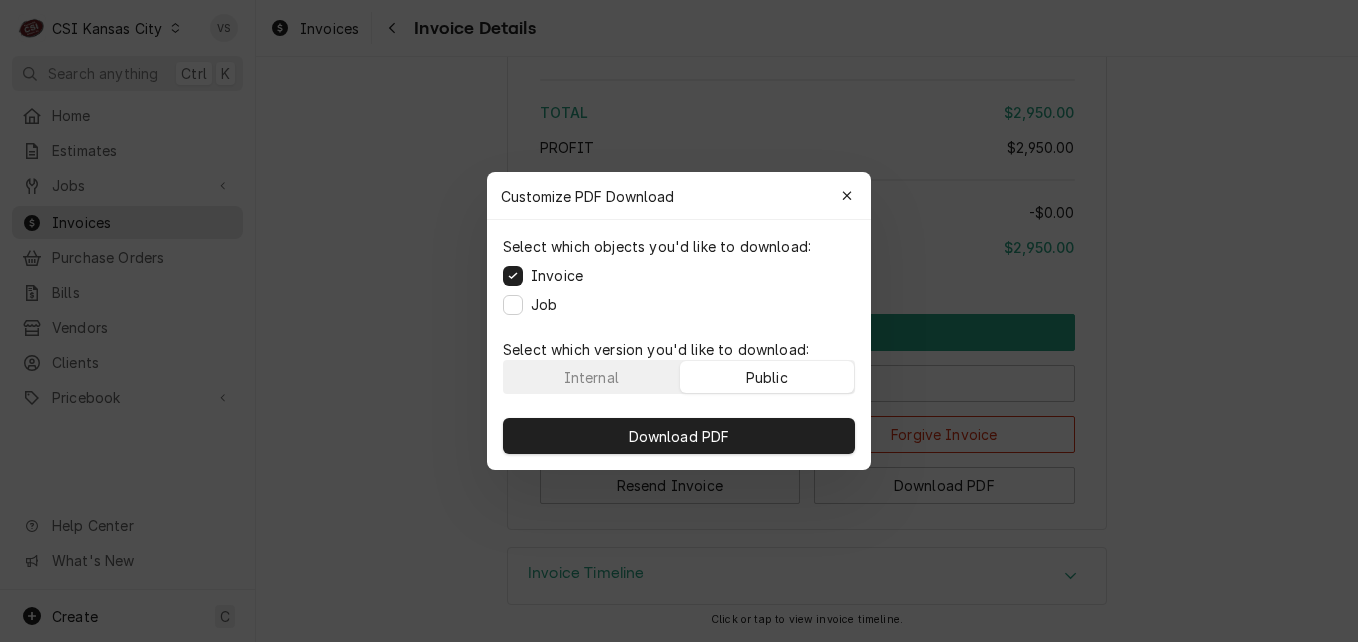 click on "Public" at bounding box center (767, 377) 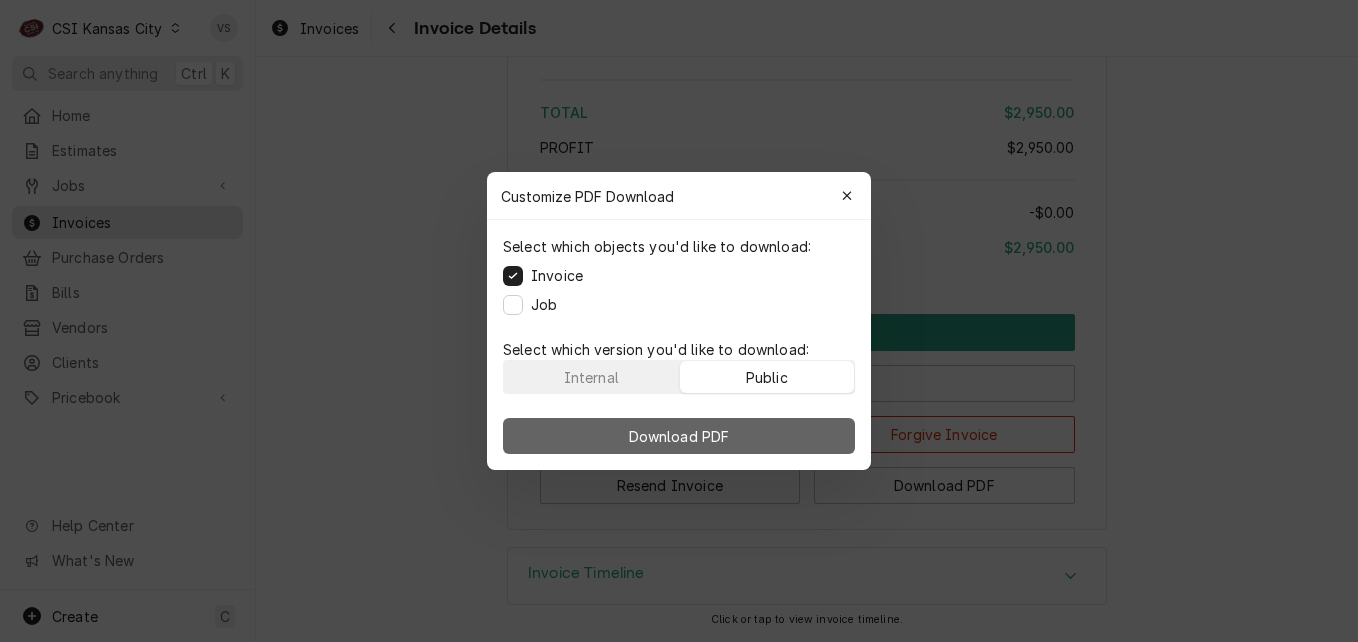 click on "Download PDF" at bounding box center (679, 436) 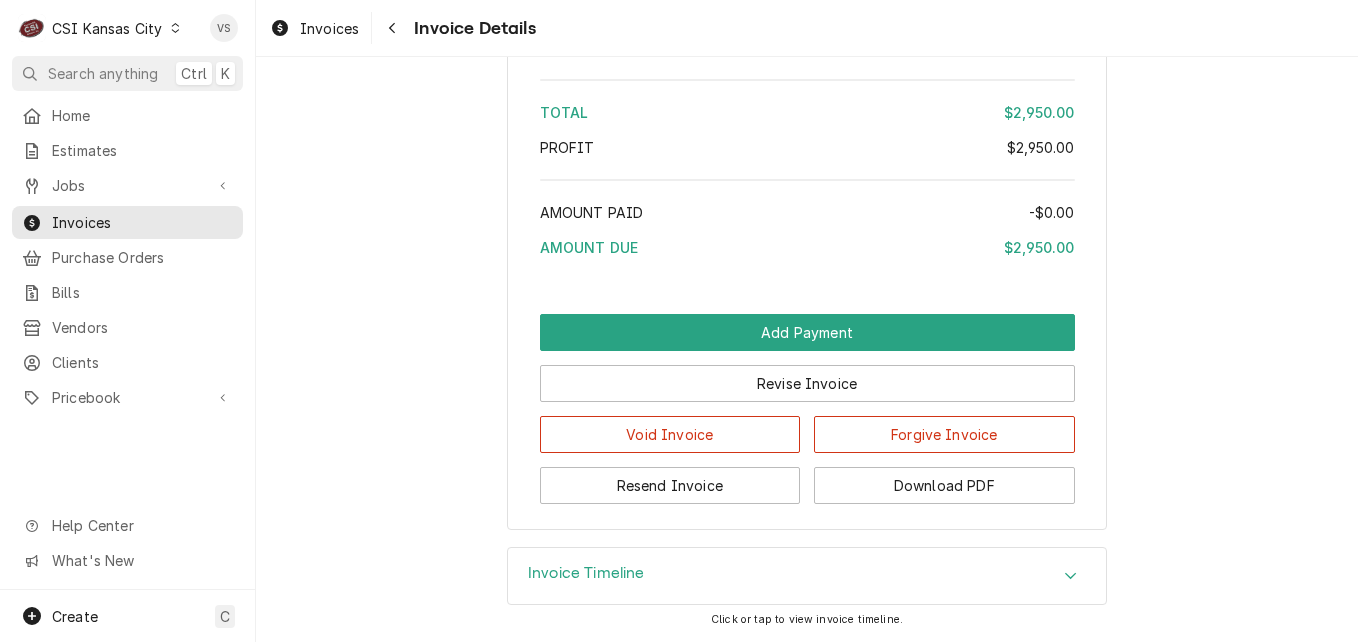 click on "Amount Paid" at bounding box center [784, 212] 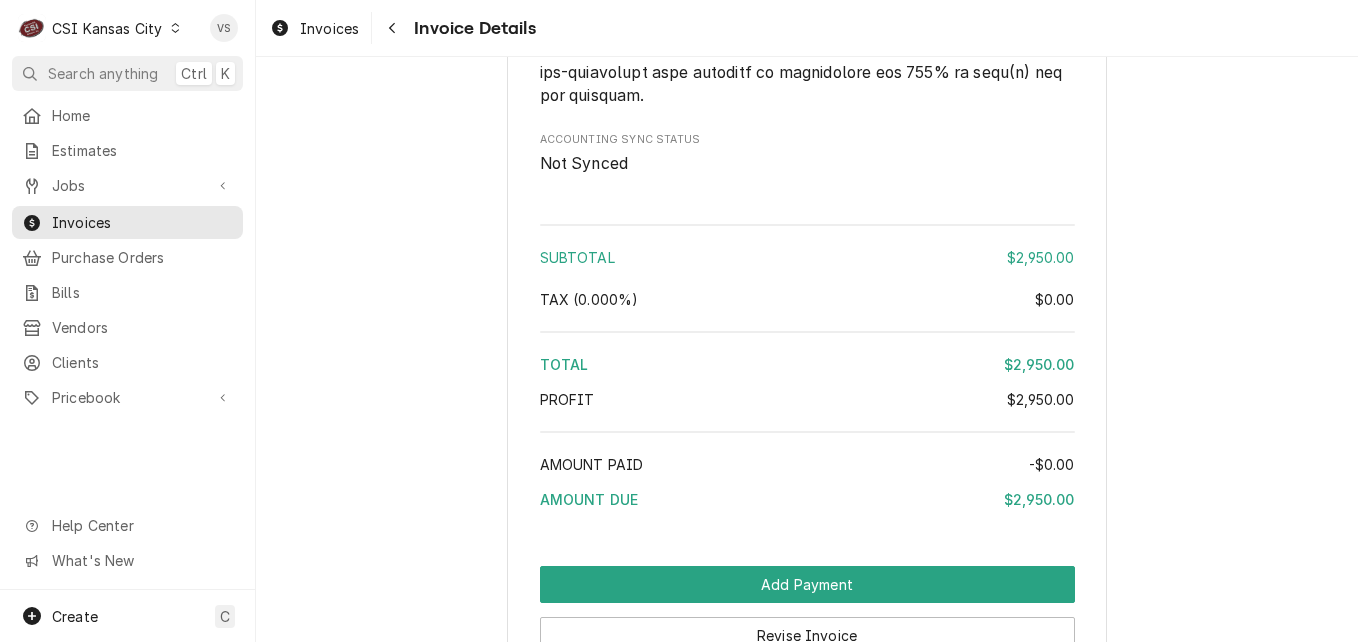 scroll, scrollTop: 3154, scrollLeft: 0, axis: vertical 